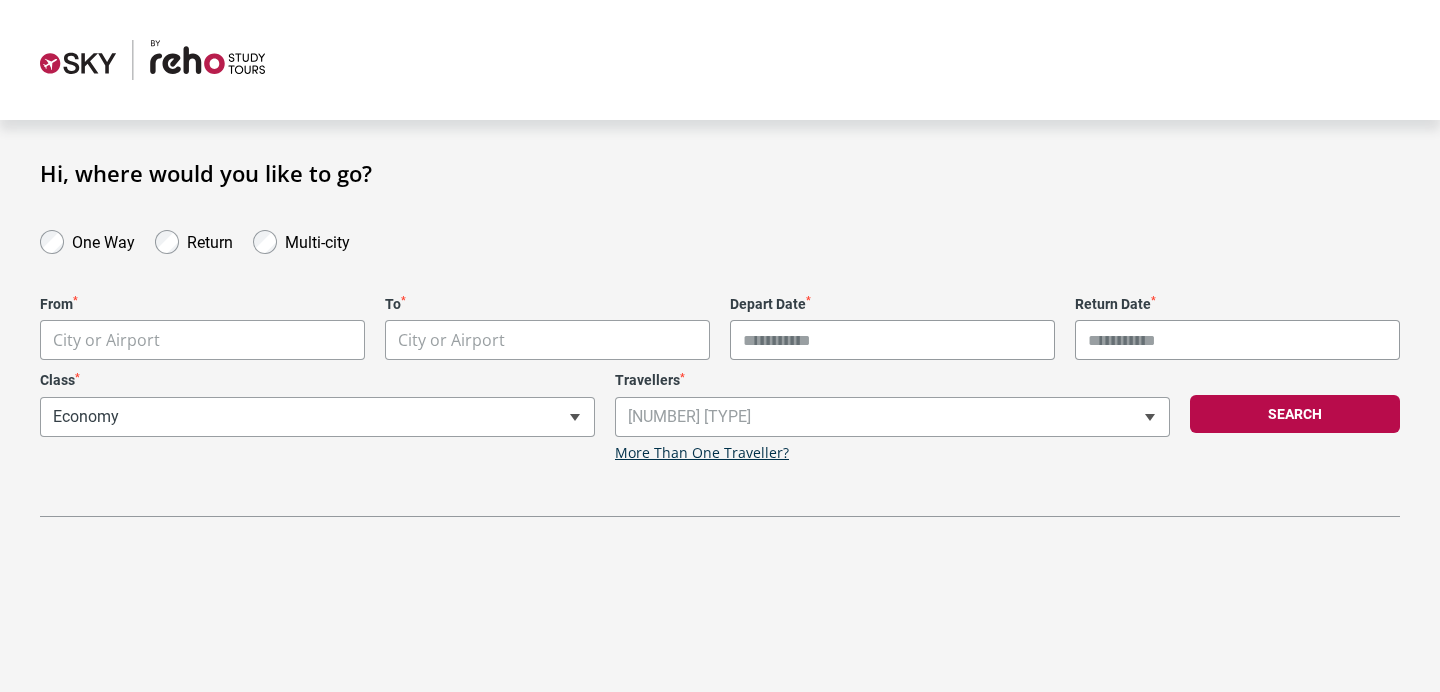 scroll, scrollTop: 0, scrollLeft: 0, axis: both 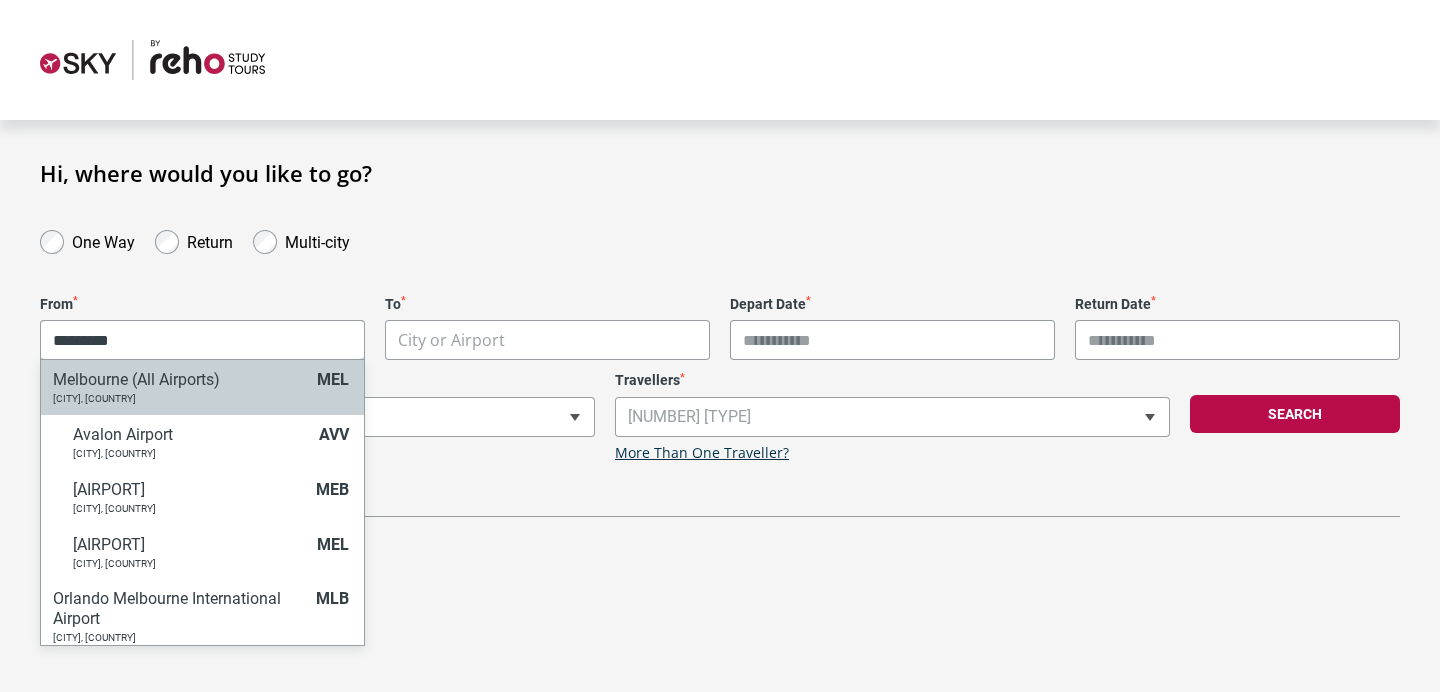 type on "*********" 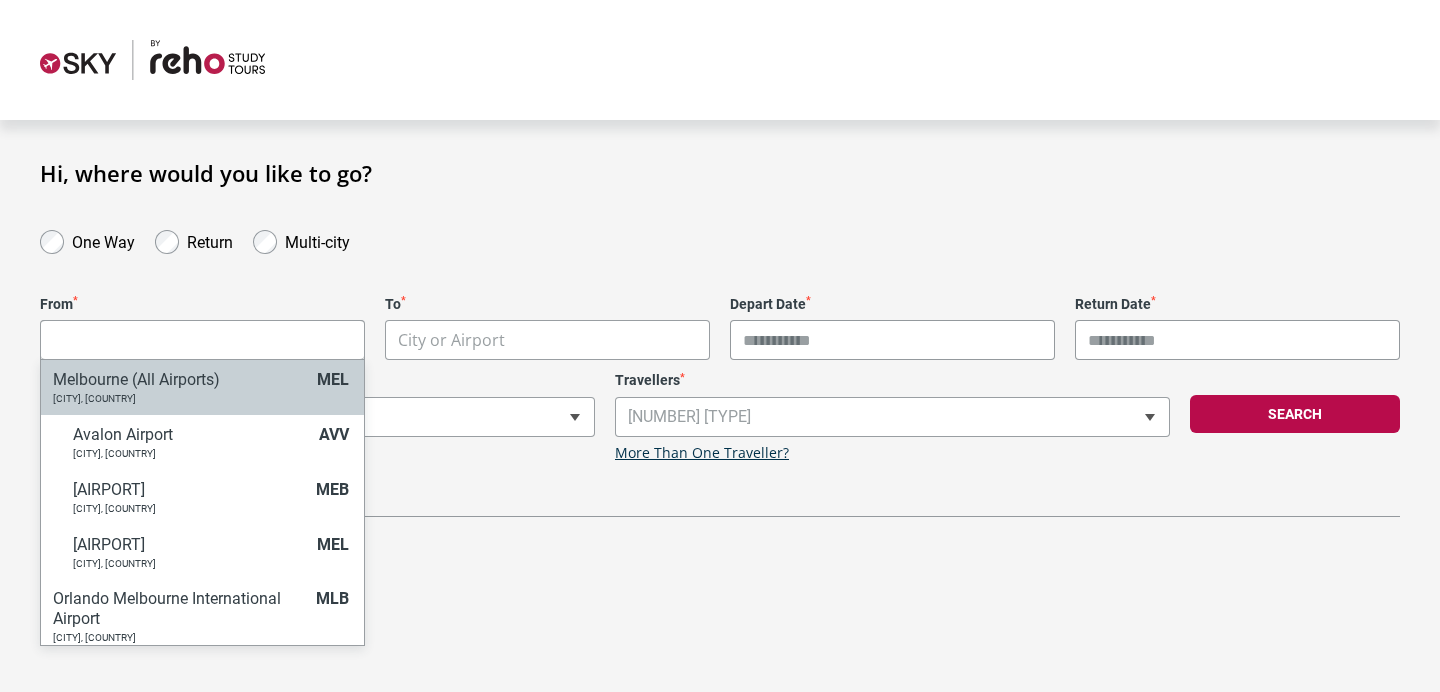 select on "MELC" 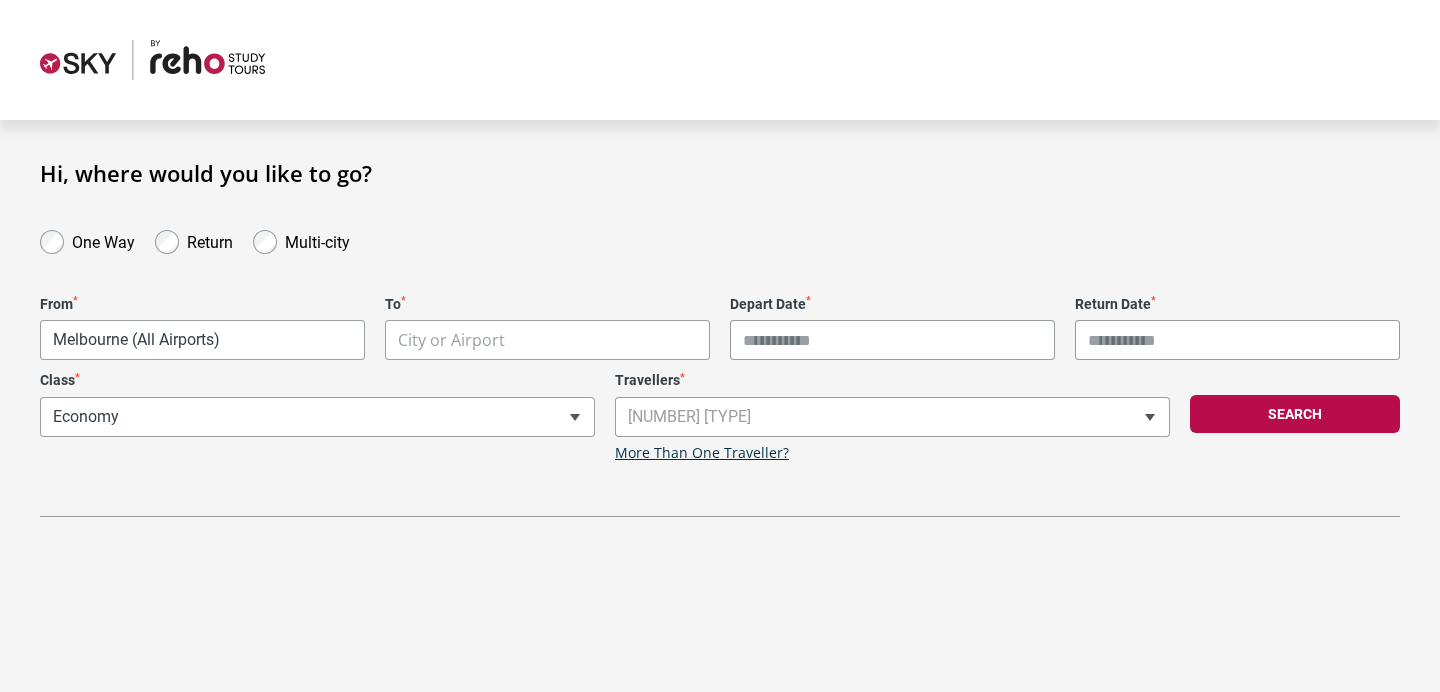 click on "**********" at bounding box center [720, 346] 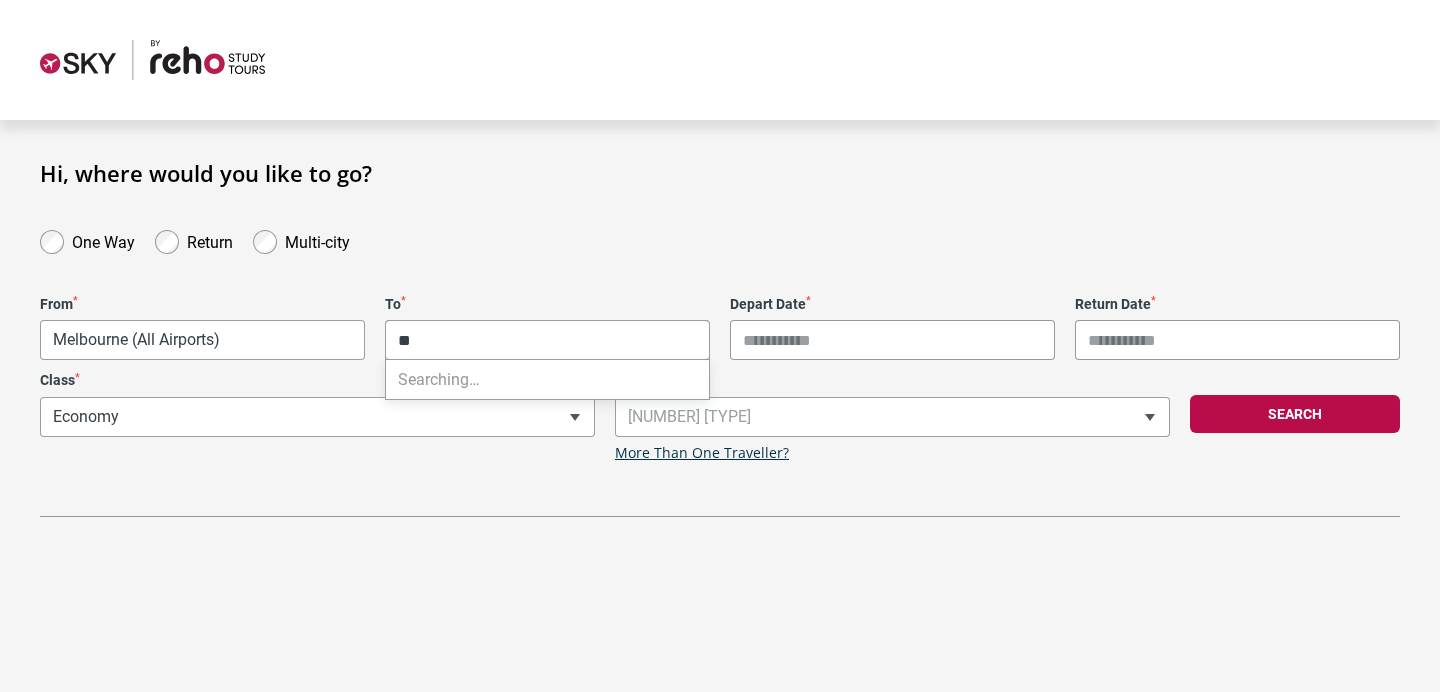 type on "*" 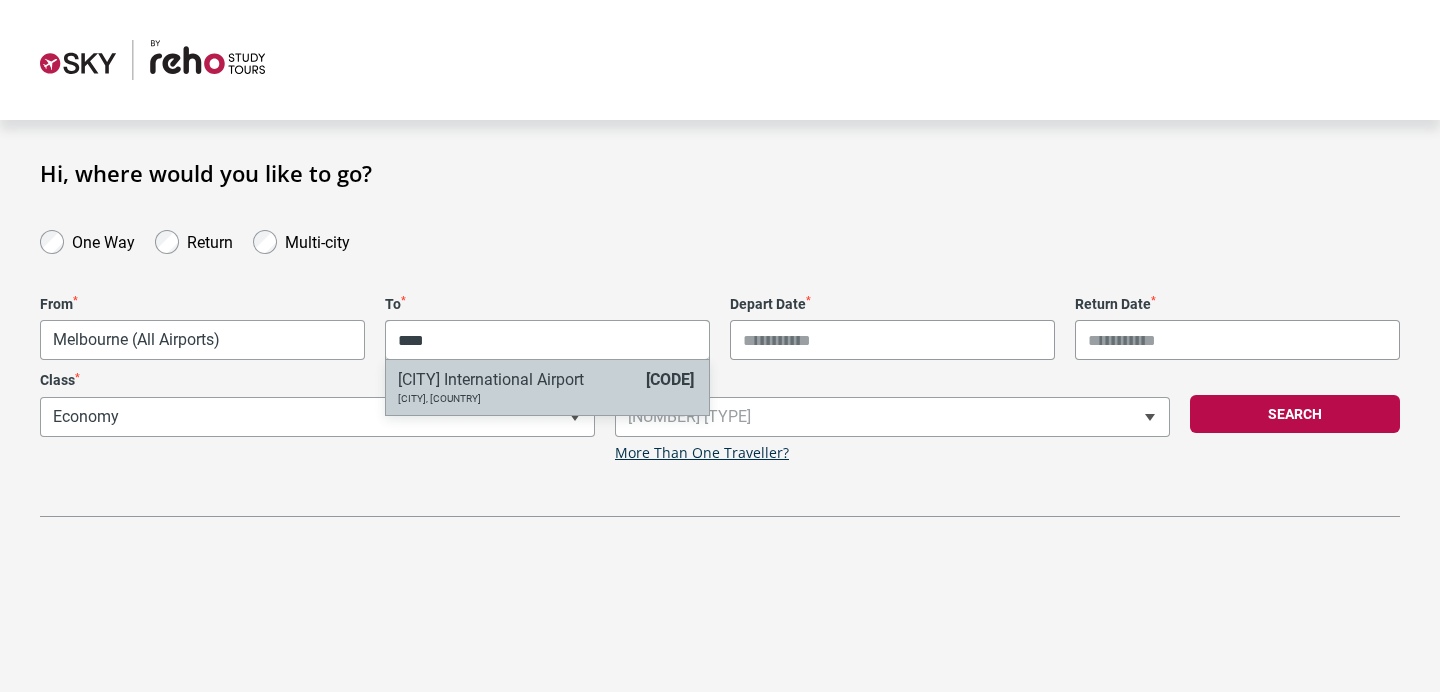 type on "****" 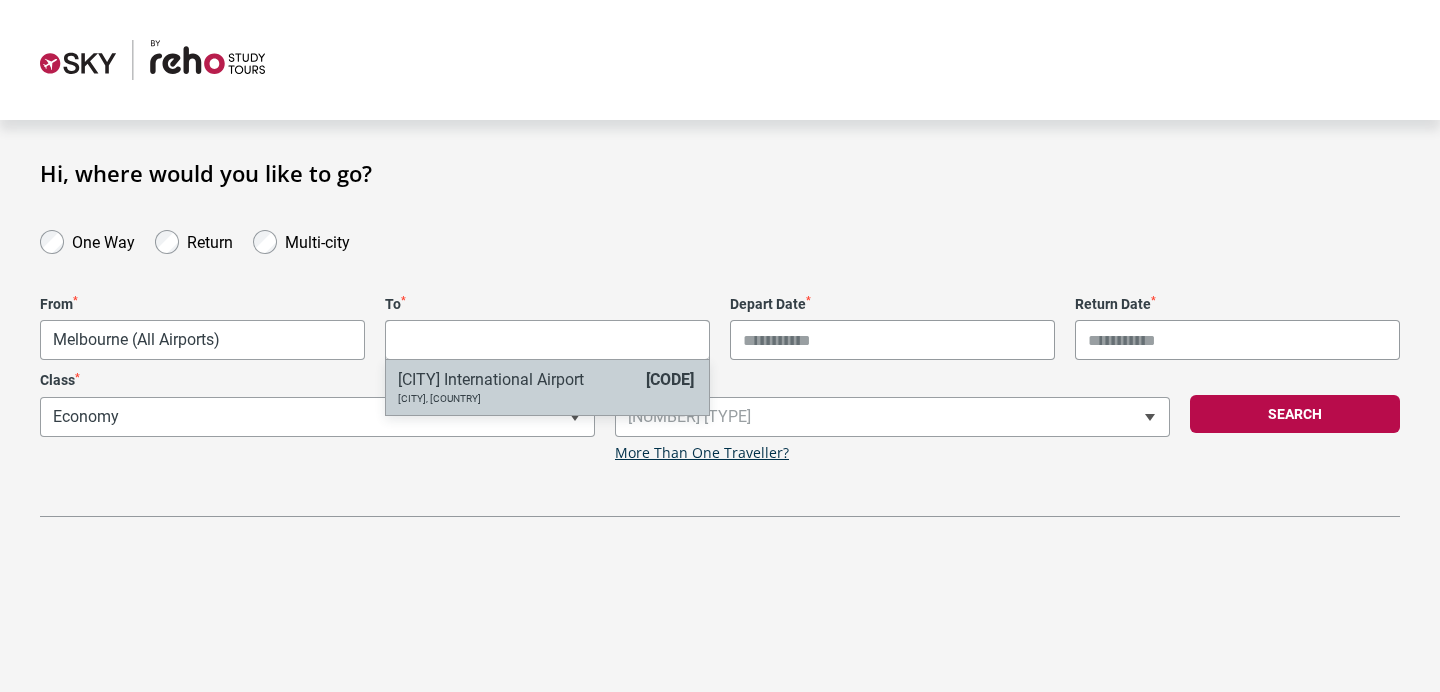 select on "DELA" 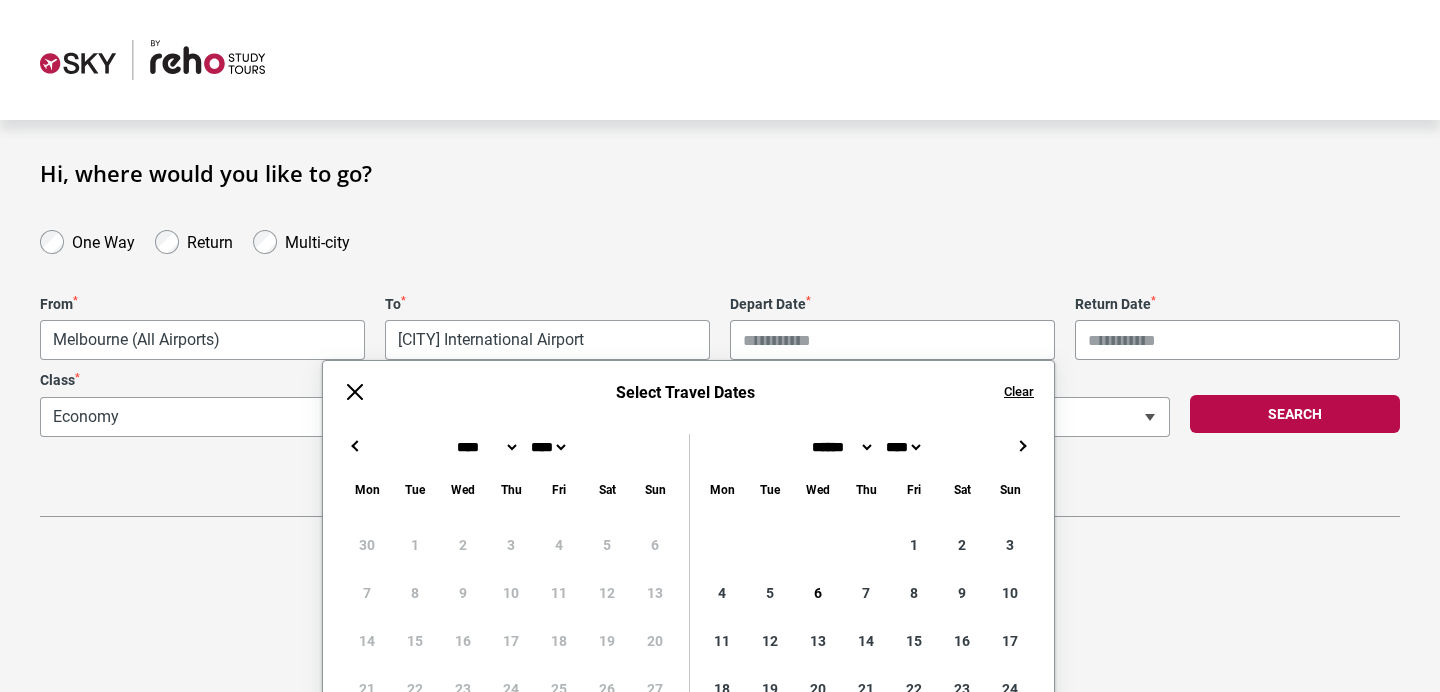 click on "Depart Date  *" at bounding box center (892, 340) 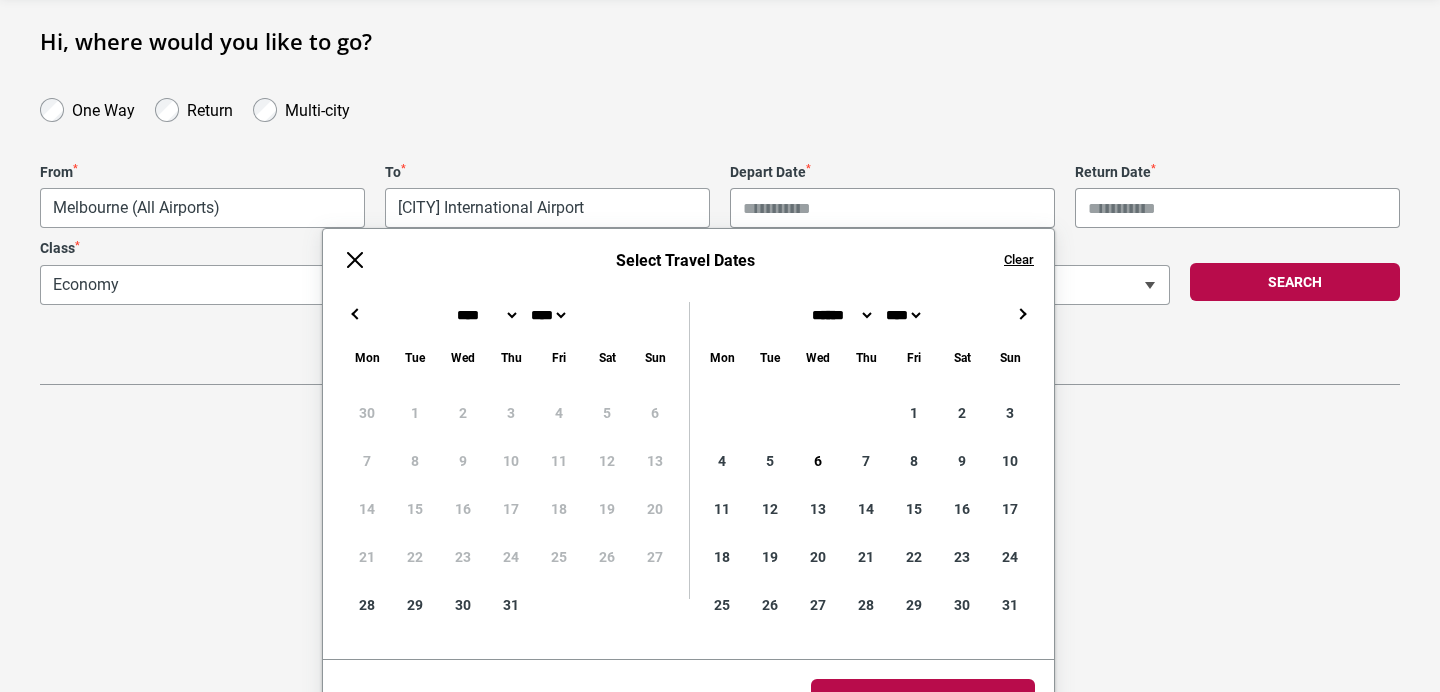 scroll, scrollTop: 177, scrollLeft: 0, axis: vertical 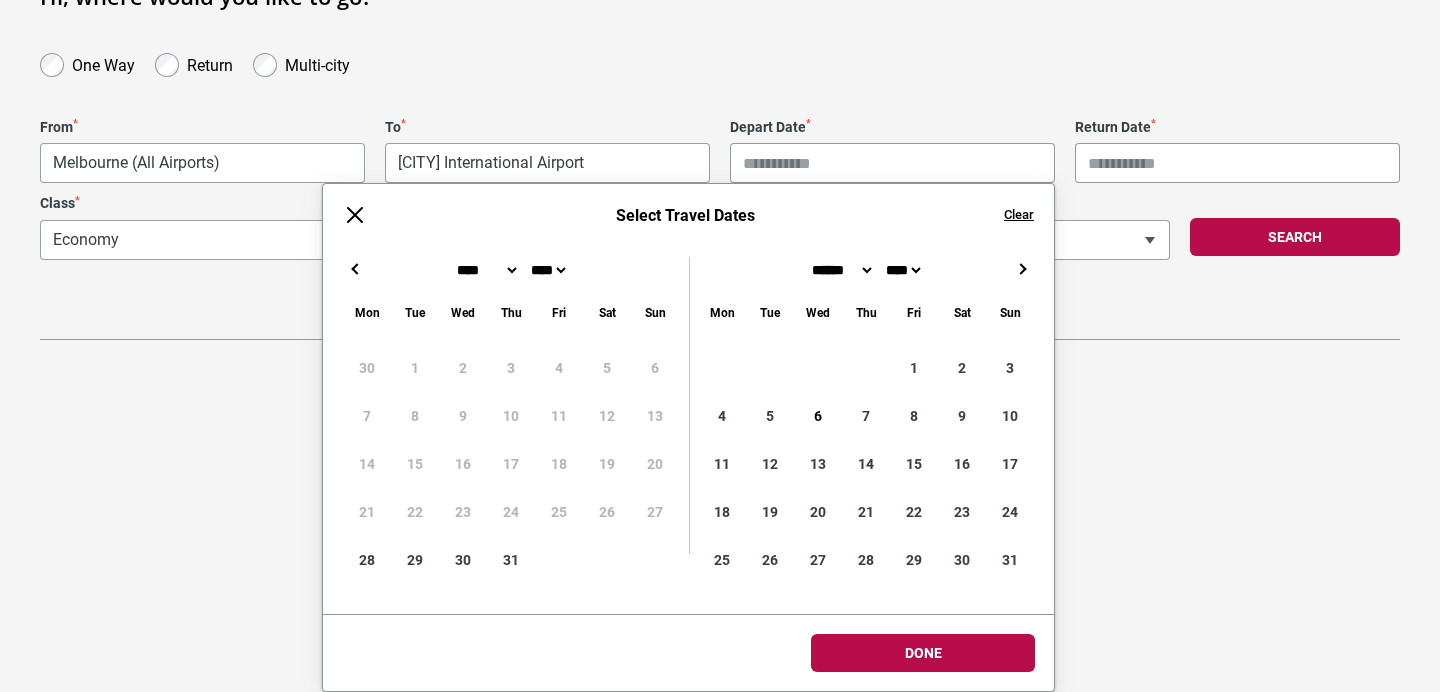 click on "→" at bounding box center (1022, 269) 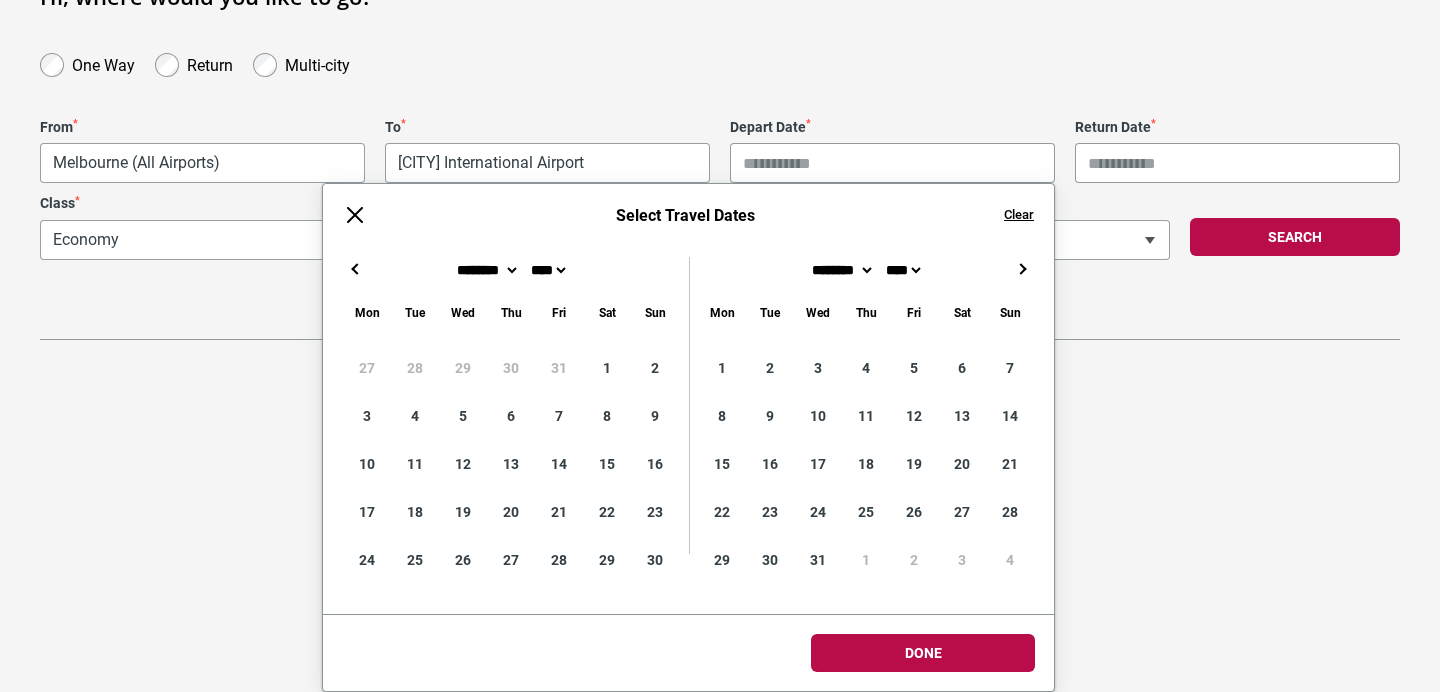 click on "→" at bounding box center [1022, 269] 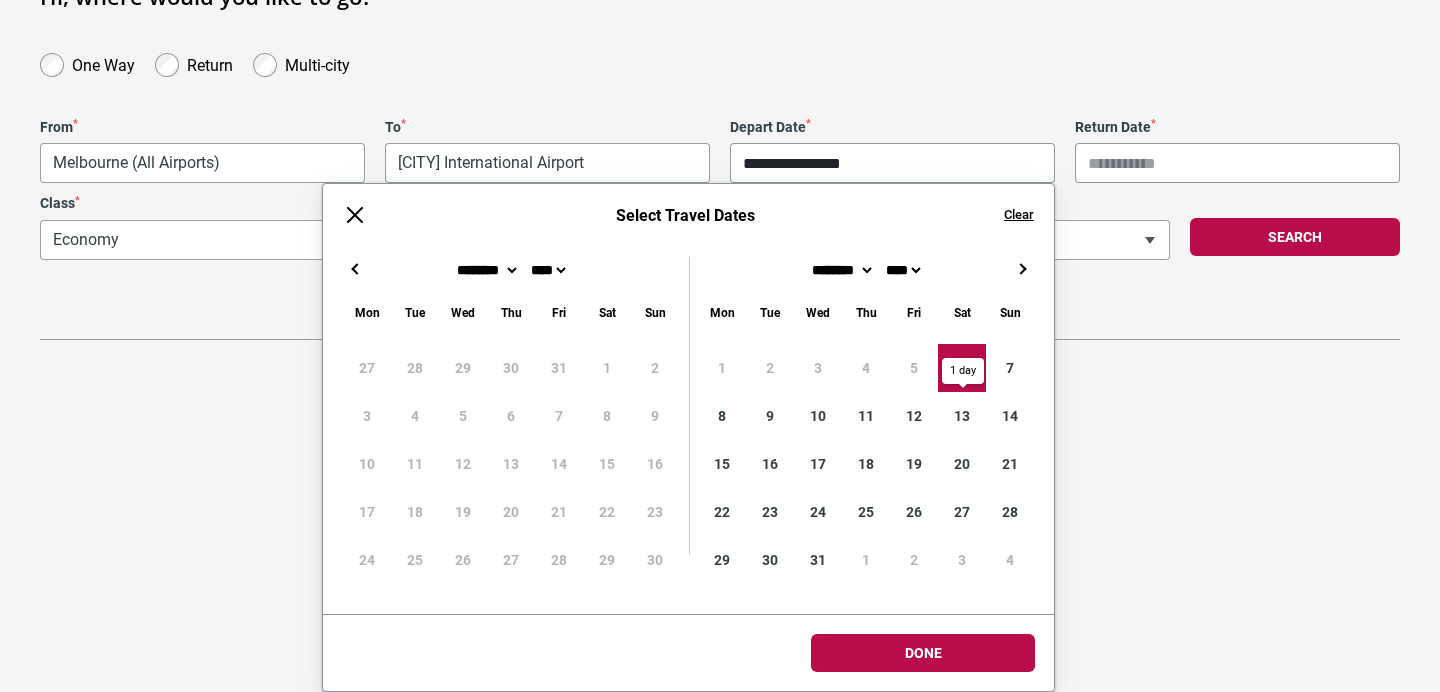 type on "**********" 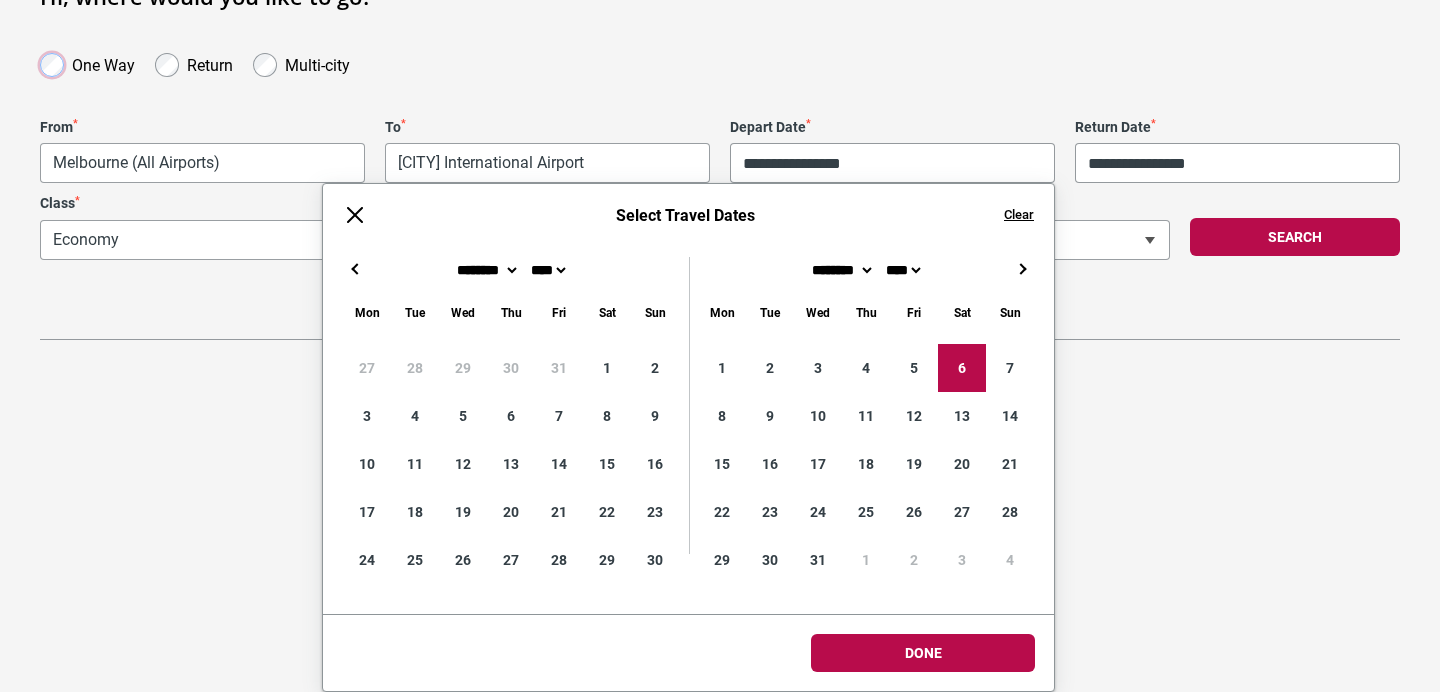 scroll, scrollTop: 14, scrollLeft: 0, axis: vertical 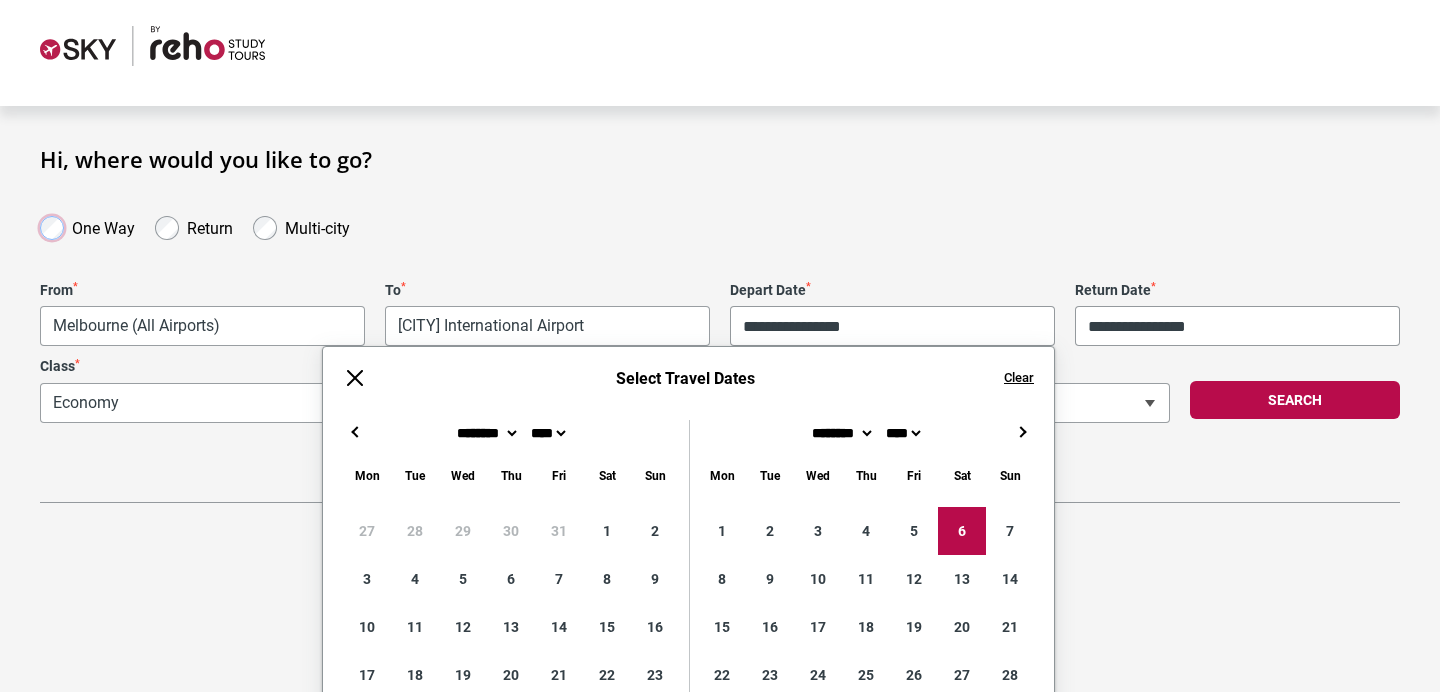 drag, startPoint x: 963, startPoint y: 359, endPoint x: 38, endPoint y: 71, distance: 968.7977 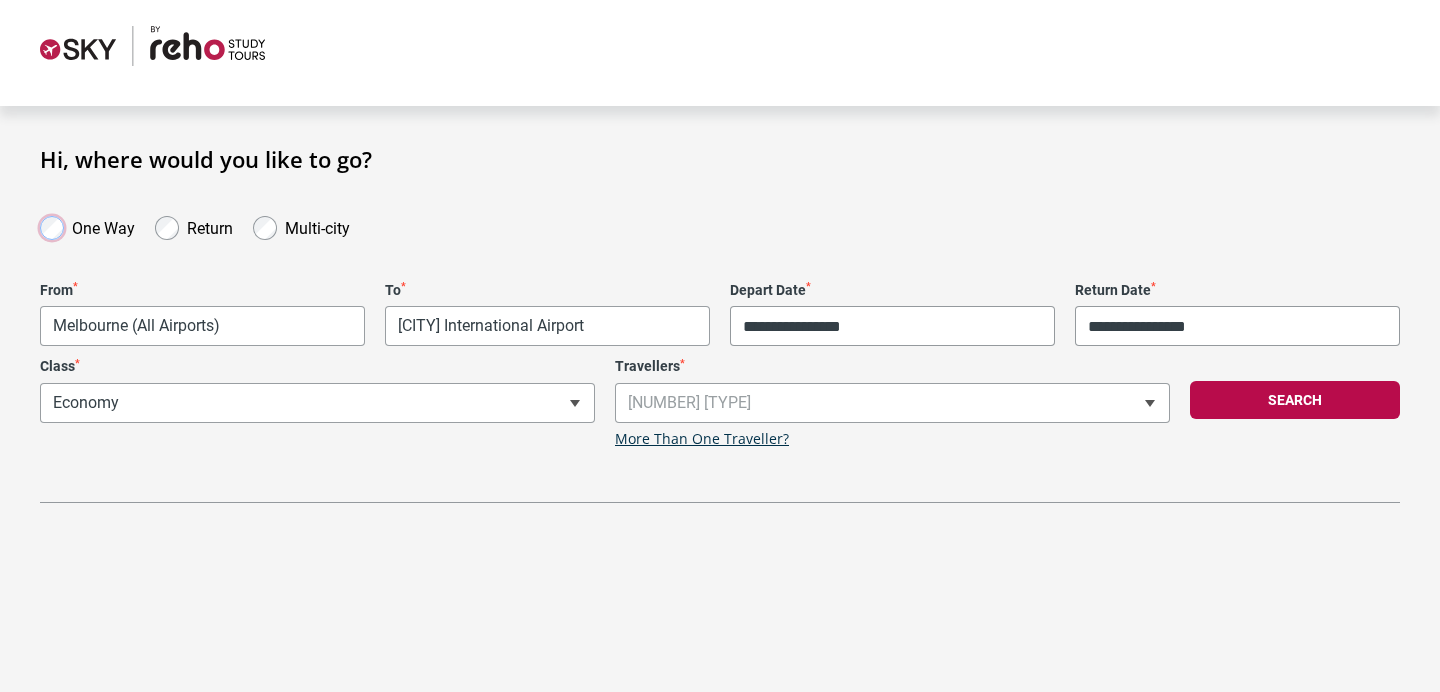 type 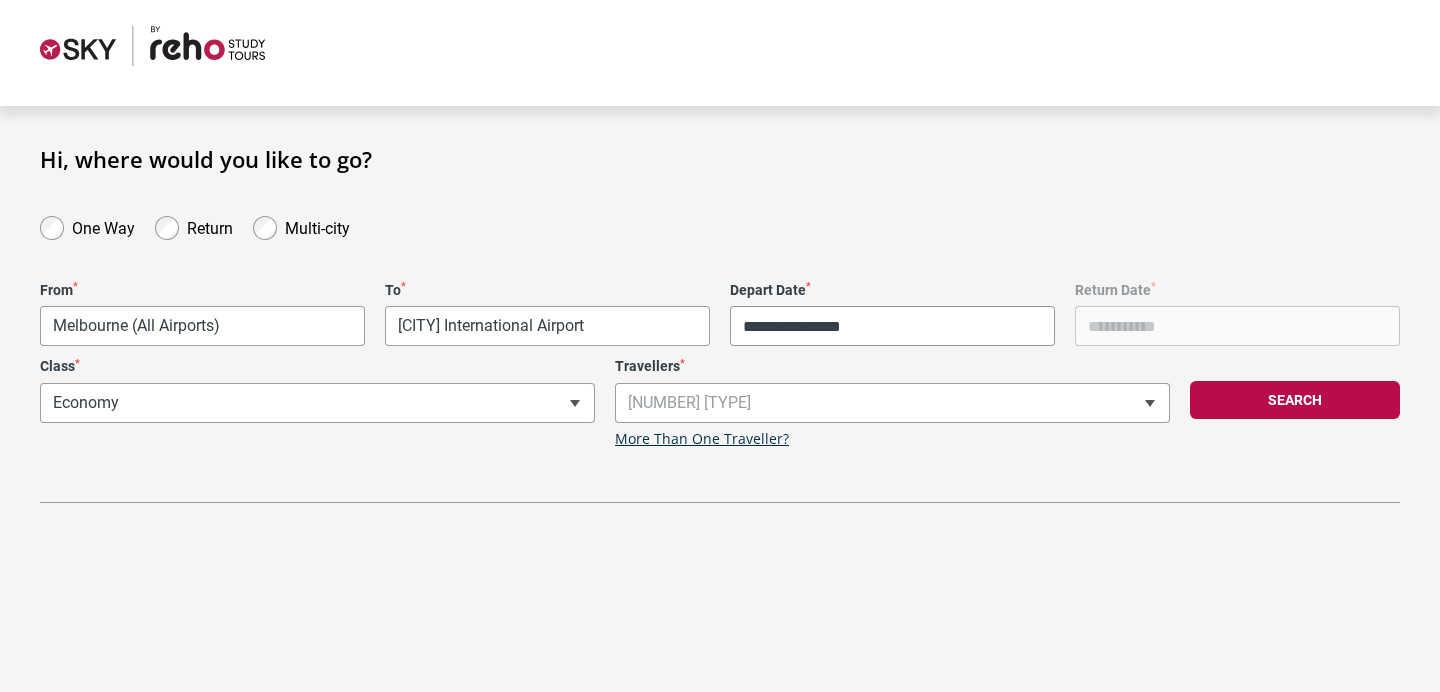 click on "[NUMBER] [TRAVELLER_TYPE]" at bounding box center [892, 403] 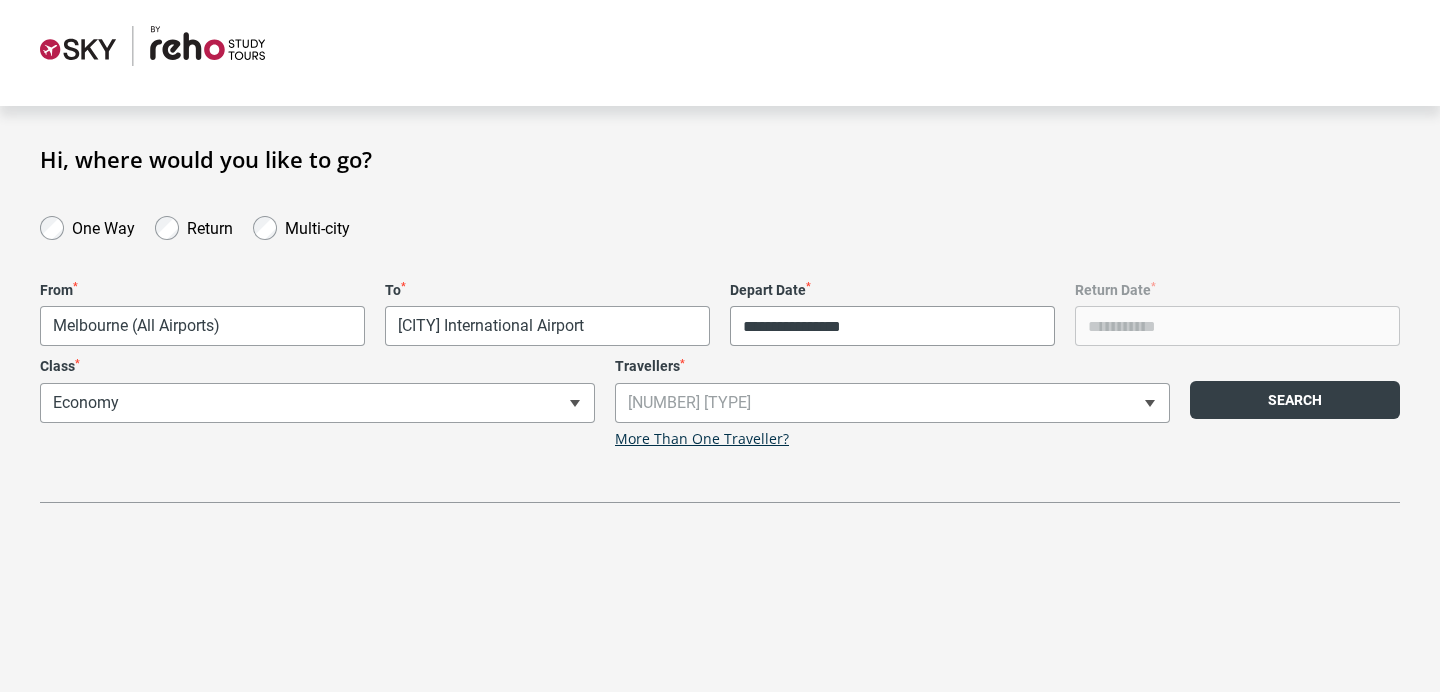 click on "Search" at bounding box center [1295, 400] 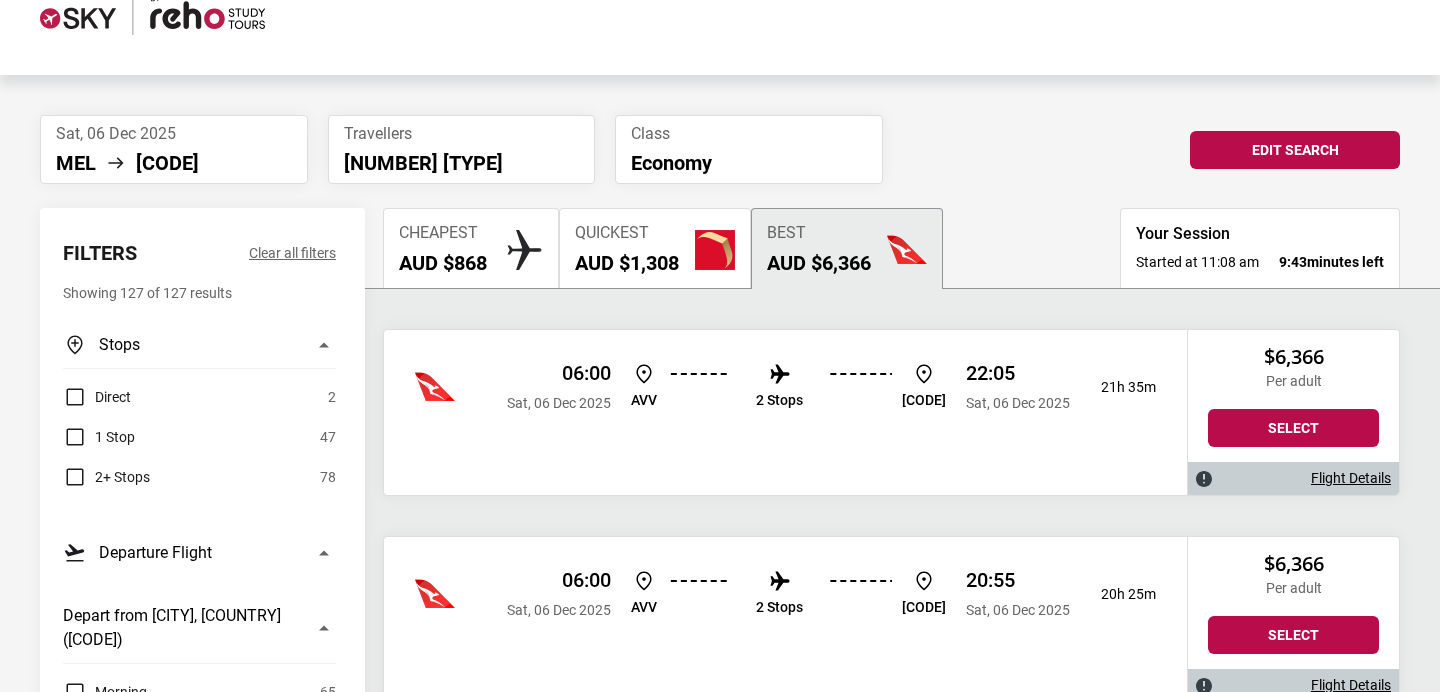 scroll, scrollTop: 0, scrollLeft: 0, axis: both 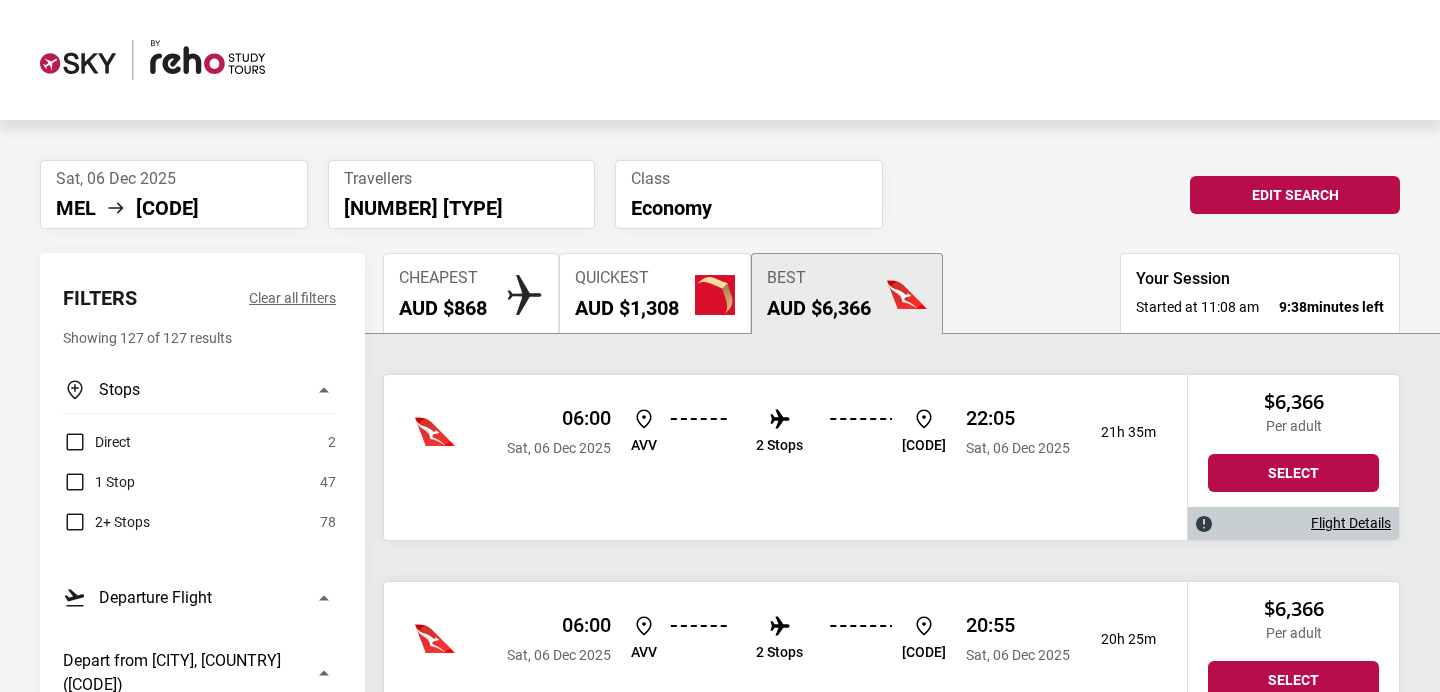 click on "Cheapest   AUD $868" at bounding box center [471, 293] 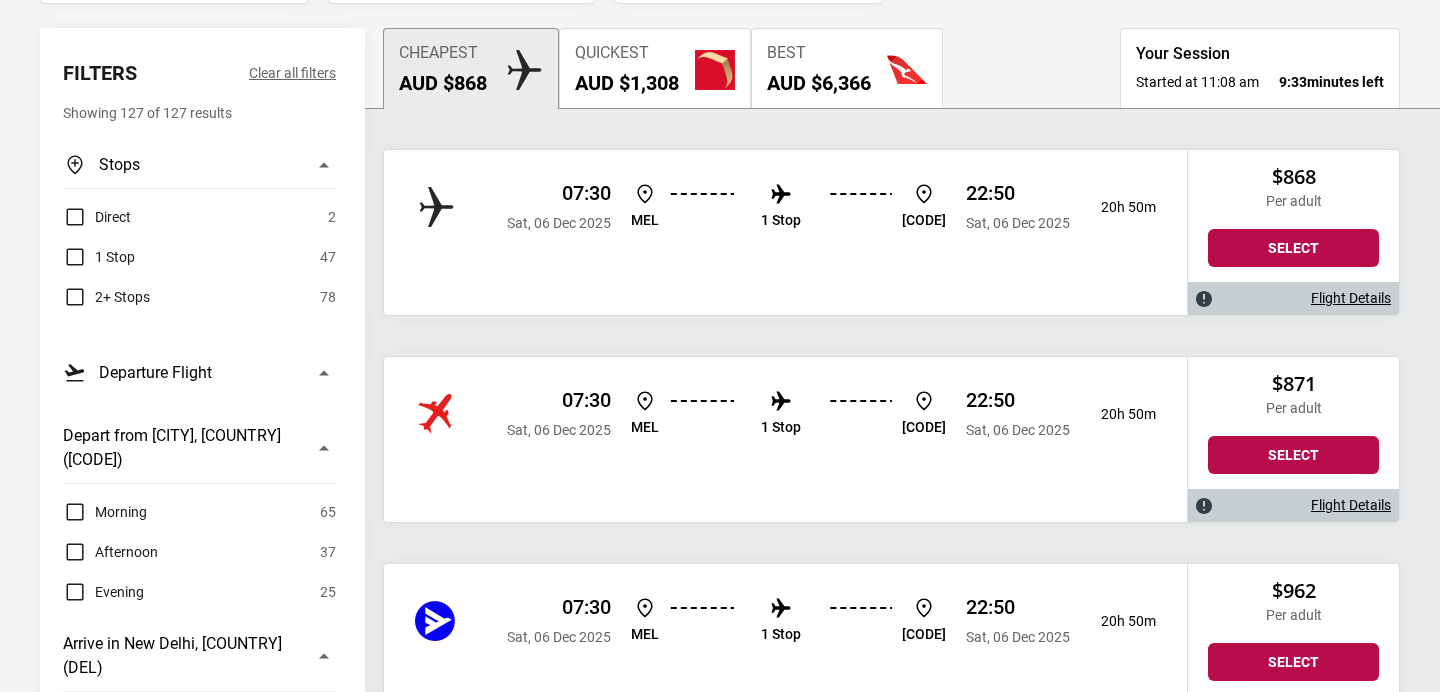 scroll, scrollTop: 0, scrollLeft: 0, axis: both 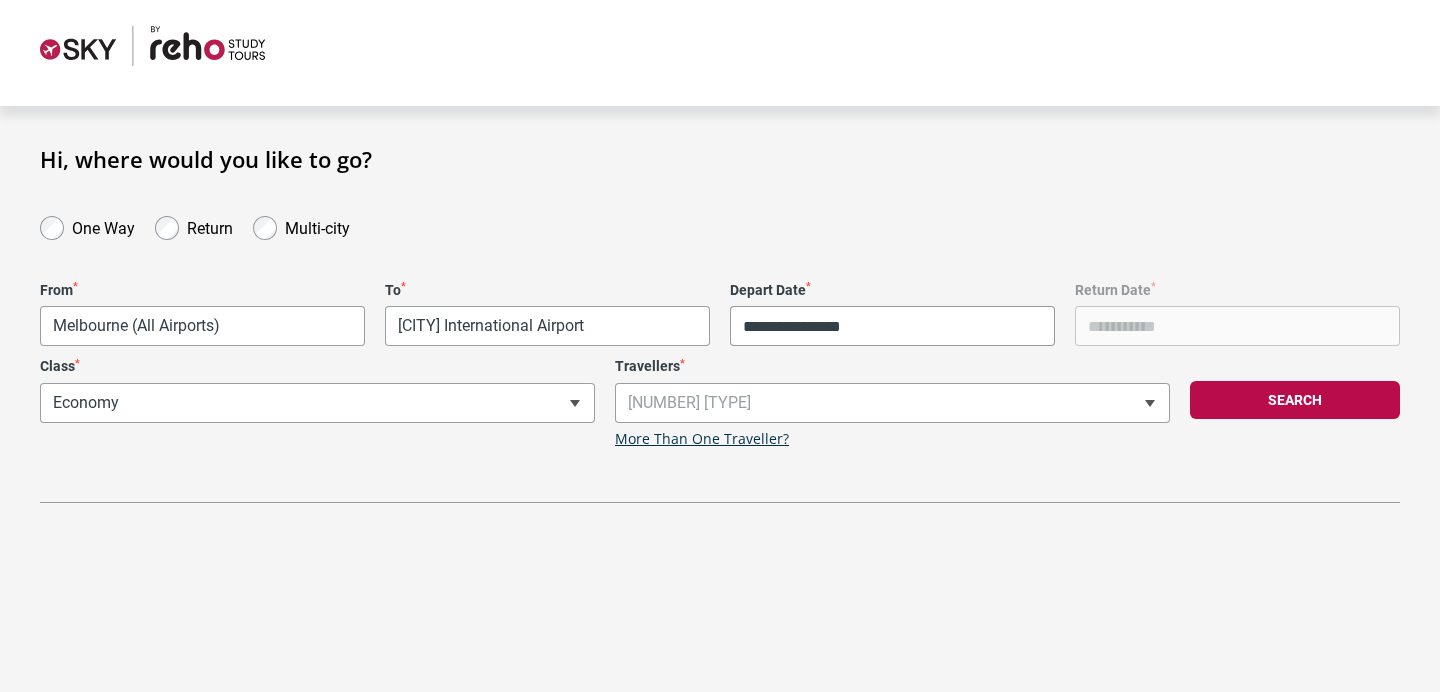 click on "Return Date  *" at bounding box center (1237, 314) 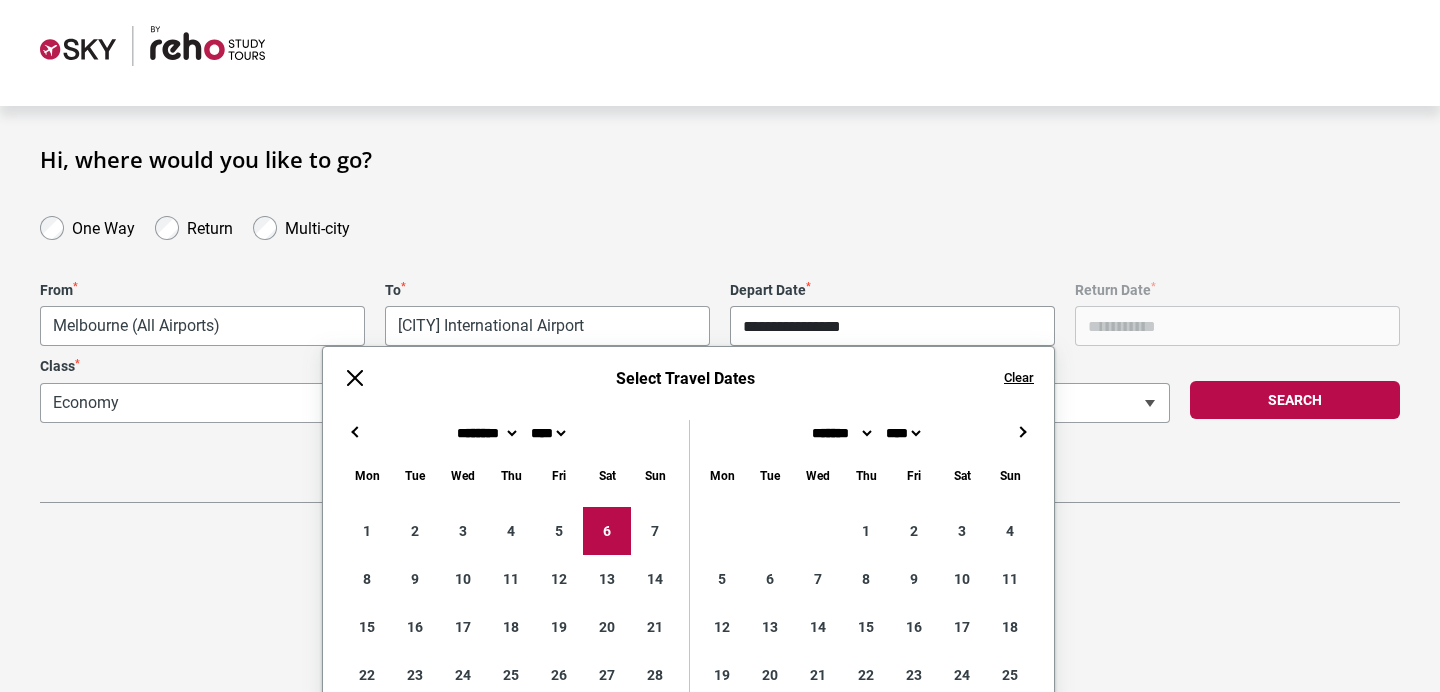 click on "**********" at bounding box center [892, 326] 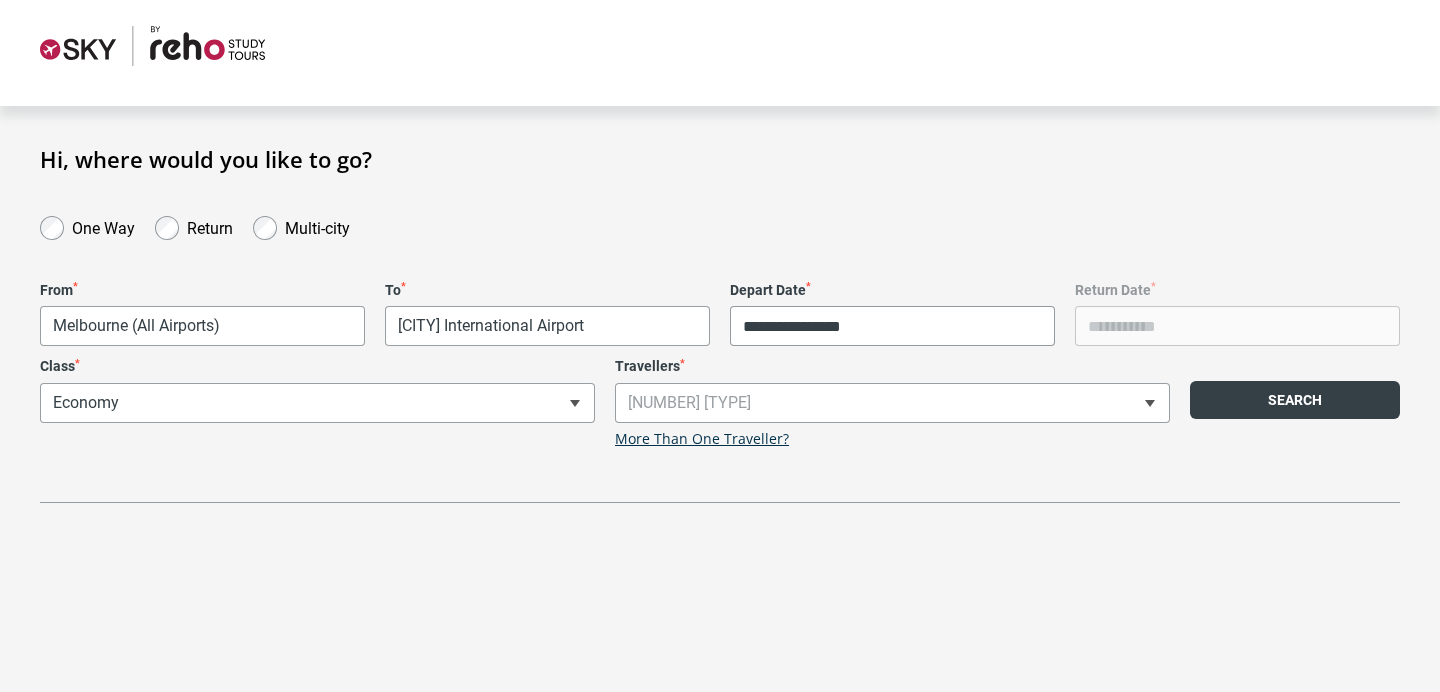 click on "Search" at bounding box center [1295, 400] 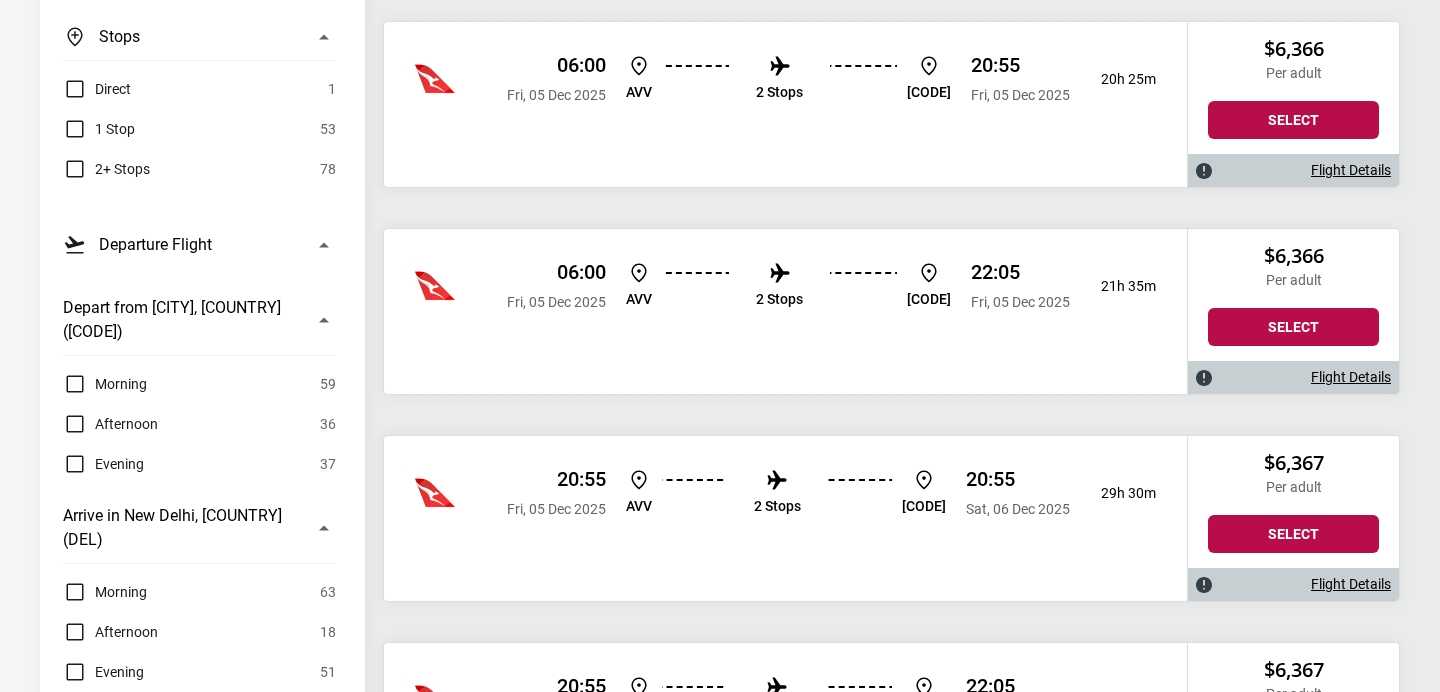 scroll, scrollTop: 0, scrollLeft: 0, axis: both 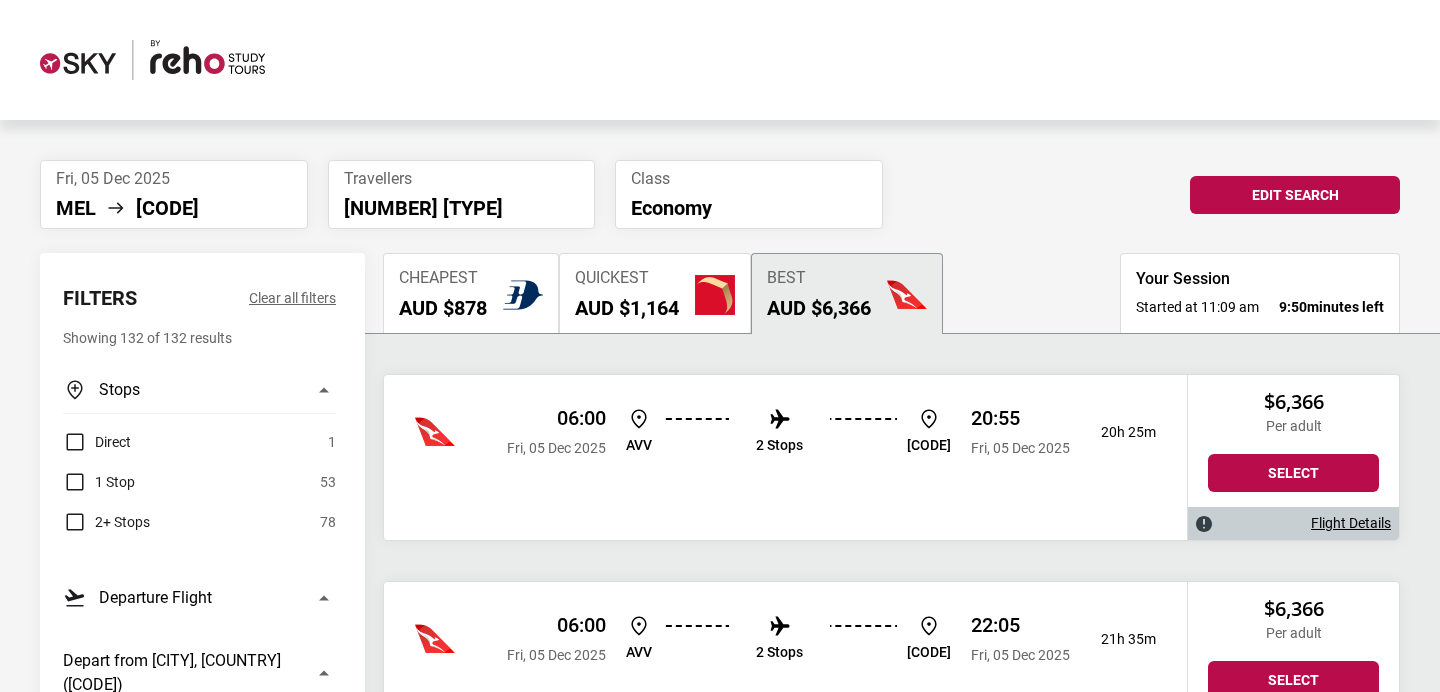 click at bounding box center [523, 295] 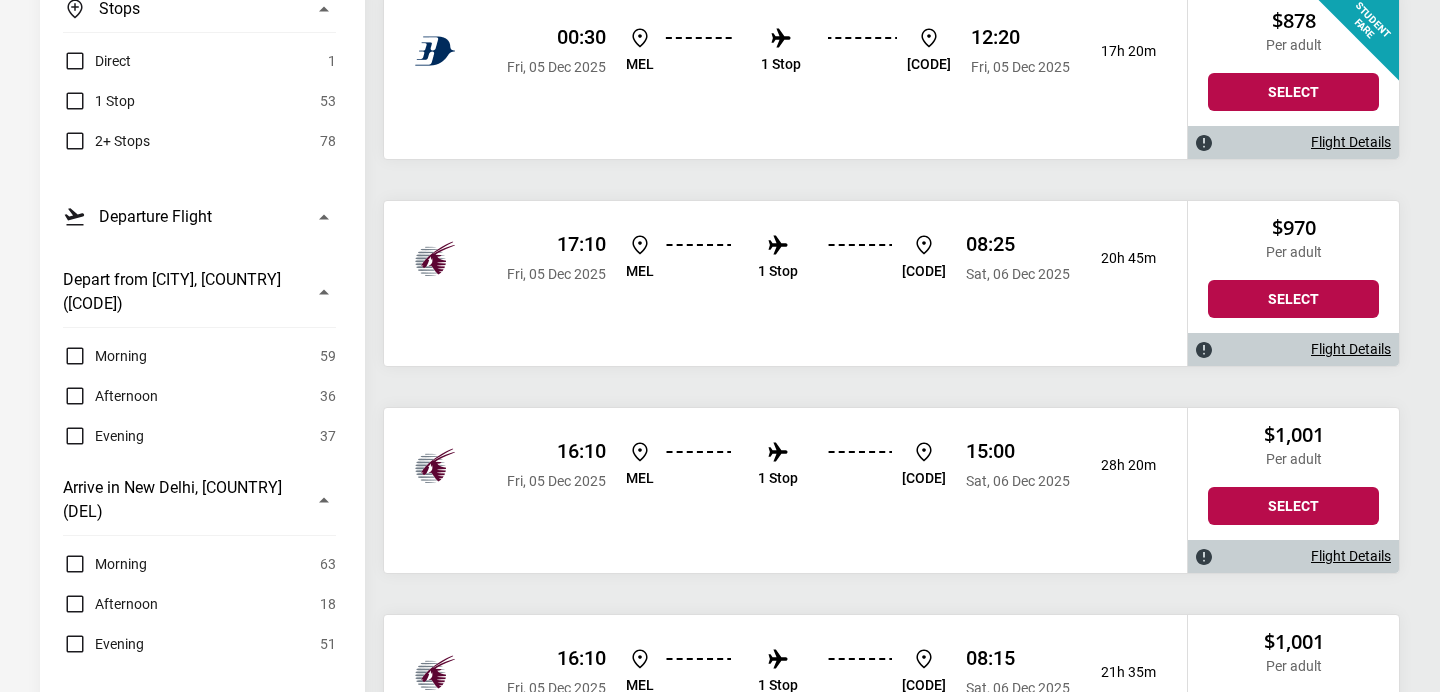 scroll, scrollTop: 0, scrollLeft: 0, axis: both 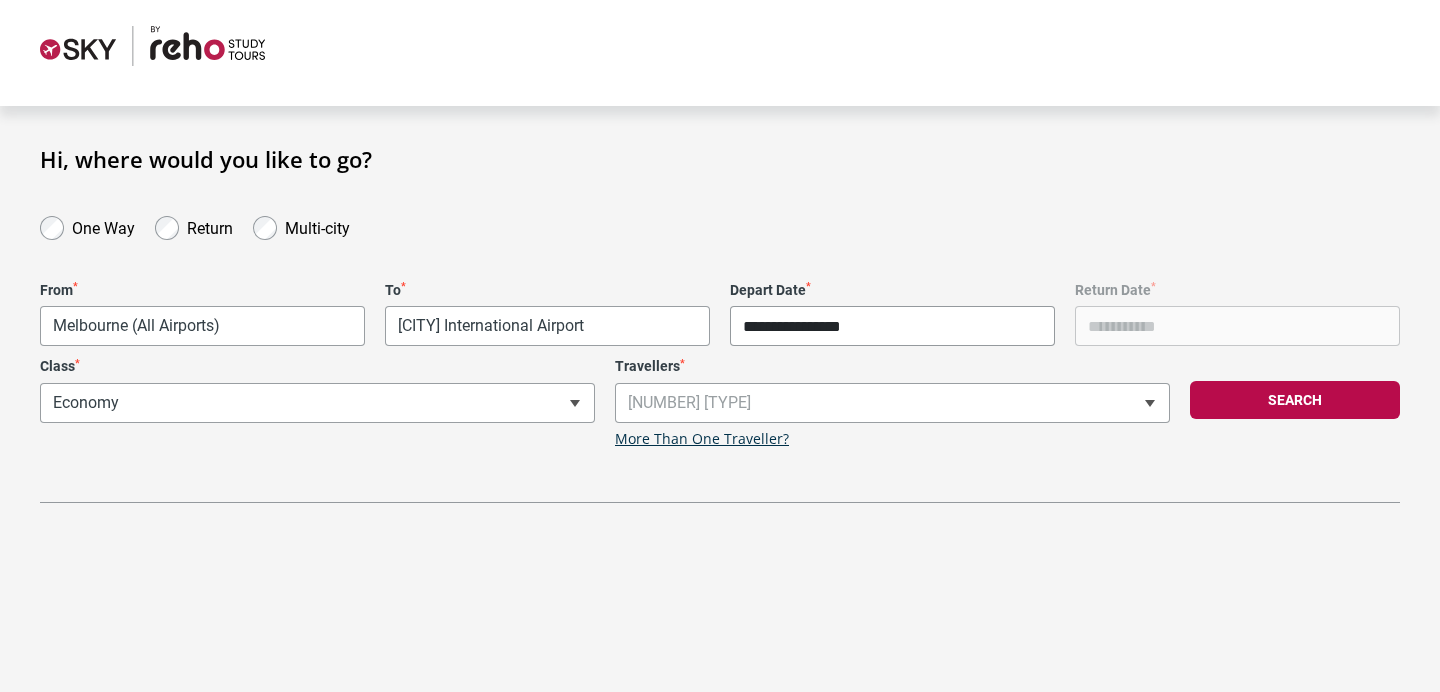 click on "**********" at bounding box center [892, 326] 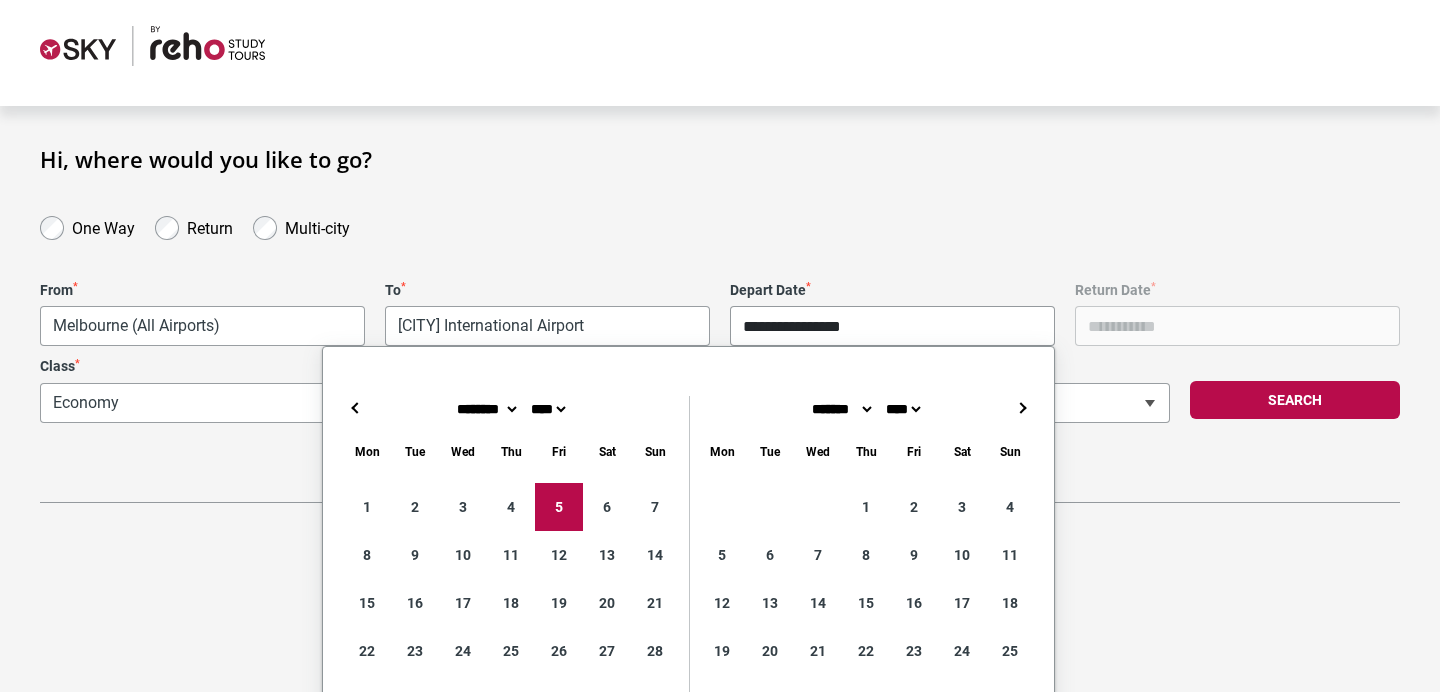 type on "**********" 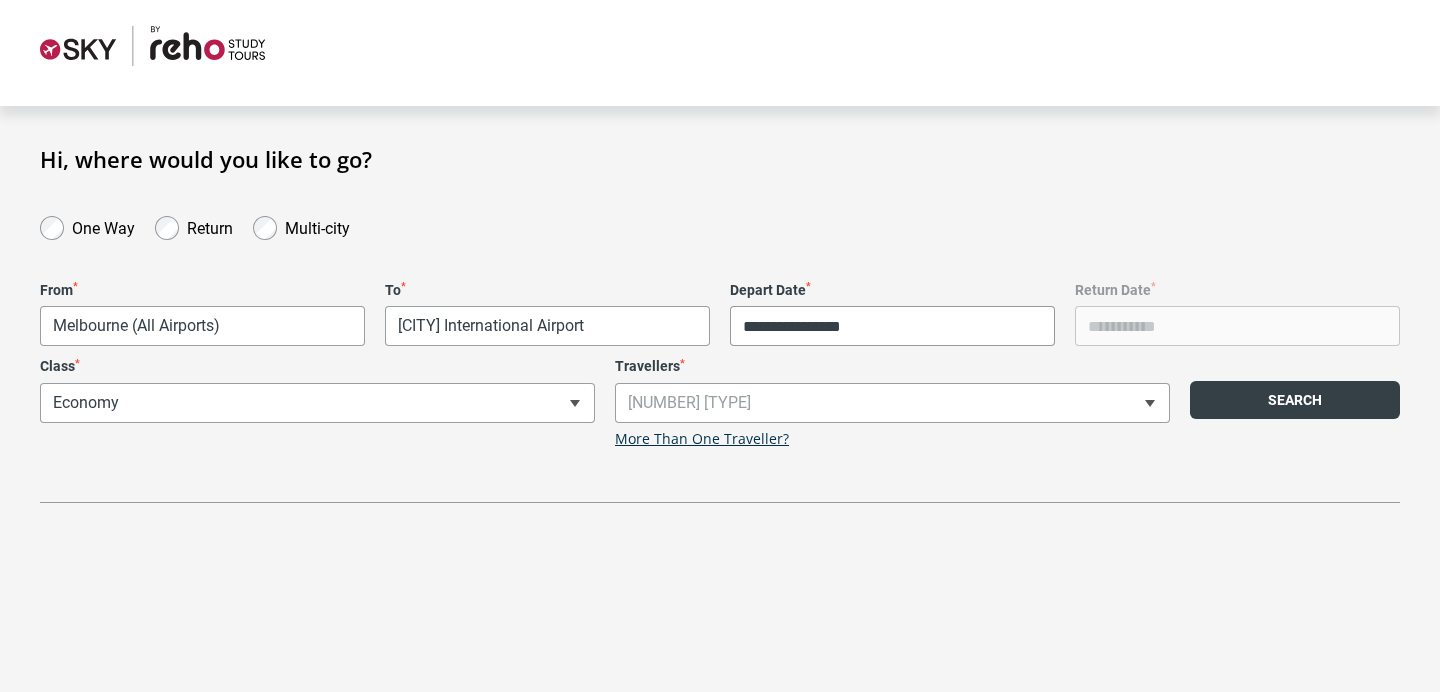 click on "Search" at bounding box center [1295, 400] 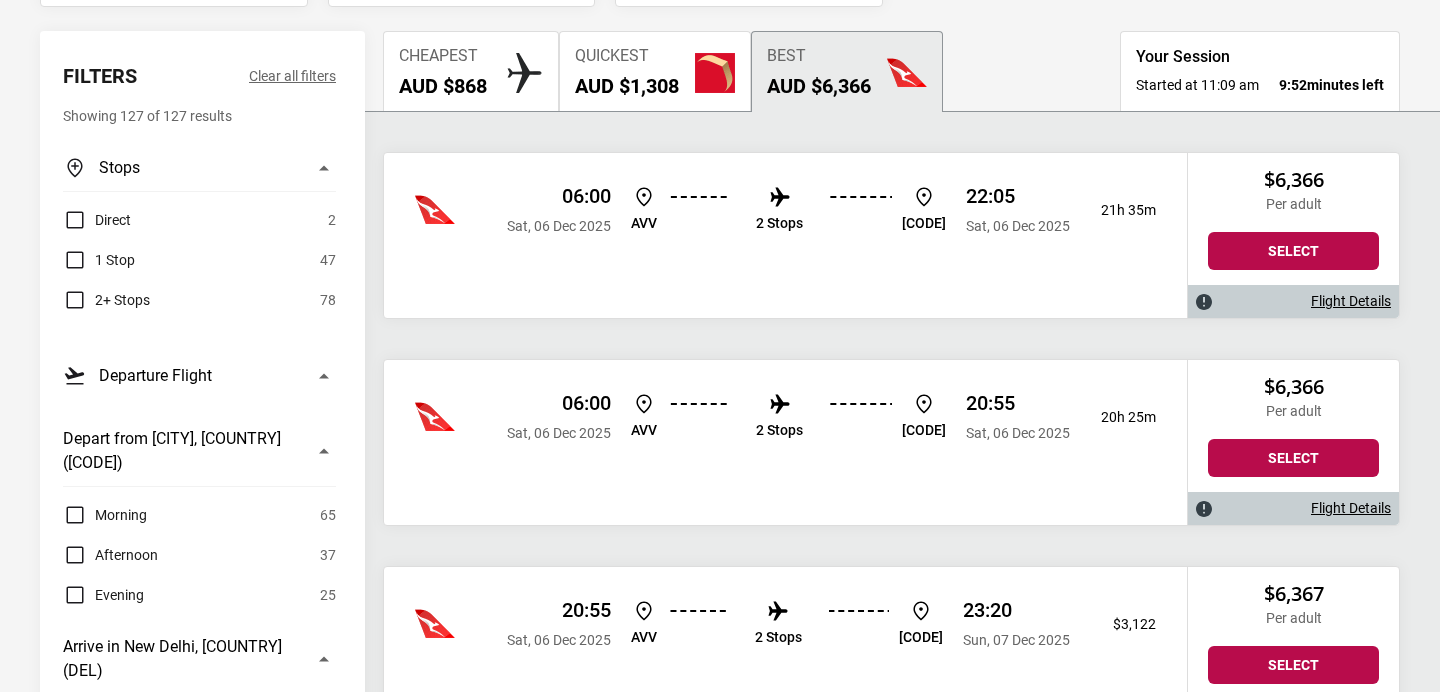 scroll, scrollTop: 192, scrollLeft: 0, axis: vertical 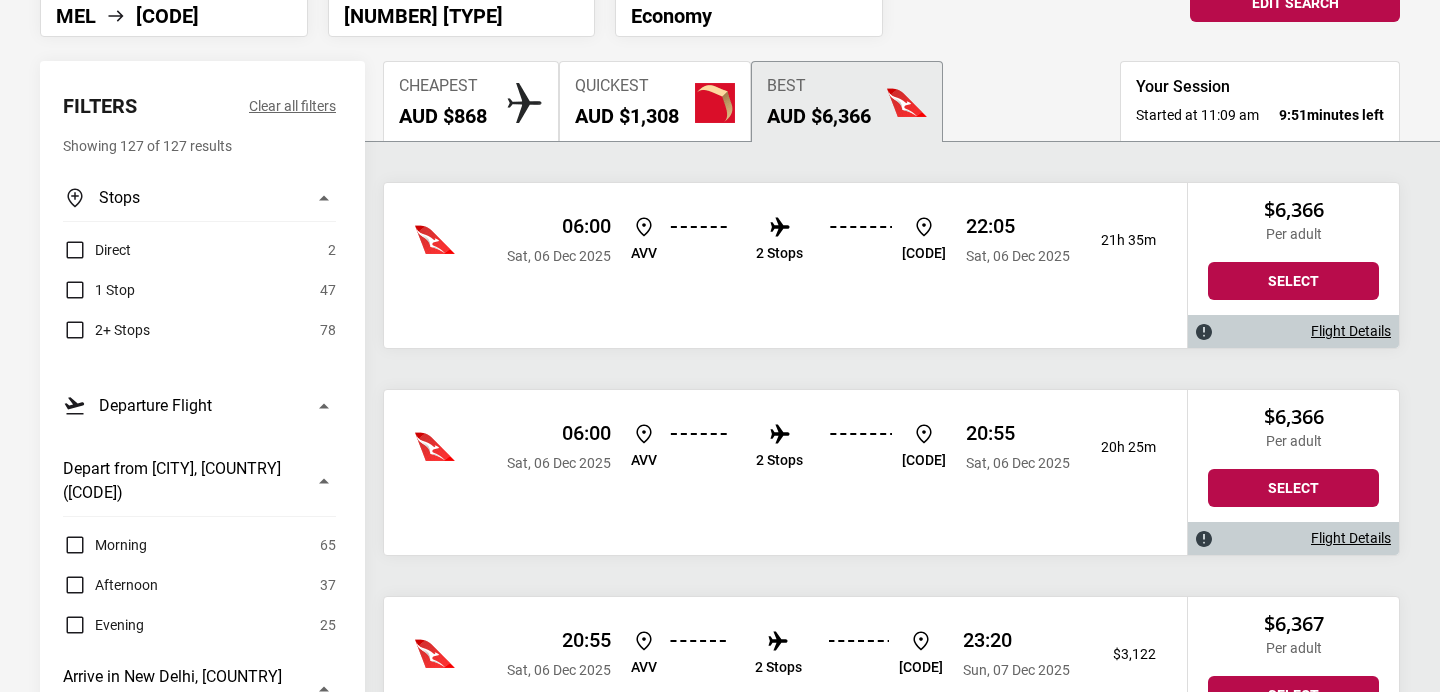 click on "Cheapest" at bounding box center (443, 86) 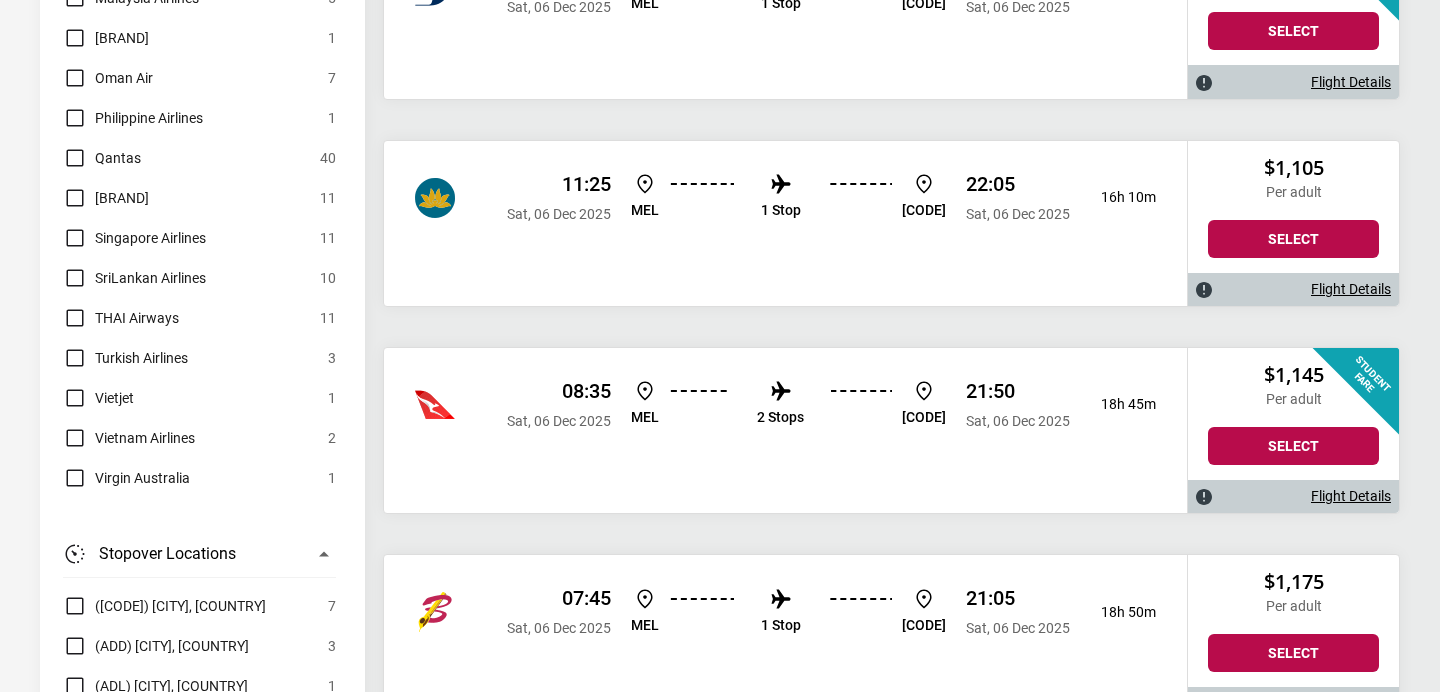 scroll, scrollTop: 2104, scrollLeft: 0, axis: vertical 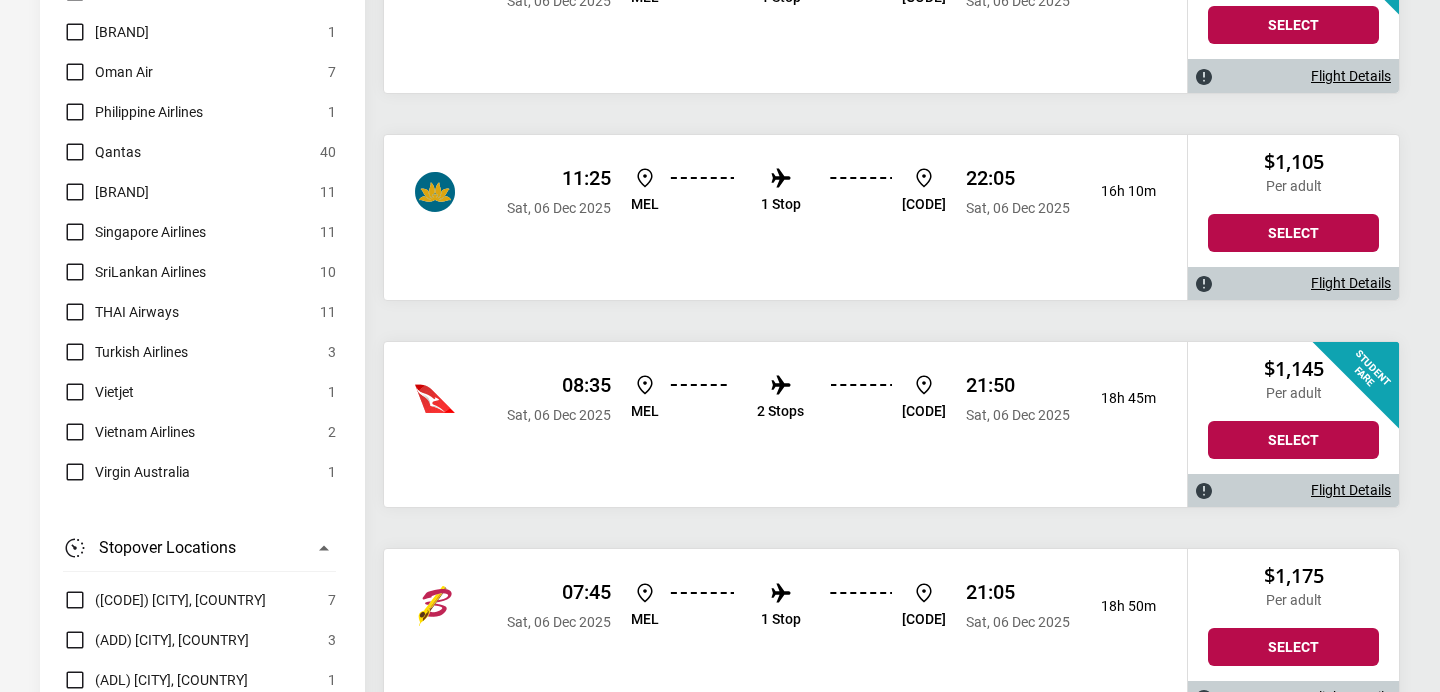 click on "[FLIGHT_DETAILS]" at bounding box center [1351, 490] 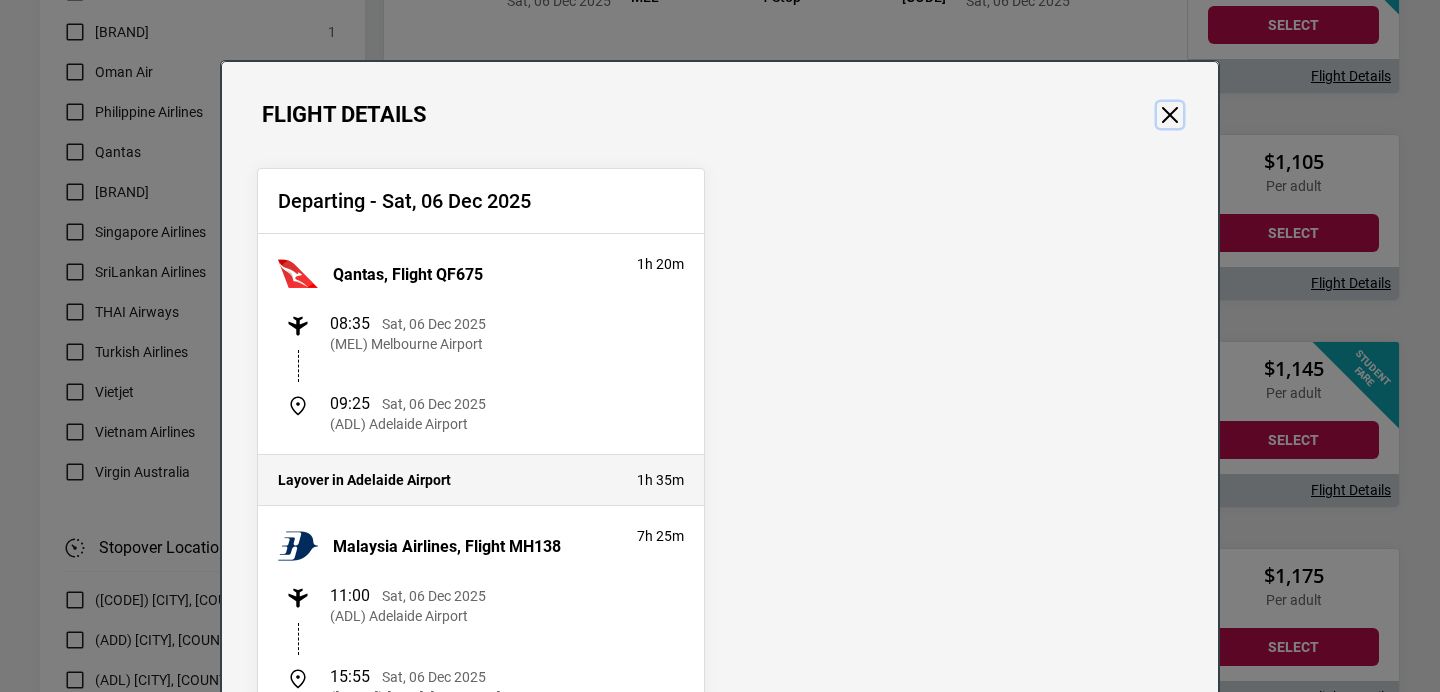 click at bounding box center (1170, 115) 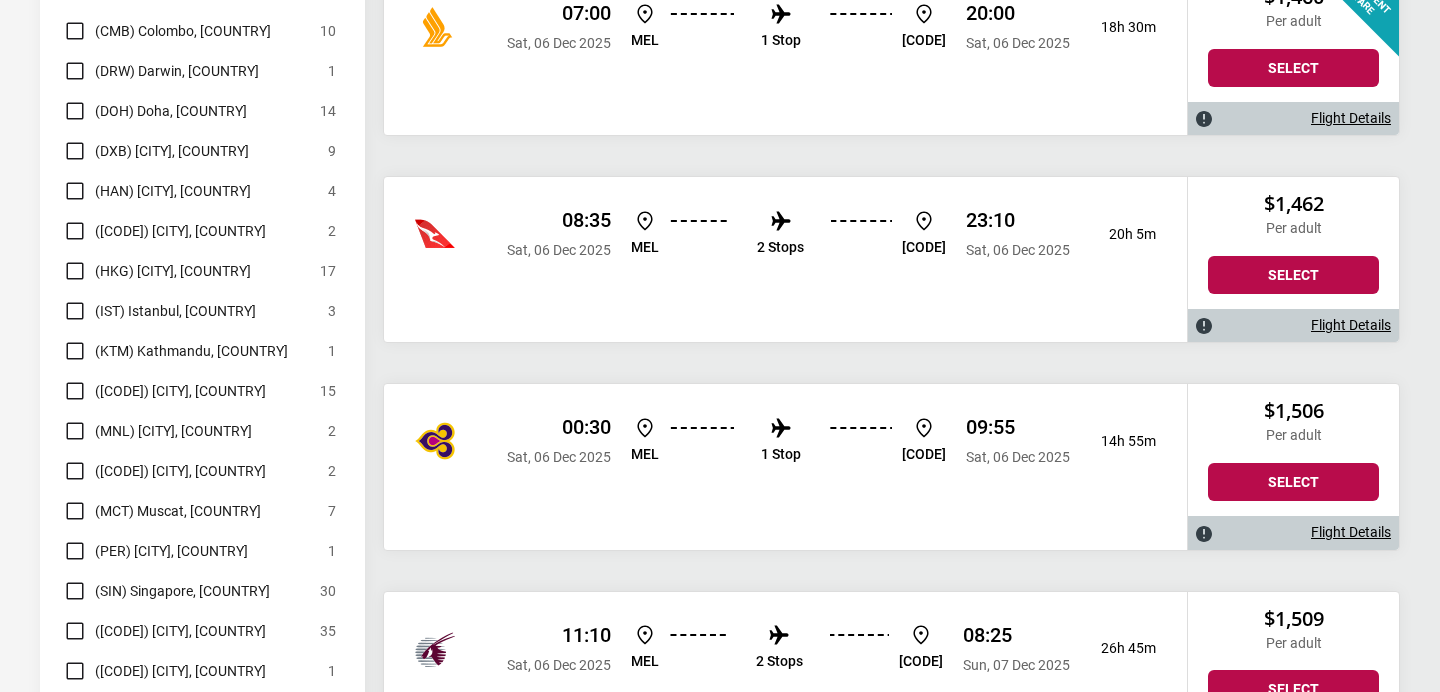 scroll, scrollTop: 3305, scrollLeft: 0, axis: vertical 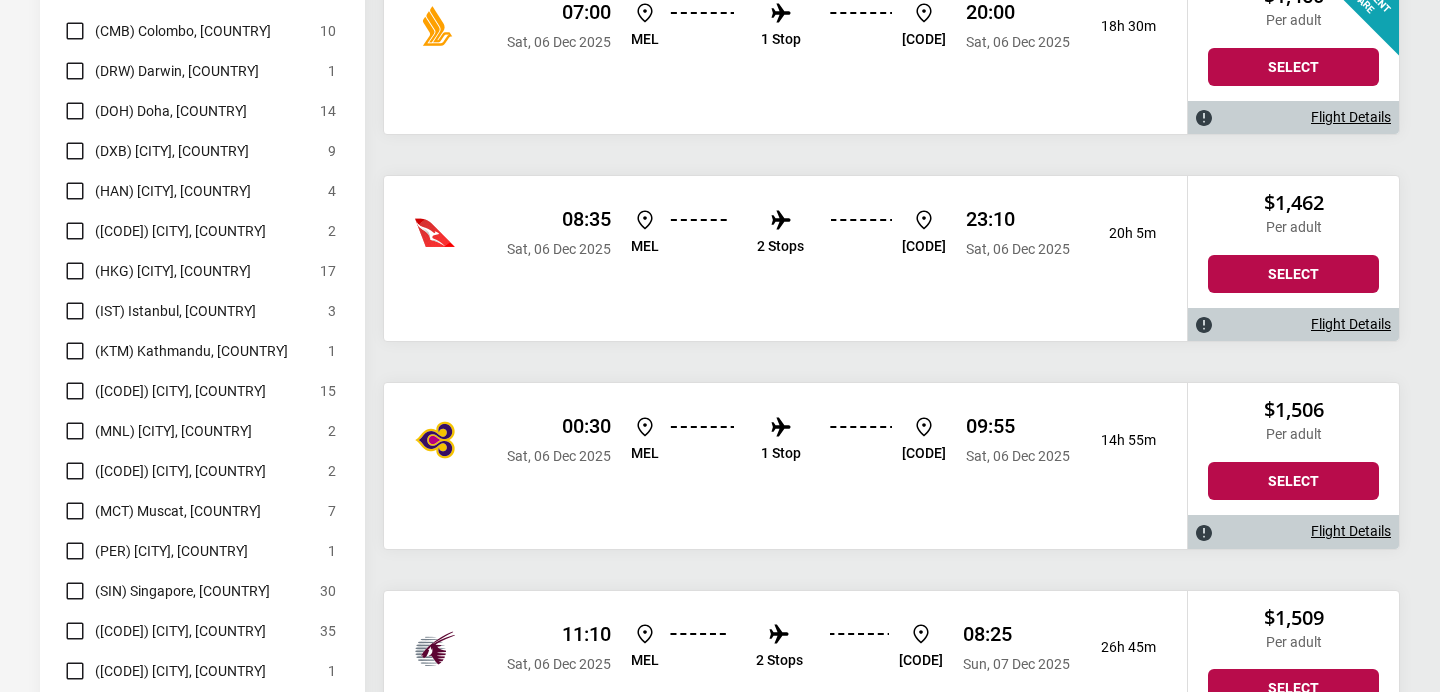 click on "[FLIGHT_DETAILS]" at bounding box center [1293, 324] 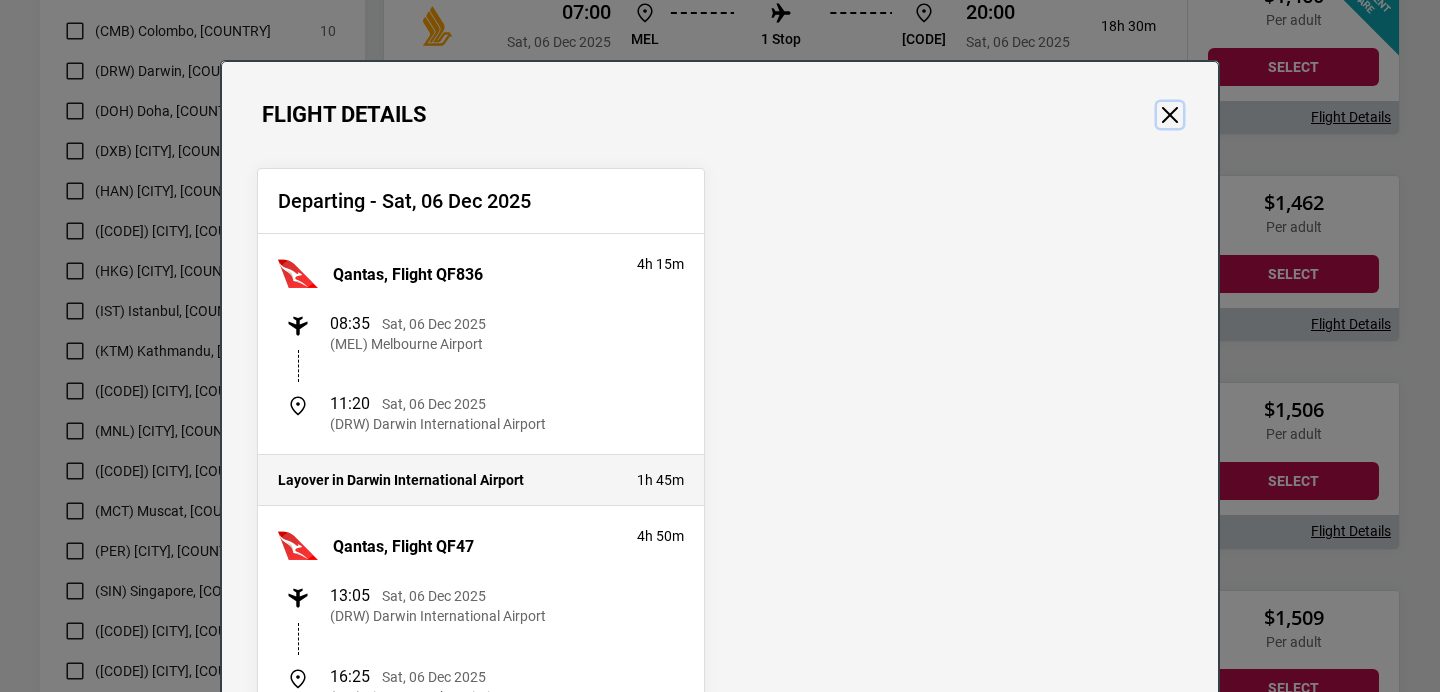 click at bounding box center (1170, 115) 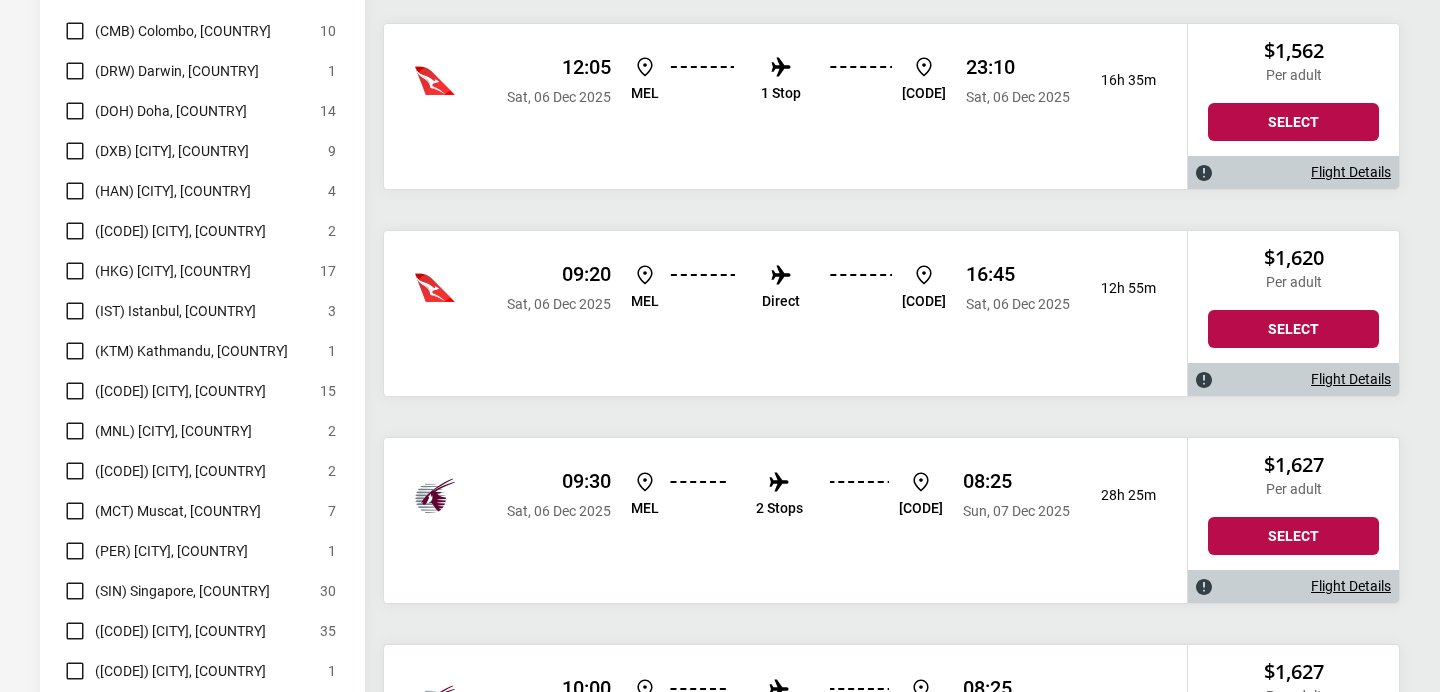 scroll, scrollTop: 4531, scrollLeft: 0, axis: vertical 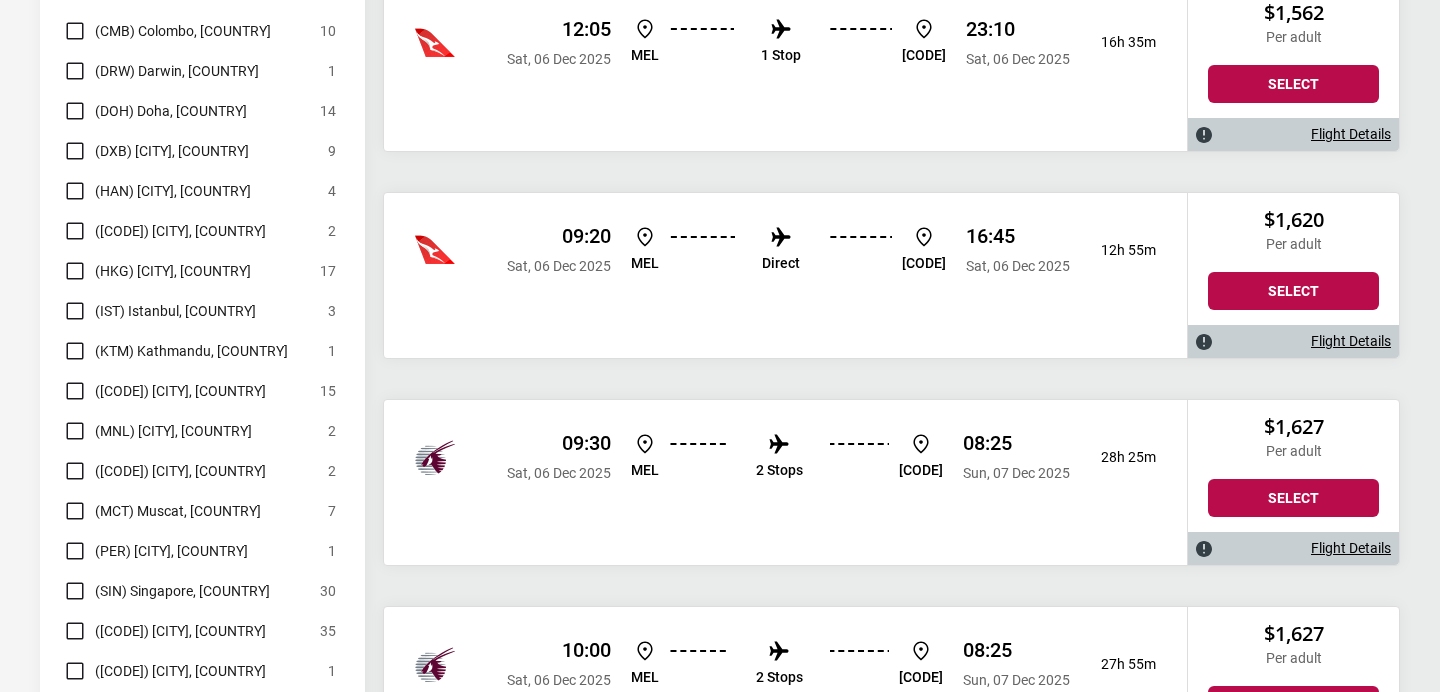 click on "[FLIGHT_DETAILS]" at bounding box center (1351, 341) 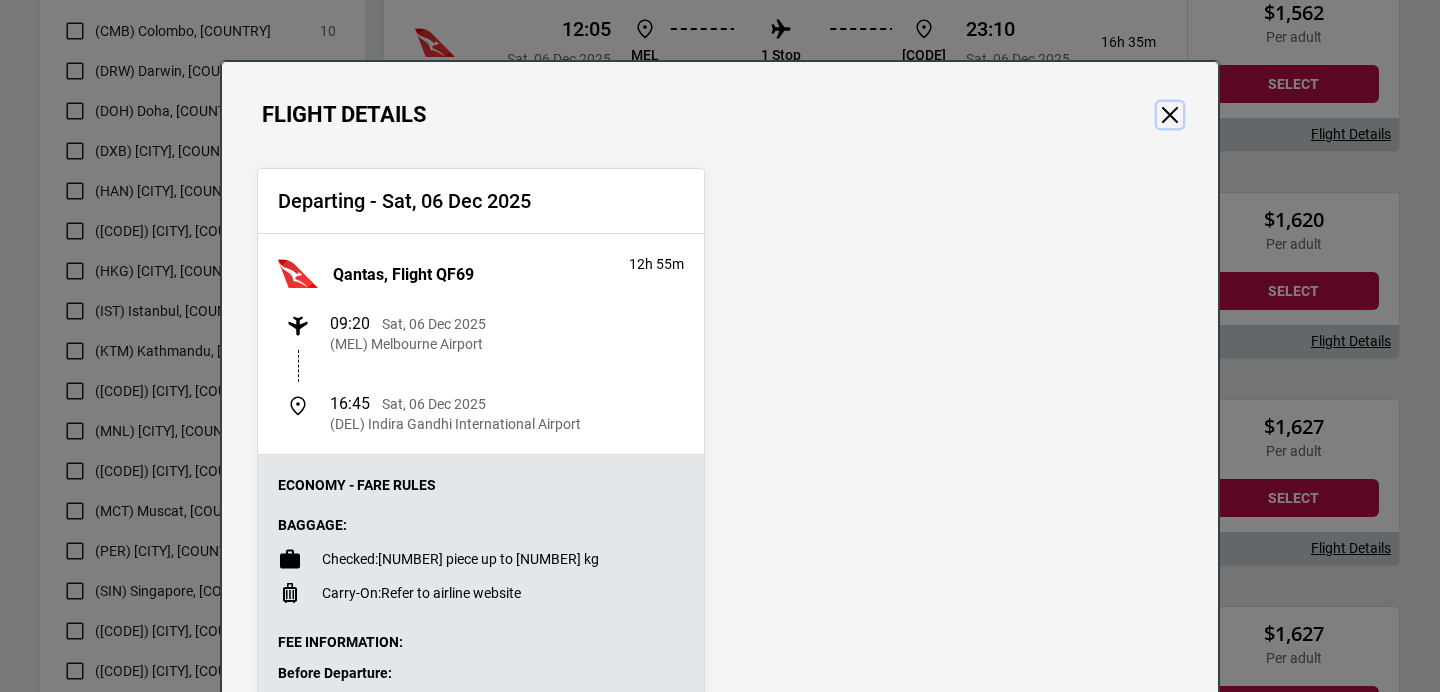 click at bounding box center (1170, 115) 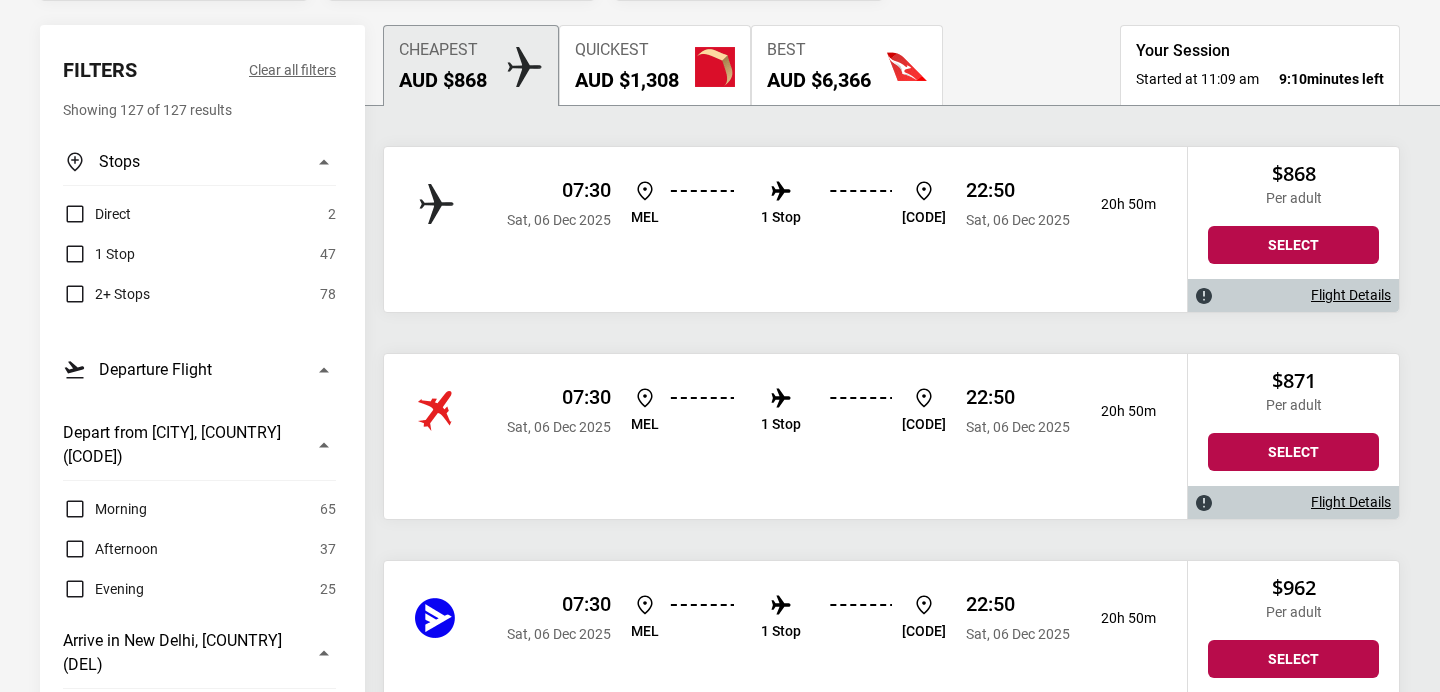 scroll, scrollTop: 235, scrollLeft: 0, axis: vertical 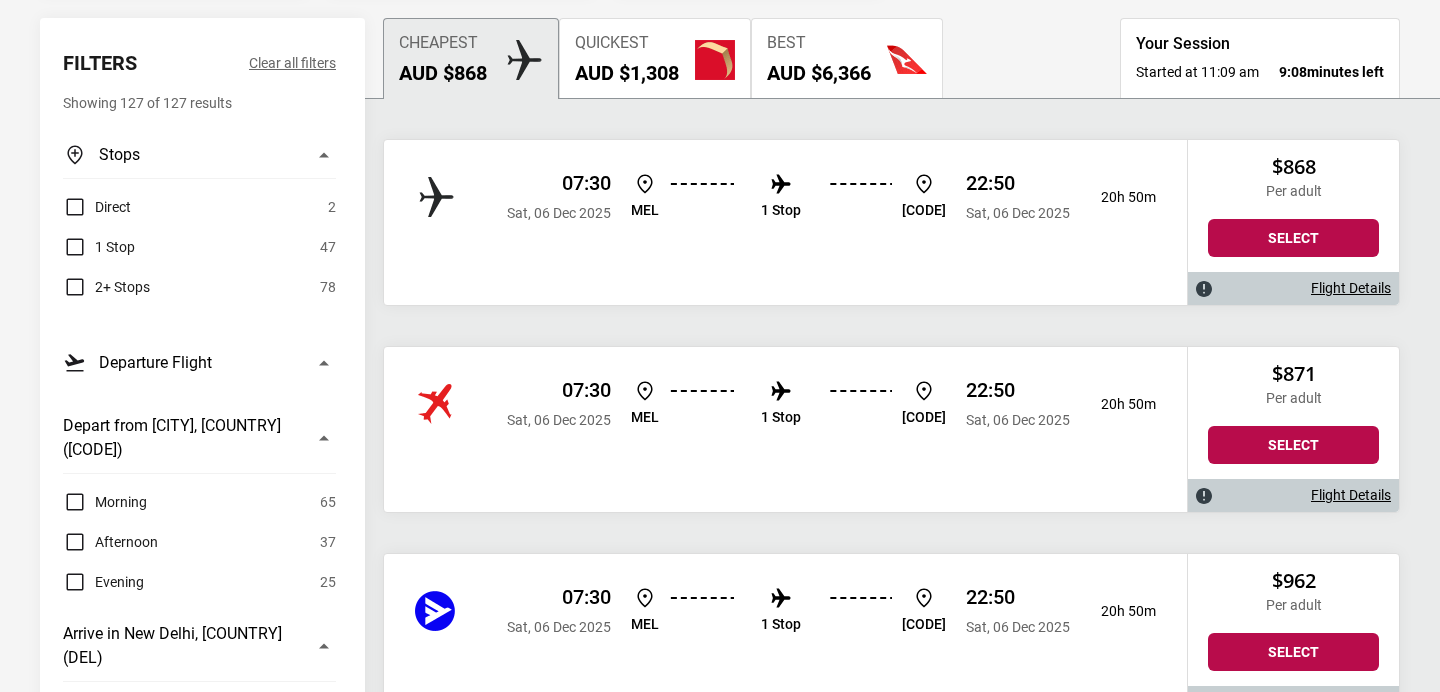 click on "[FLIGHT_DETAILS]" at bounding box center [1351, 288] 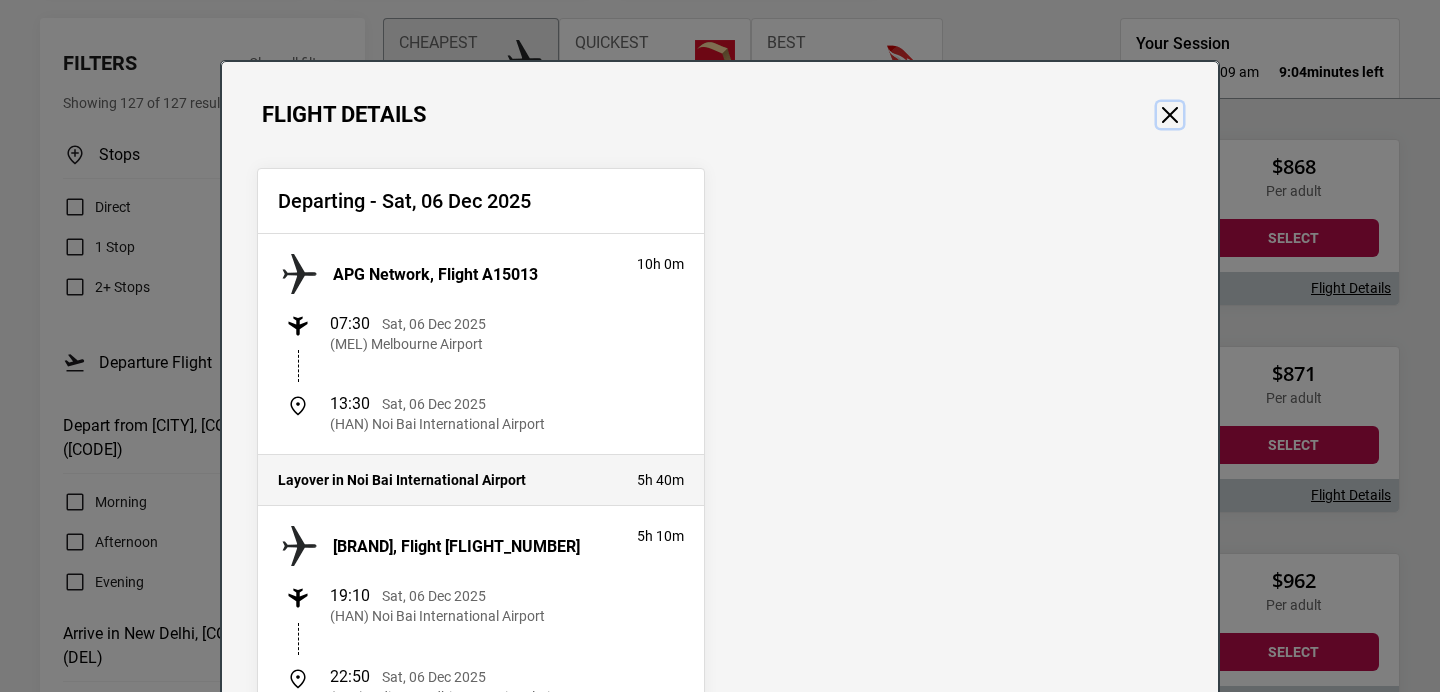 click at bounding box center [1170, 115] 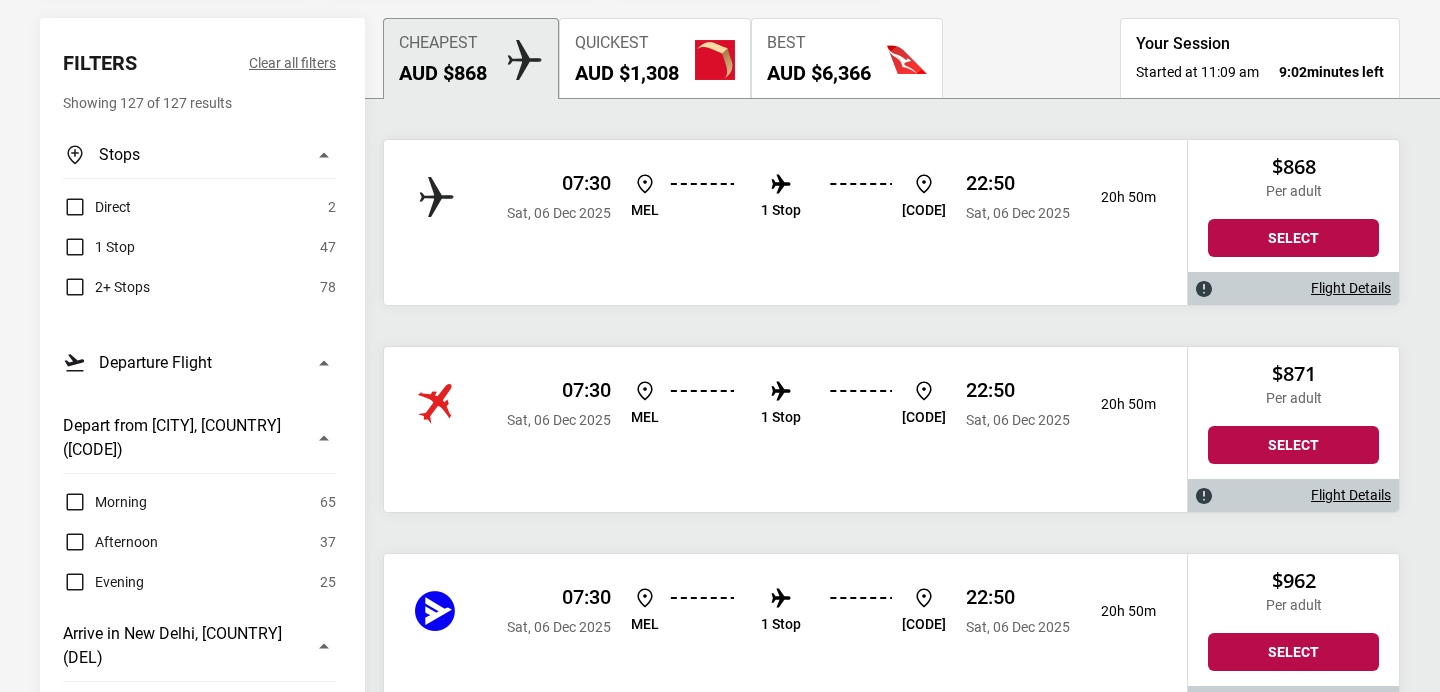 click on "[FLIGHT_DETAILS]" at bounding box center (1351, 495) 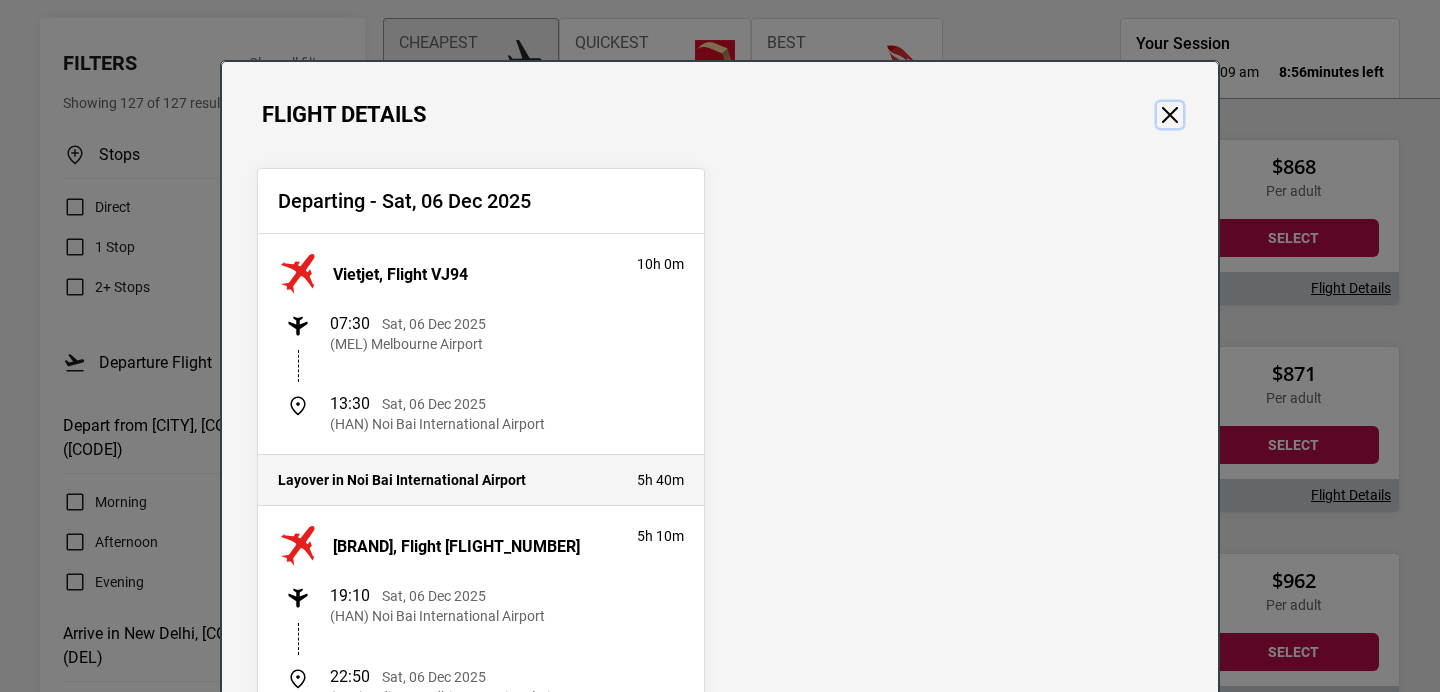 click at bounding box center [1170, 115] 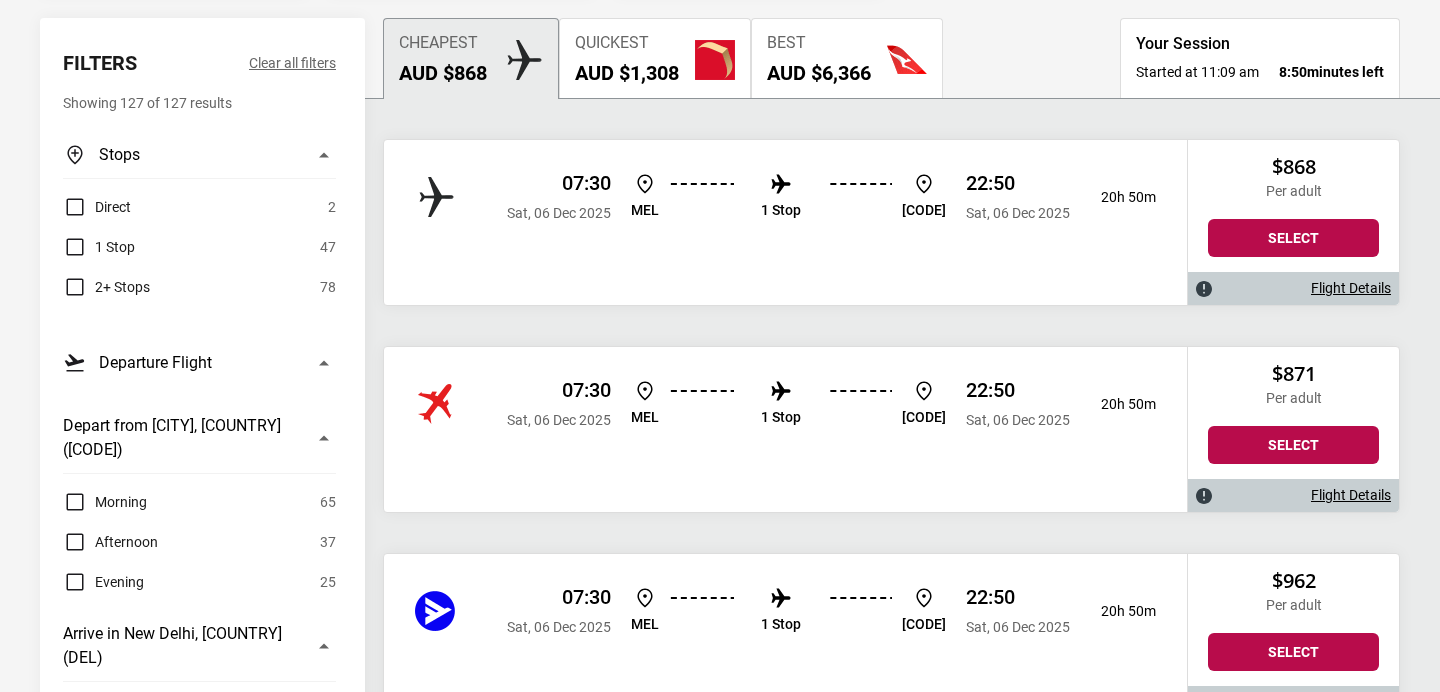 scroll, scrollTop: 0, scrollLeft: 0, axis: both 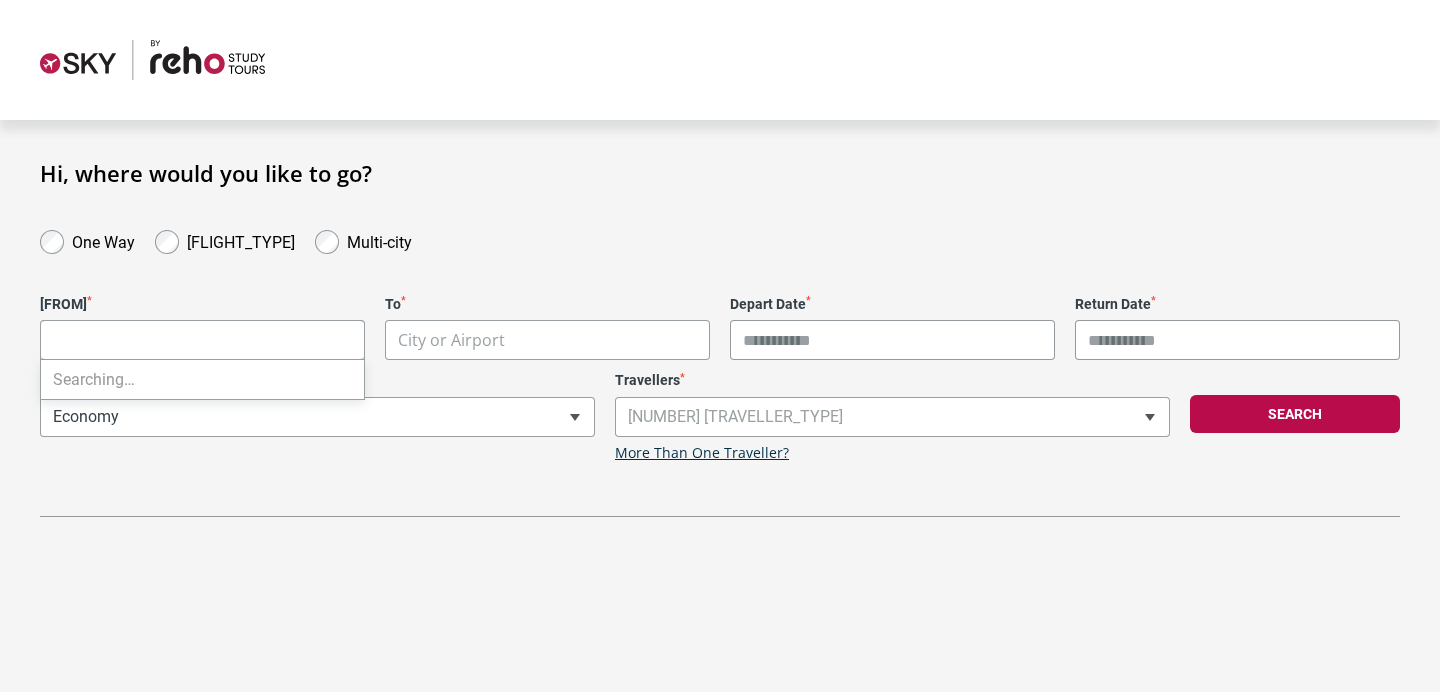 click on "**********" at bounding box center [720, 346] 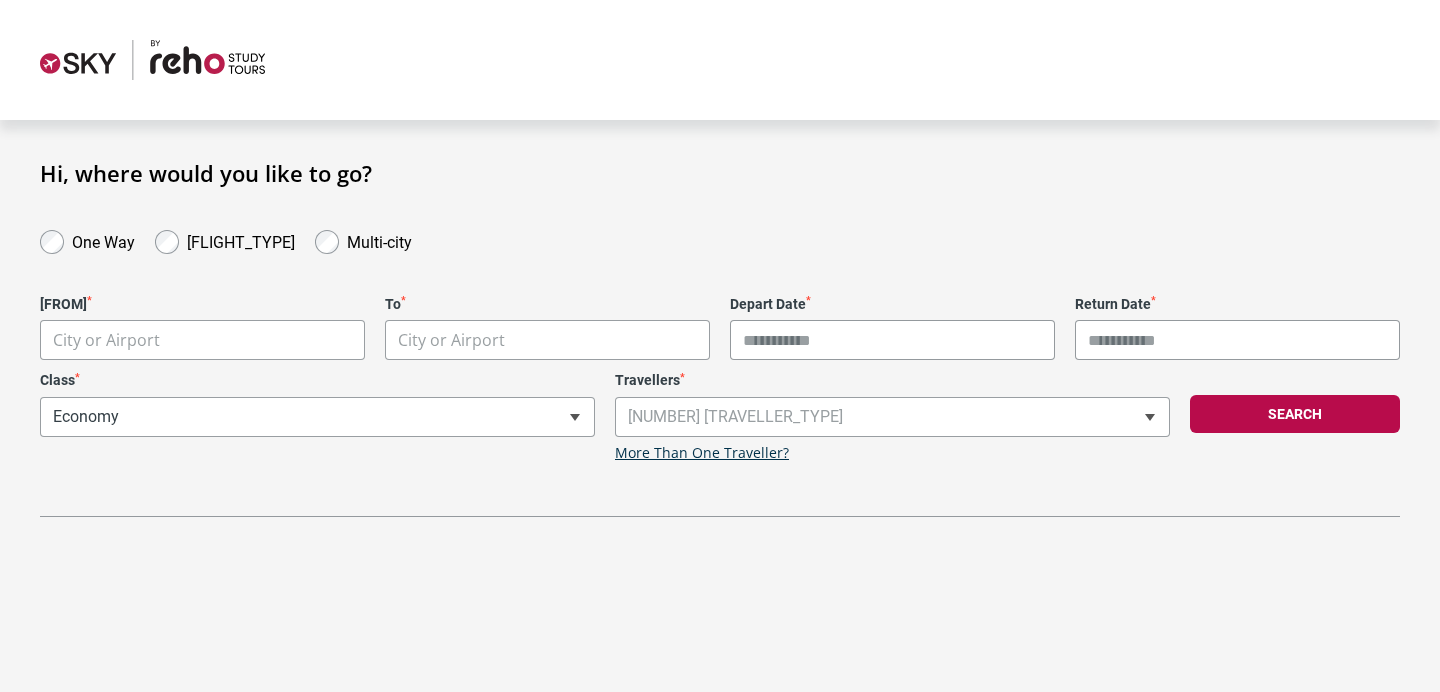 click on "One Way" at bounding box center [87, 240] 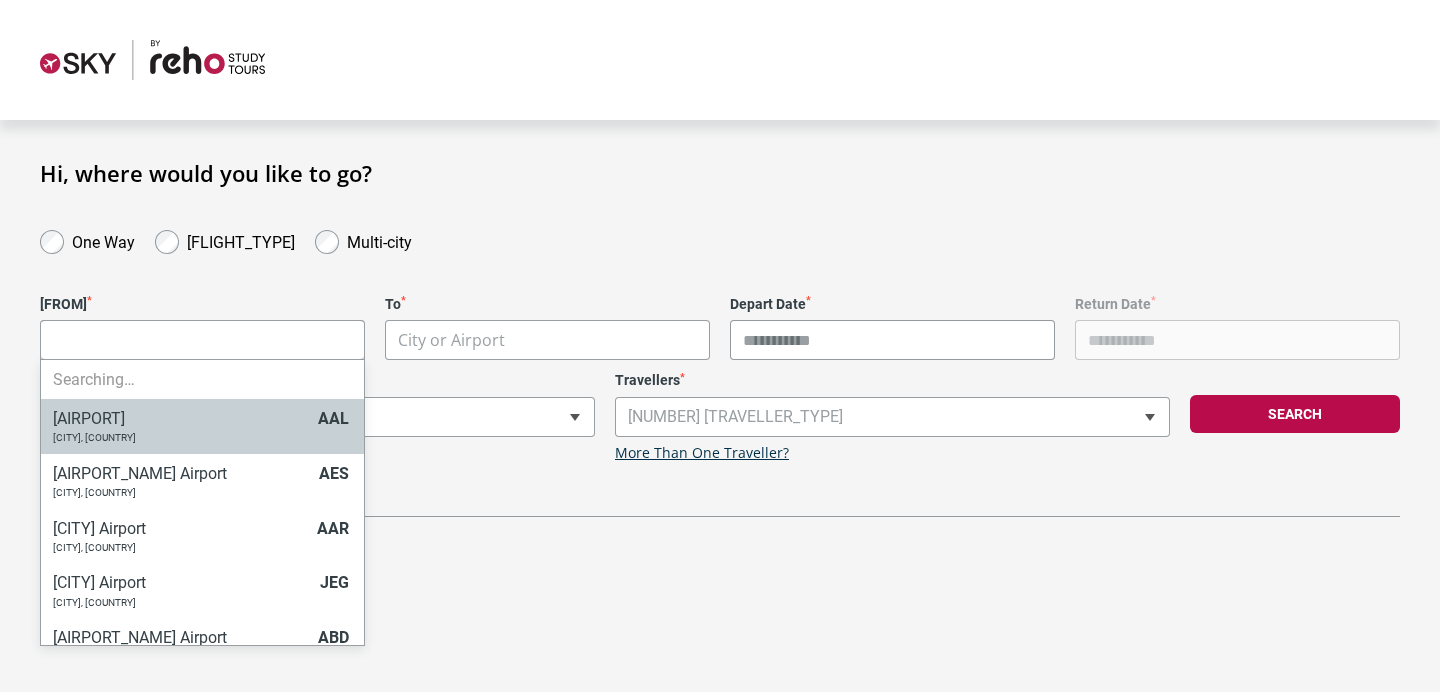 click on "**********" at bounding box center (720, 346) 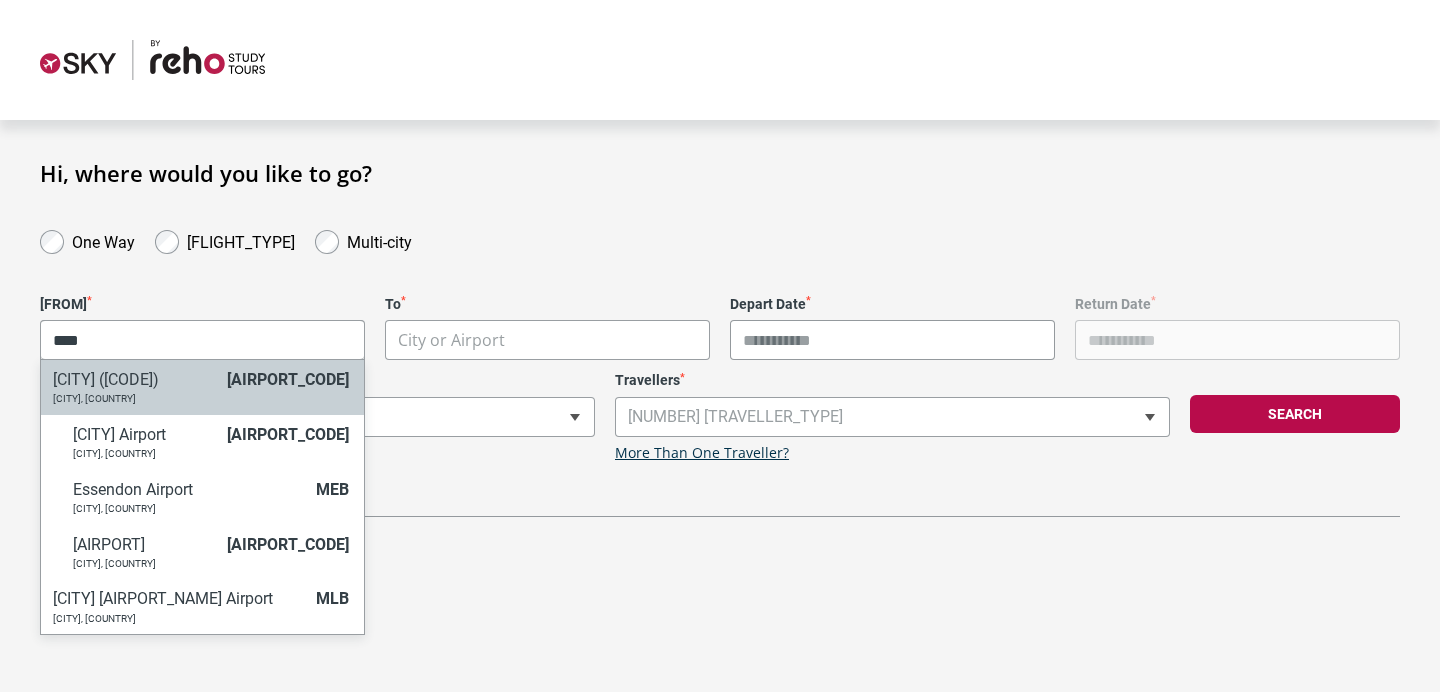 type on "****" 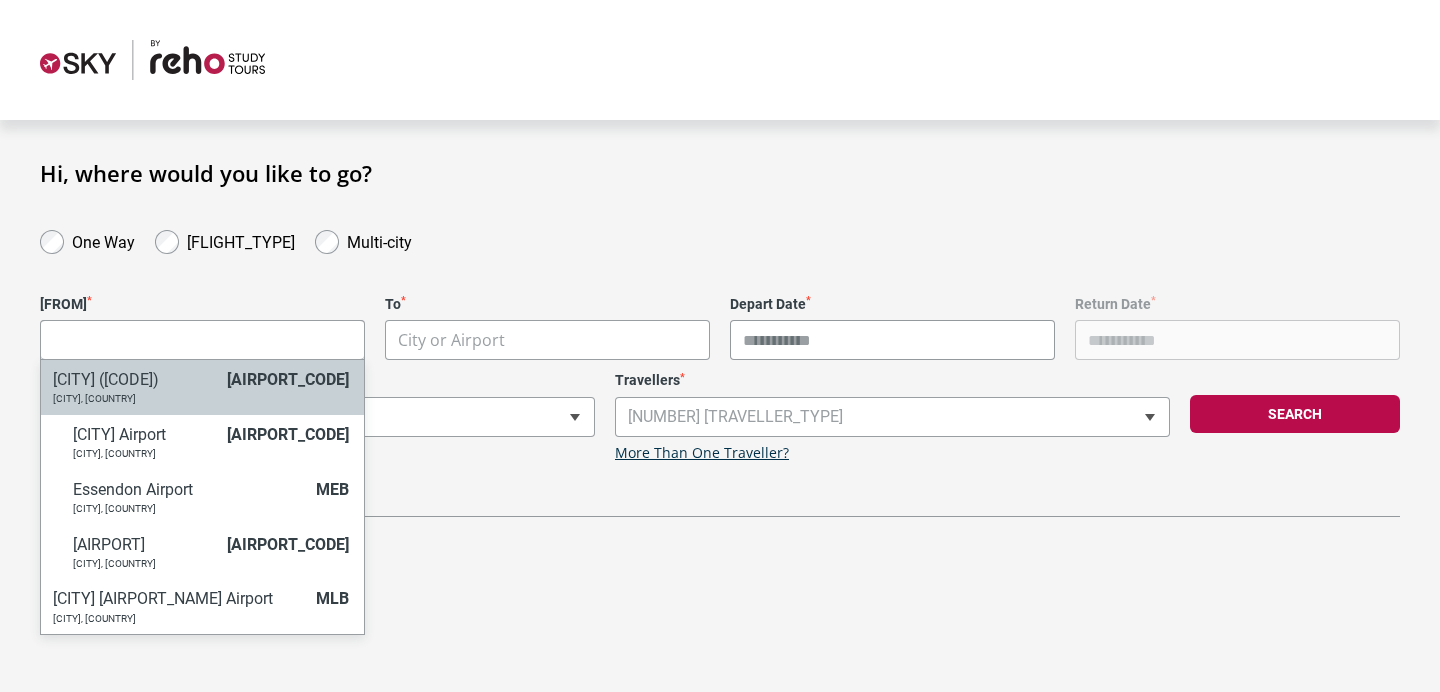 select on "MELC" 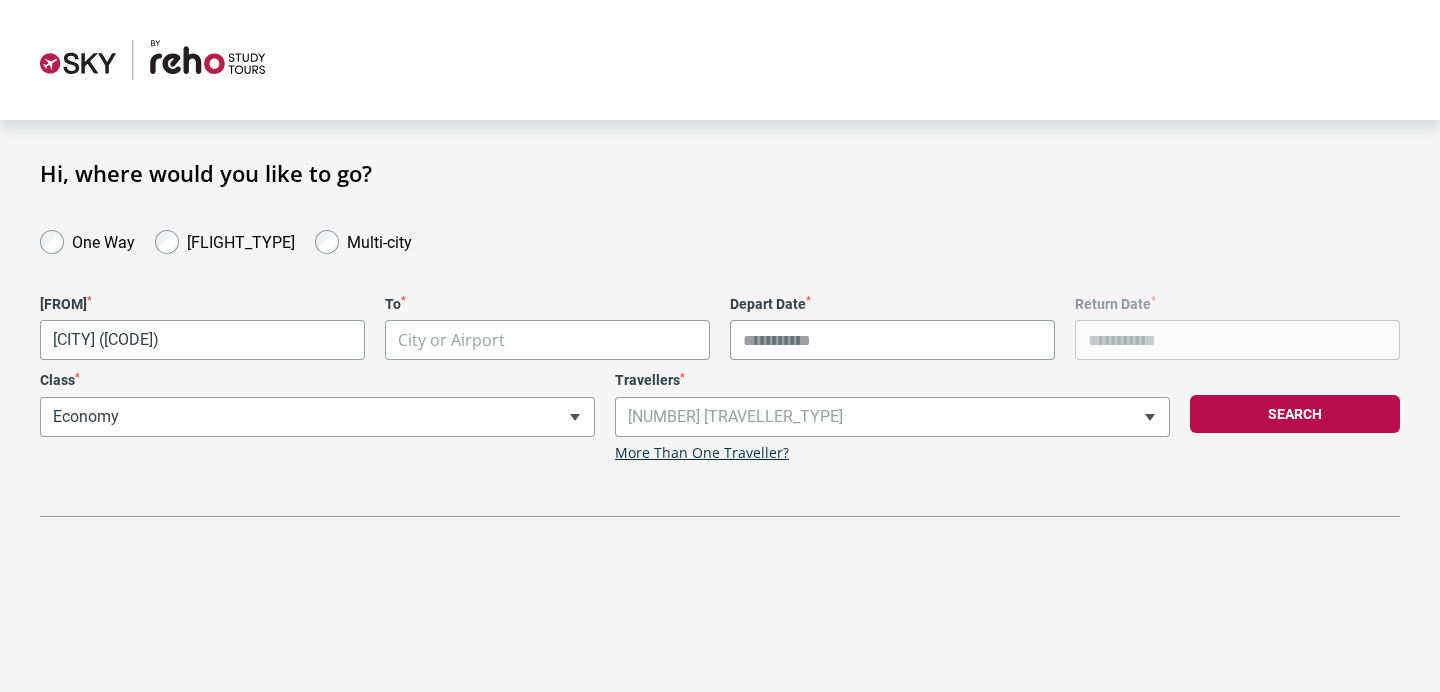 click on "**********" at bounding box center [720, 346] 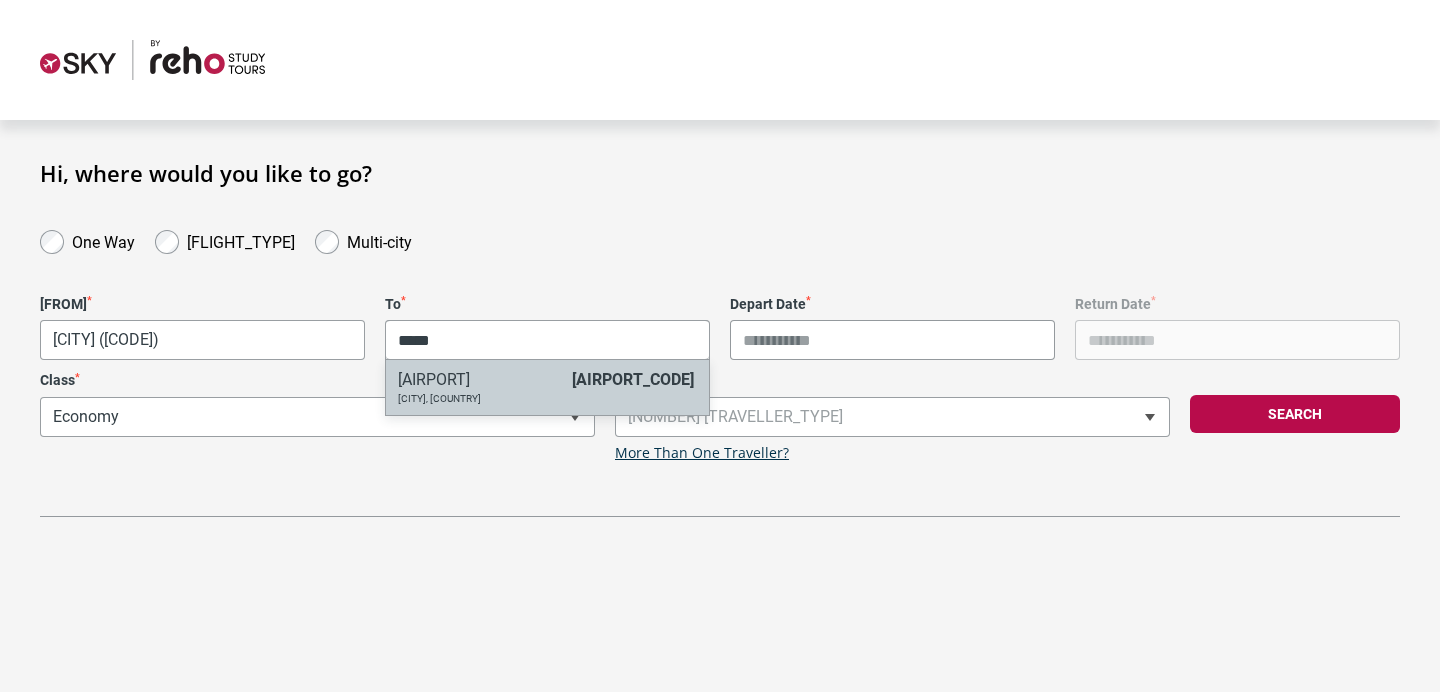 type on "*****" 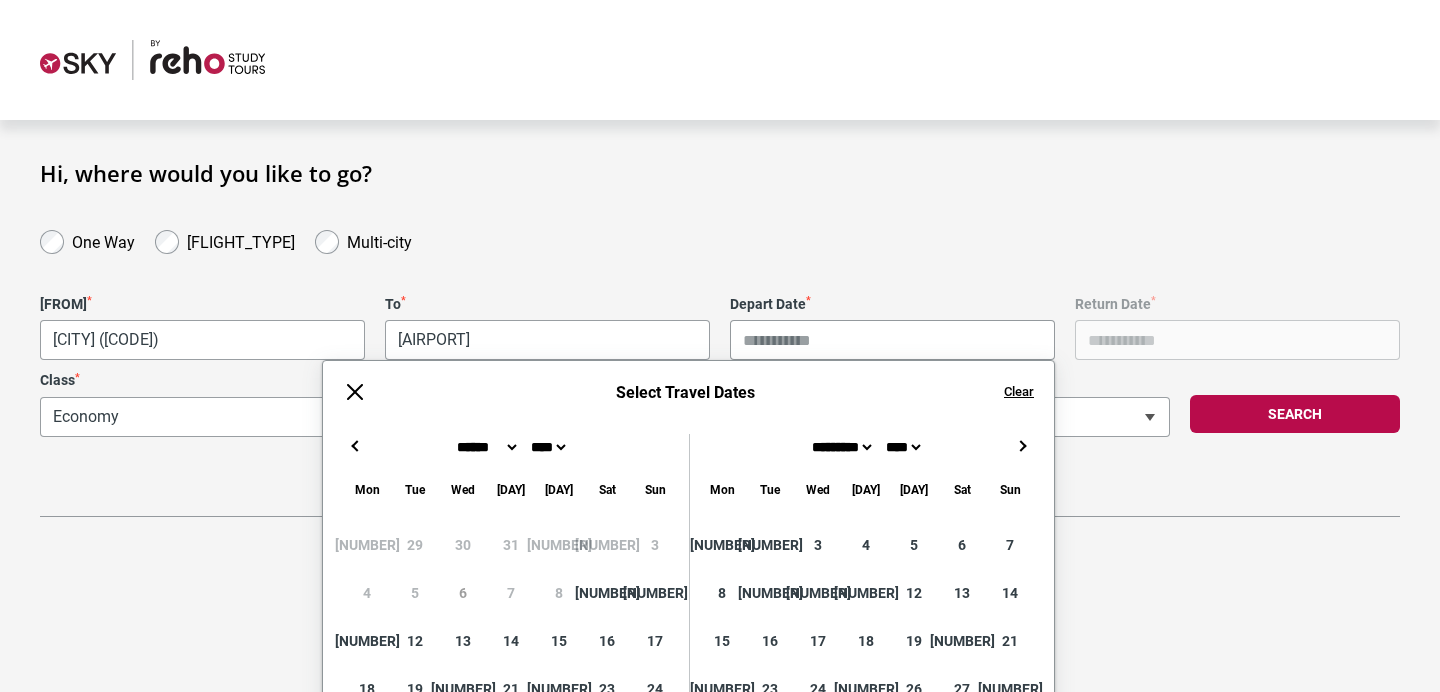 click on "Depart Date  *" at bounding box center (892, 340) 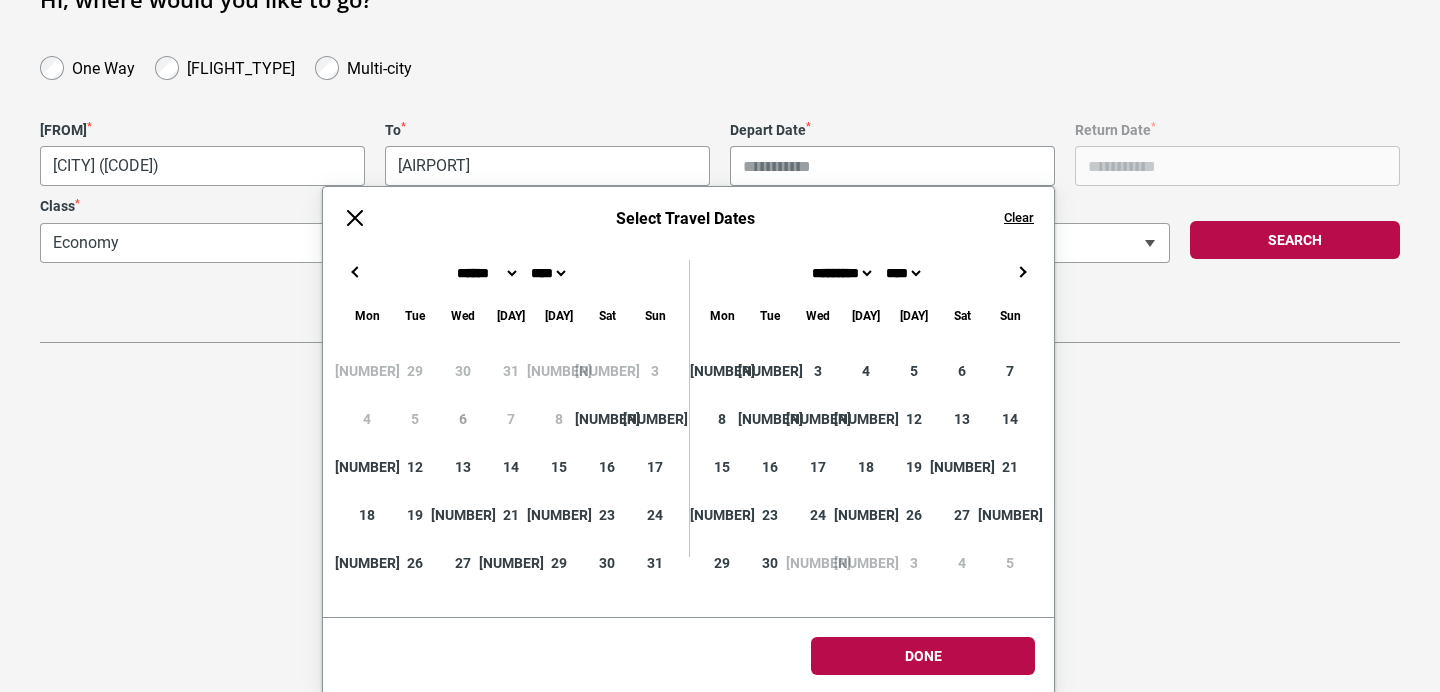 scroll, scrollTop: 176, scrollLeft: 0, axis: vertical 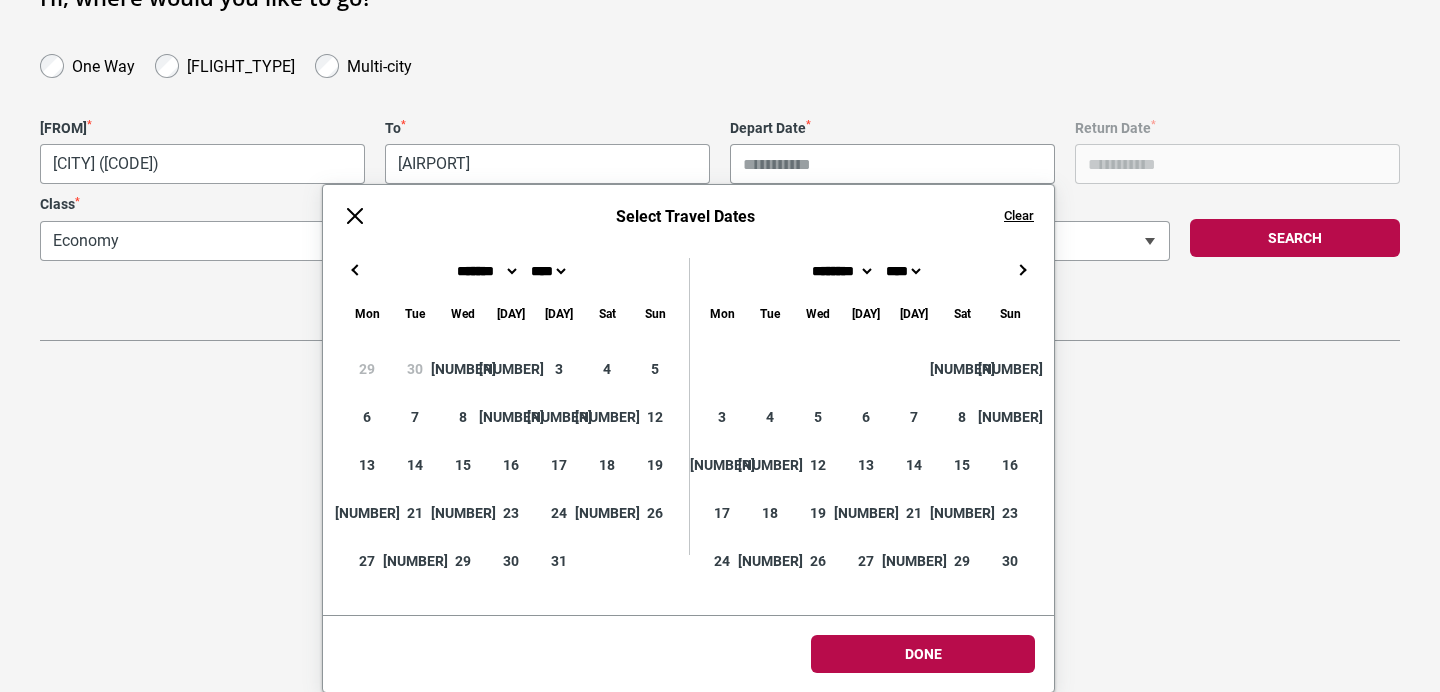 click on "→" at bounding box center (1022, 270) 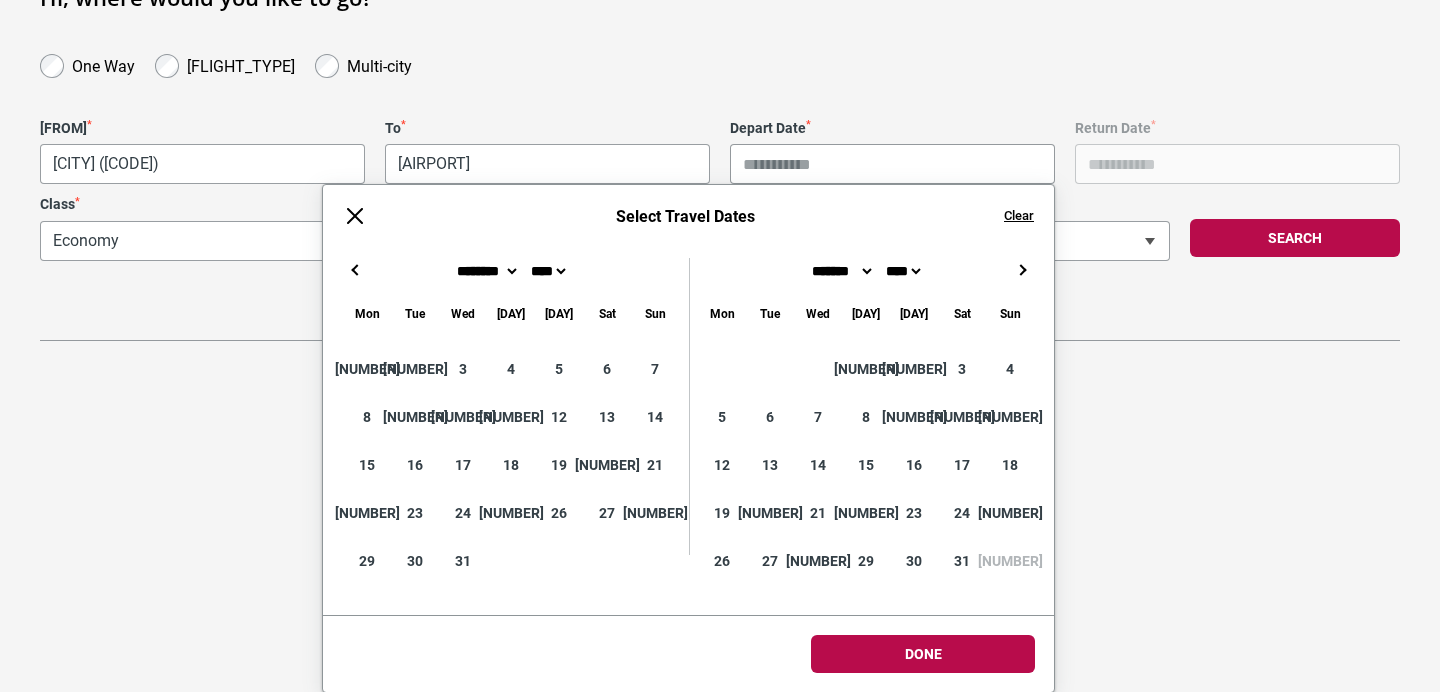 type on "**********" 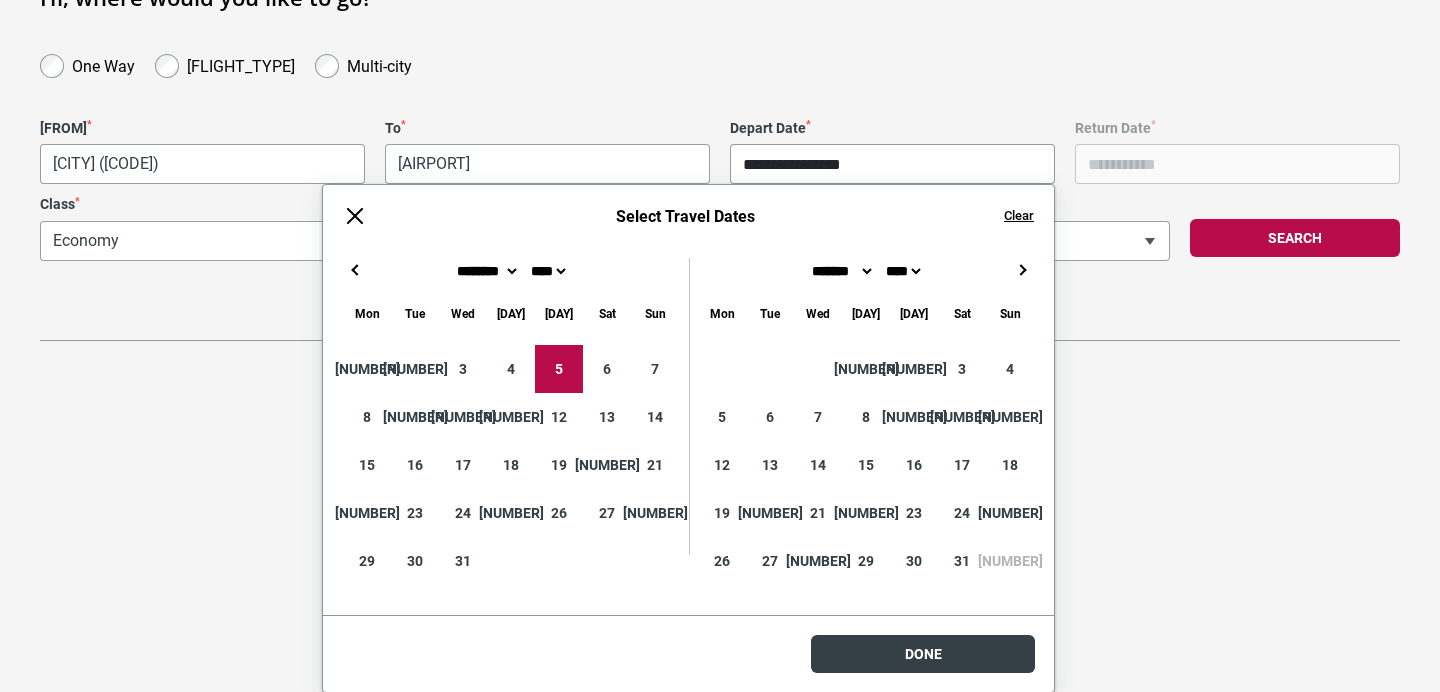 scroll, scrollTop: 14, scrollLeft: 0, axis: vertical 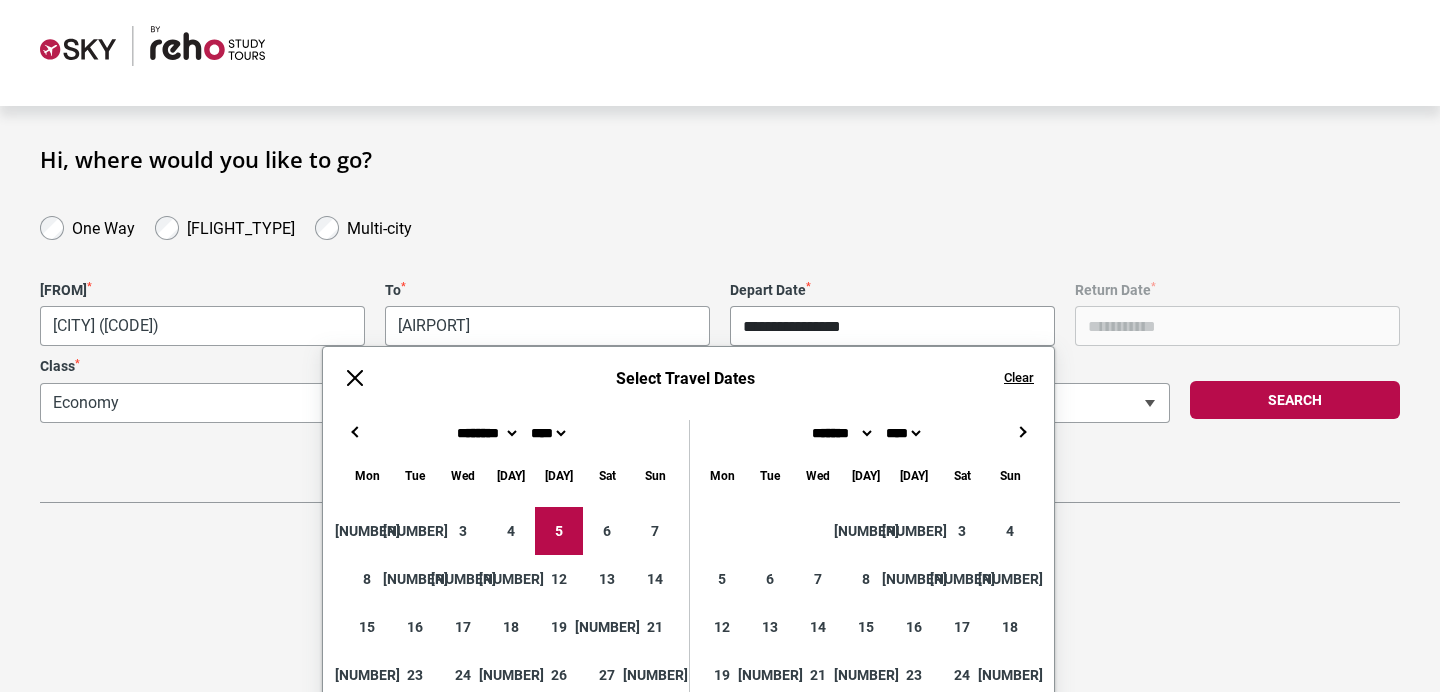 click on "**********" at bounding box center [720, 332] 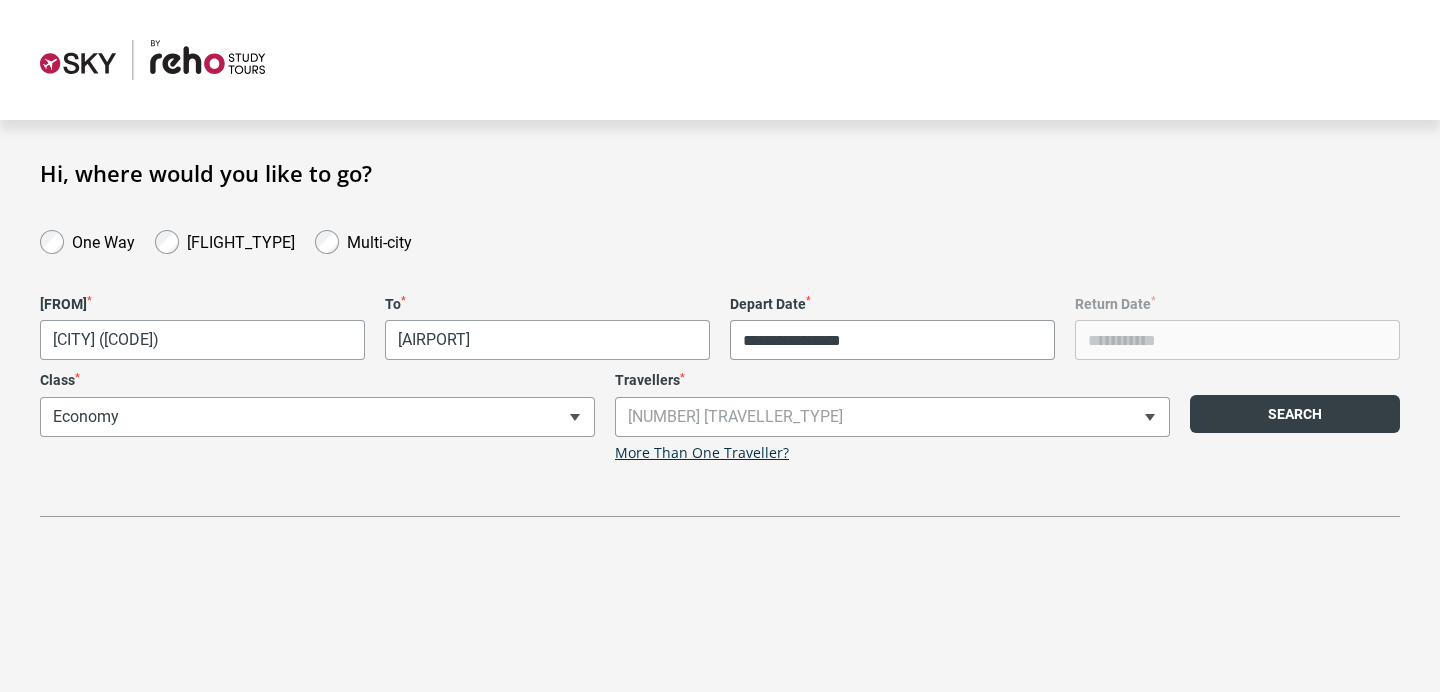 click on "Search" at bounding box center (1295, 414) 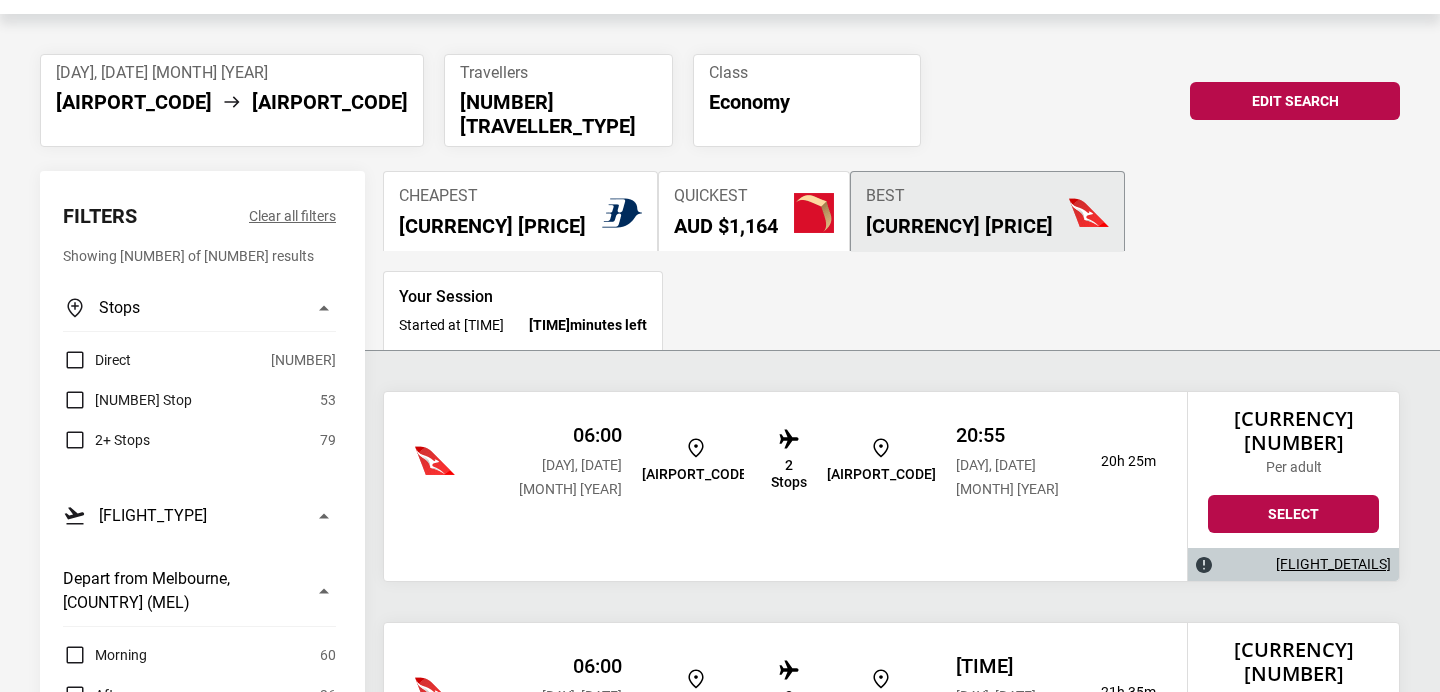 scroll, scrollTop: 117, scrollLeft: 0, axis: vertical 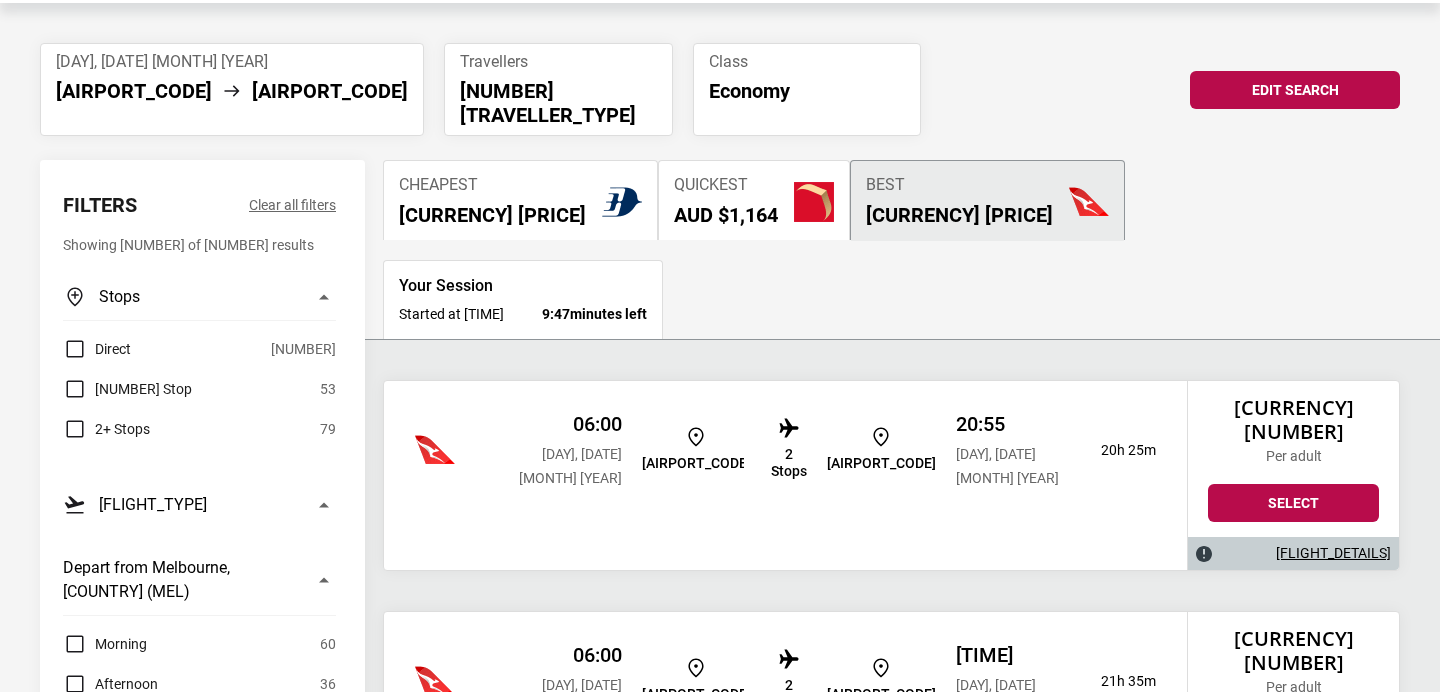 click on "[FLIGHT_DETAILS]" at bounding box center [1333, 553] 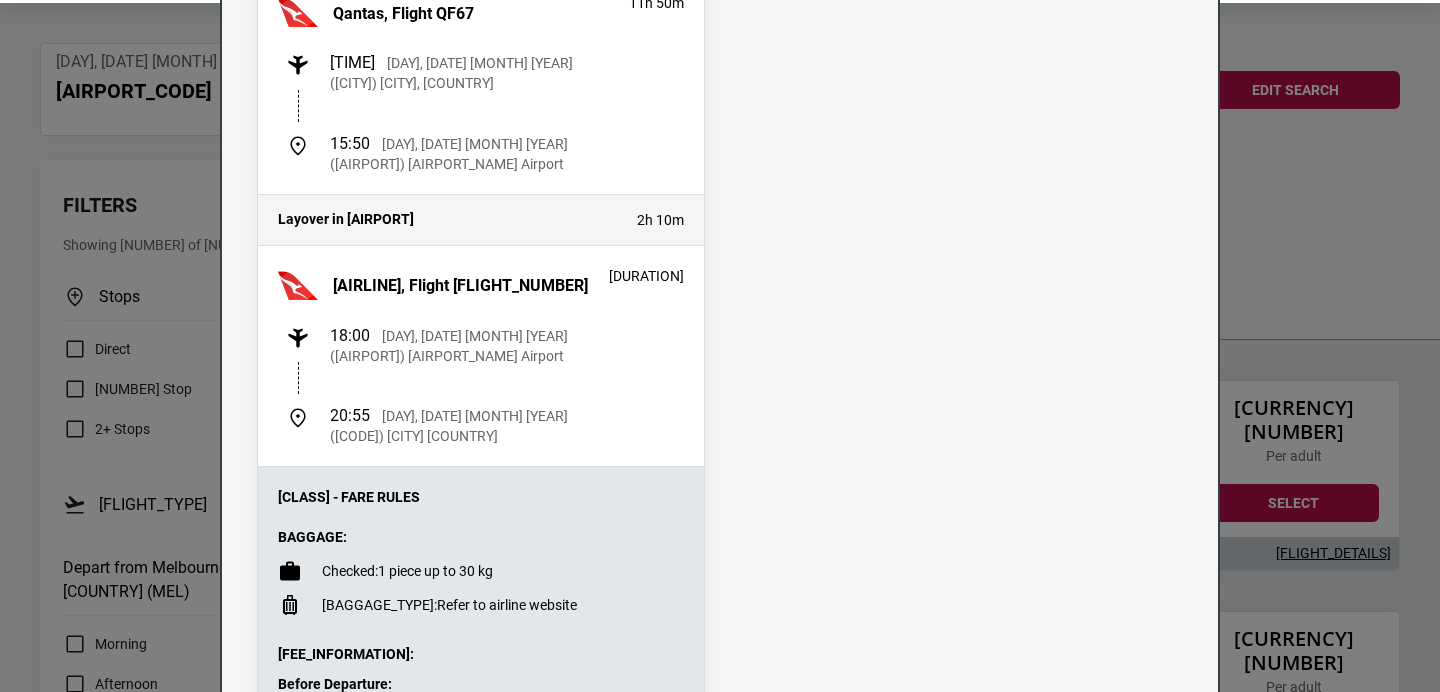 scroll, scrollTop: 0, scrollLeft: 0, axis: both 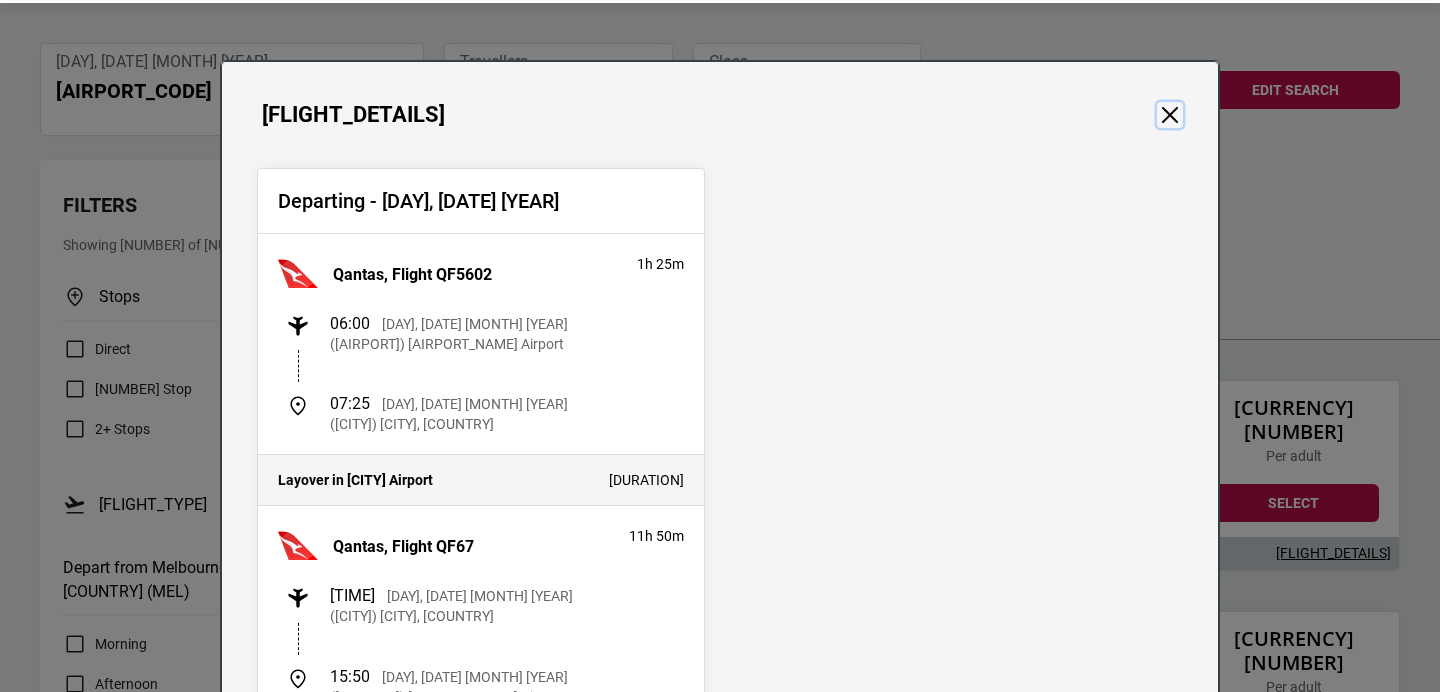 click at bounding box center [1170, 115] 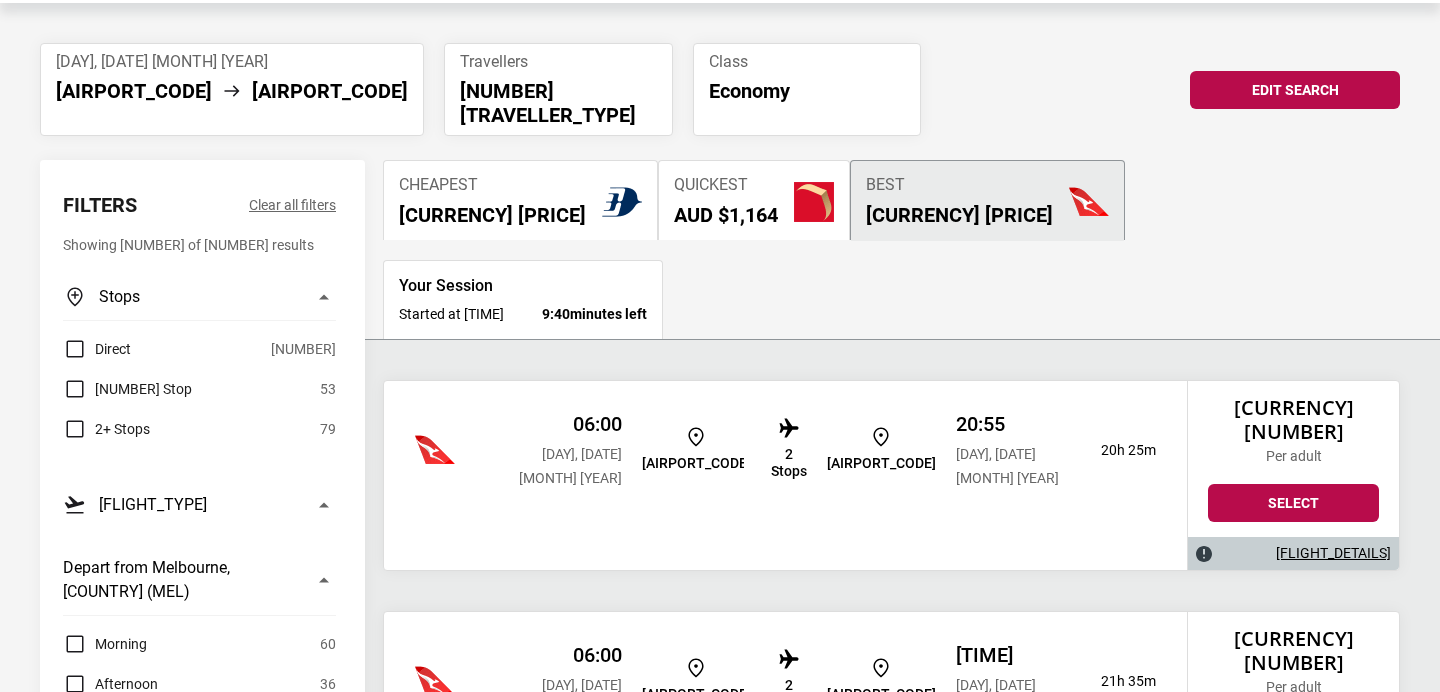 click on "Cheapest" at bounding box center (492, 185) 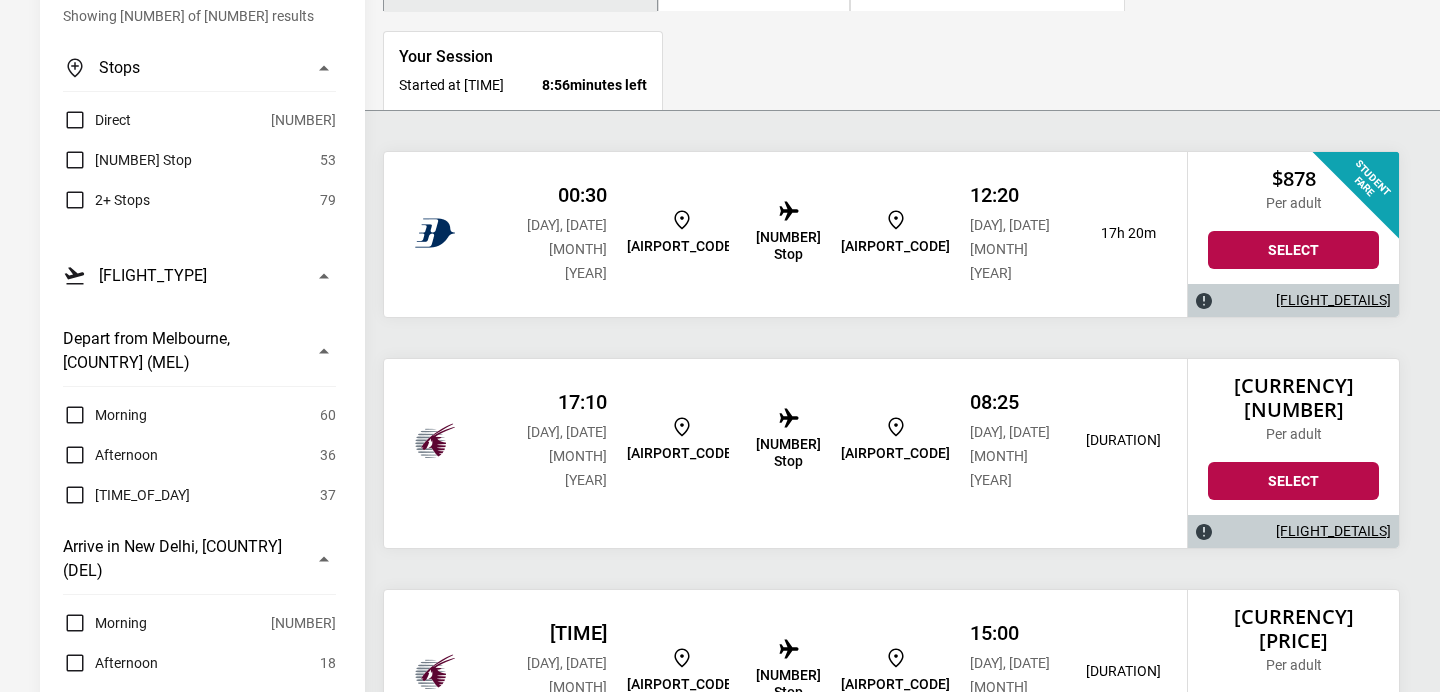 scroll, scrollTop: 347, scrollLeft: 0, axis: vertical 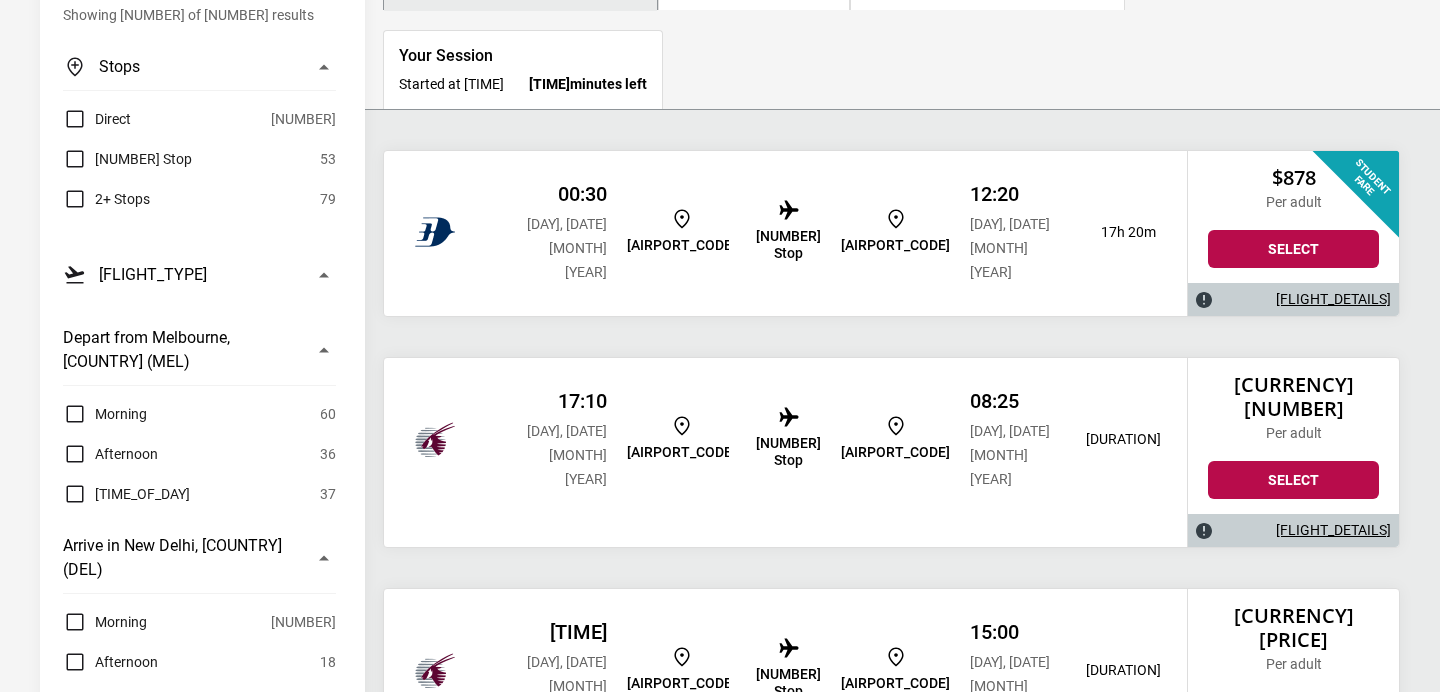 click on "[FLIGHT_DETAILS]" at bounding box center [1333, 761] 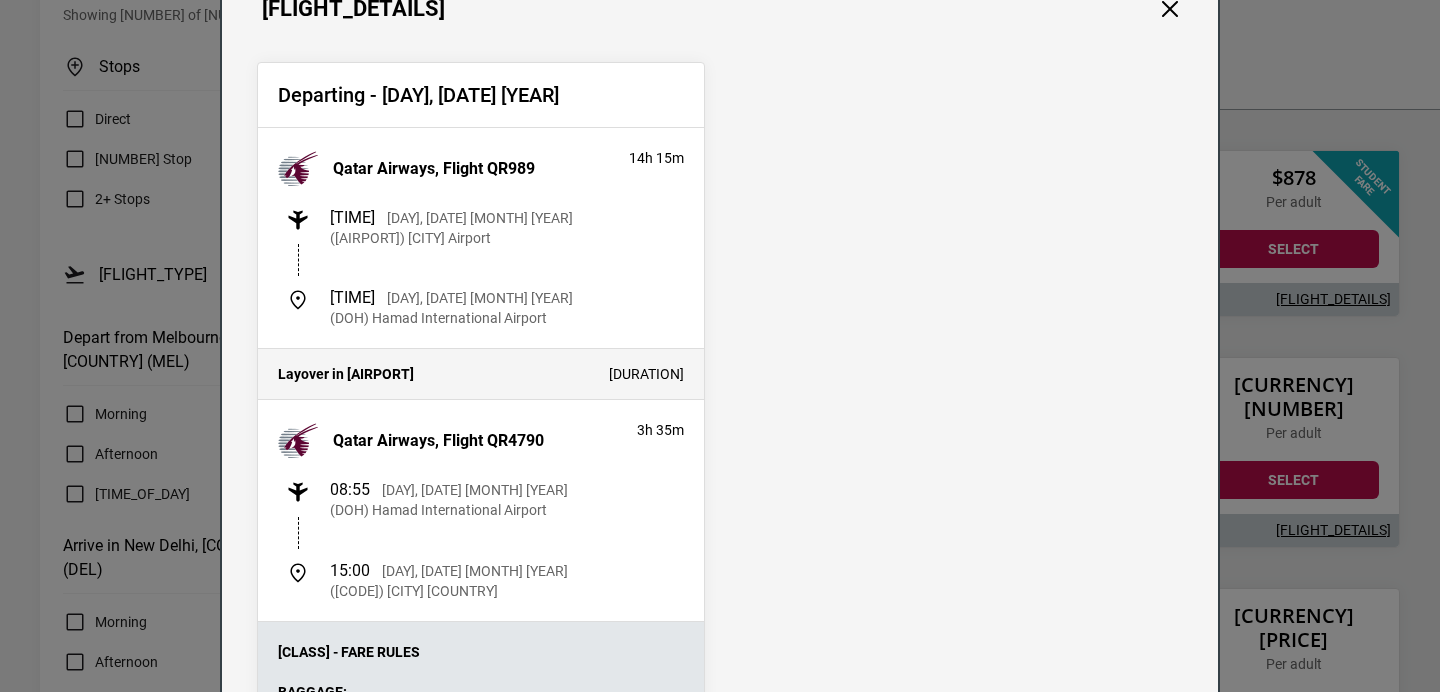scroll, scrollTop: 56, scrollLeft: 0, axis: vertical 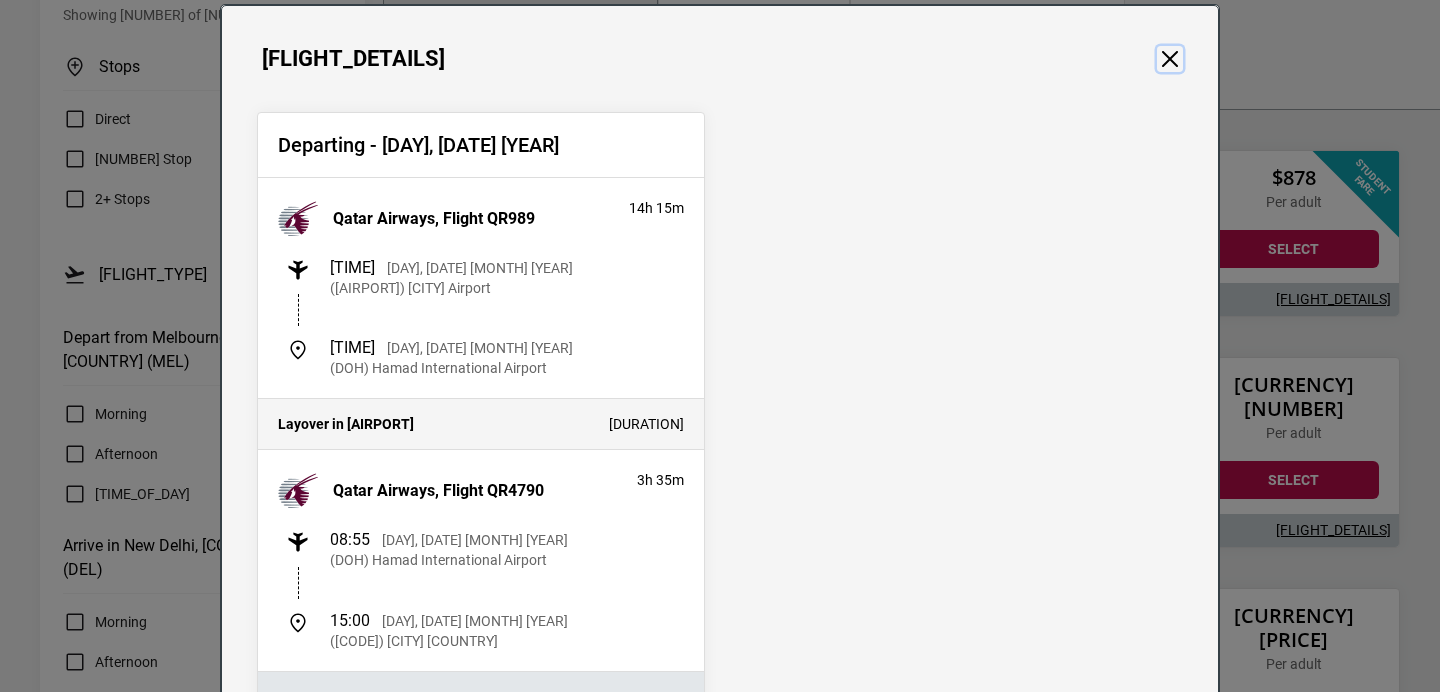 click at bounding box center (1170, 59) 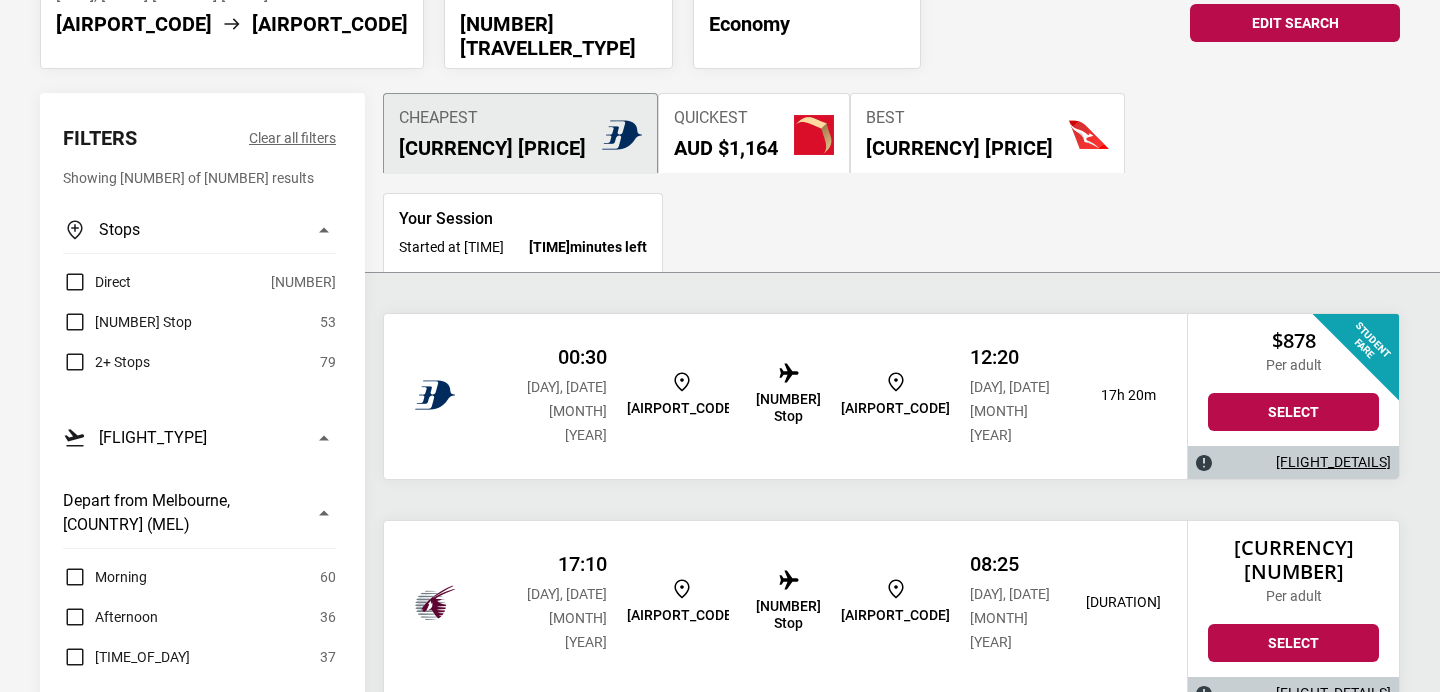 scroll, scrollTop: 182, scrollLeft: 0, axis: vertical 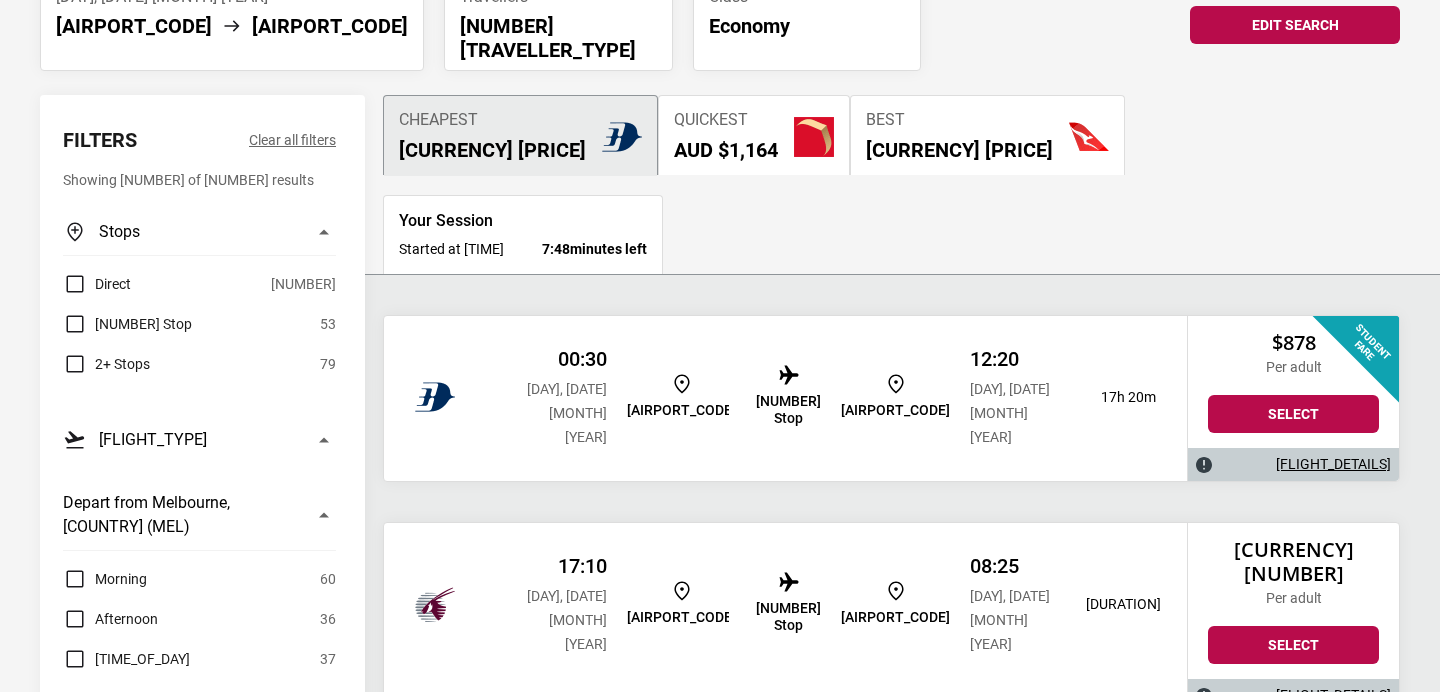 click on "[FLIGHT_DETAILS]" at bounding box center (1333, 695) 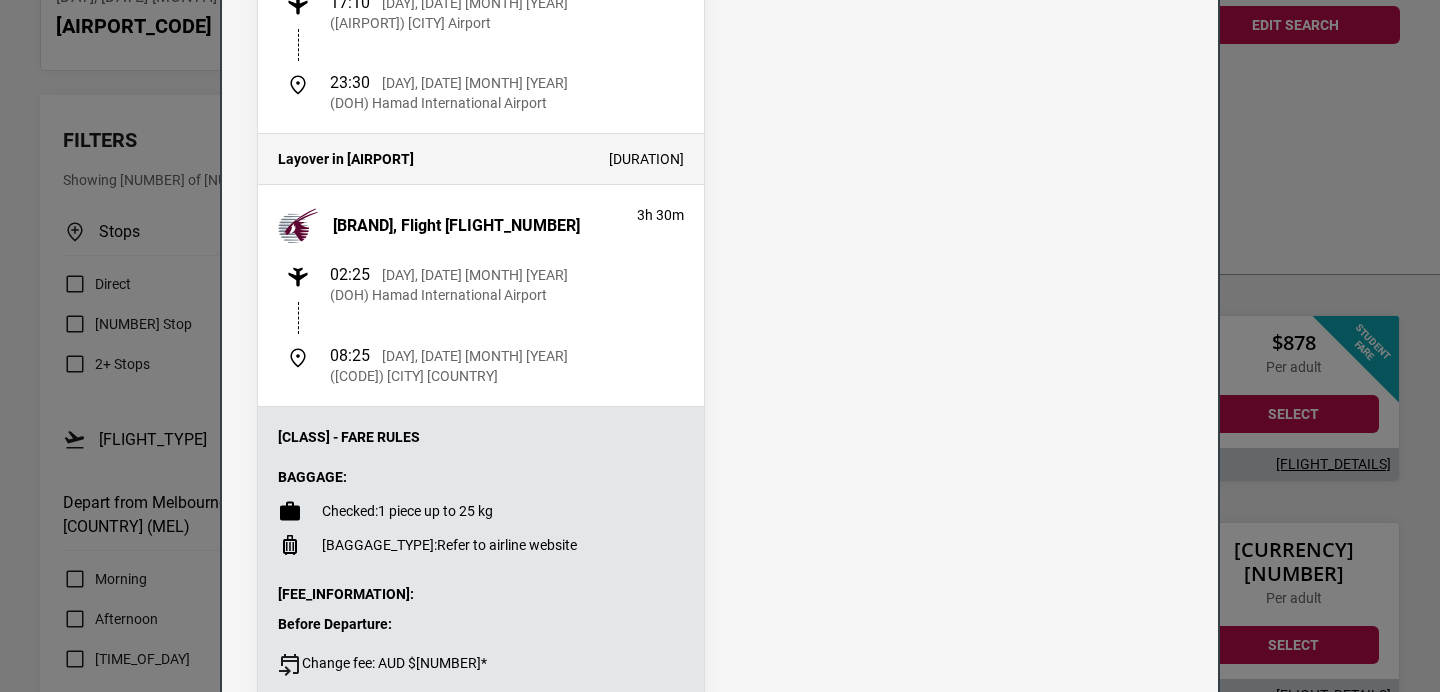 scroll, scrollTop: 0, scrollLeft: 0, axis: both 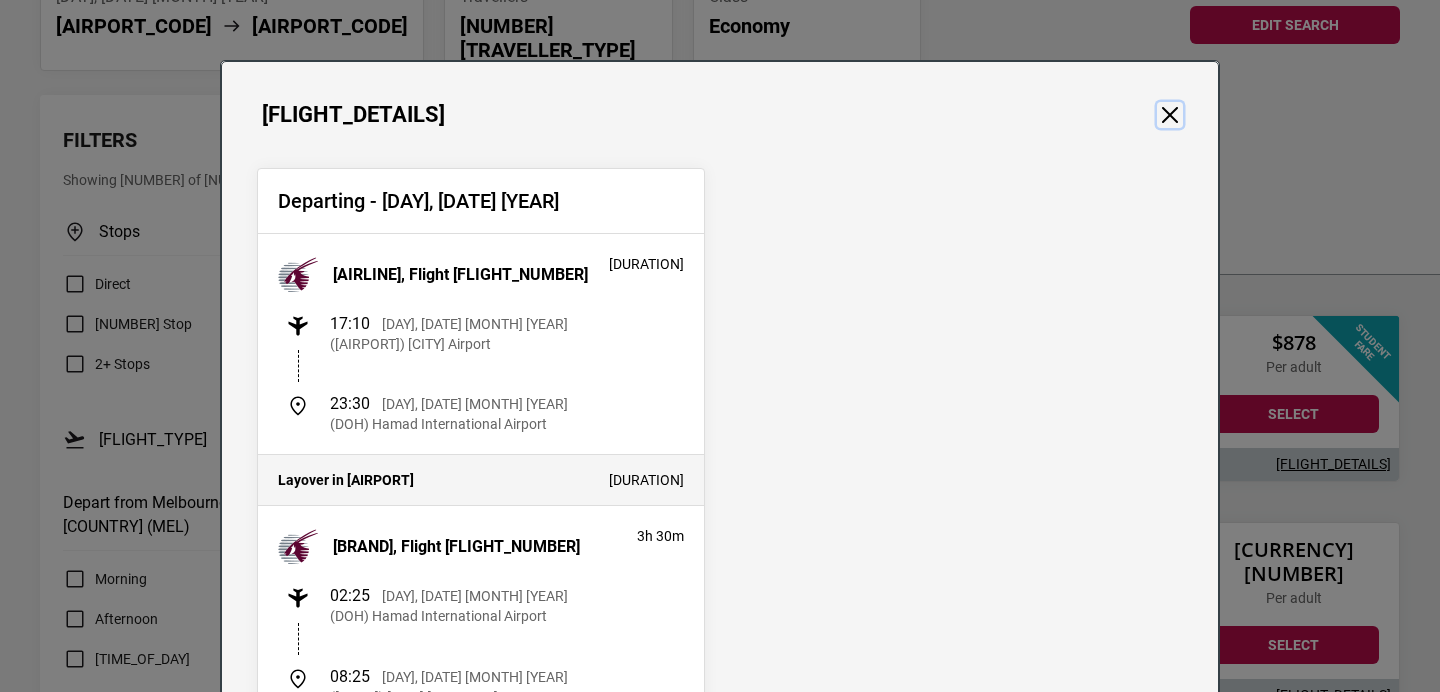 click at bounding box center [1170, 115] 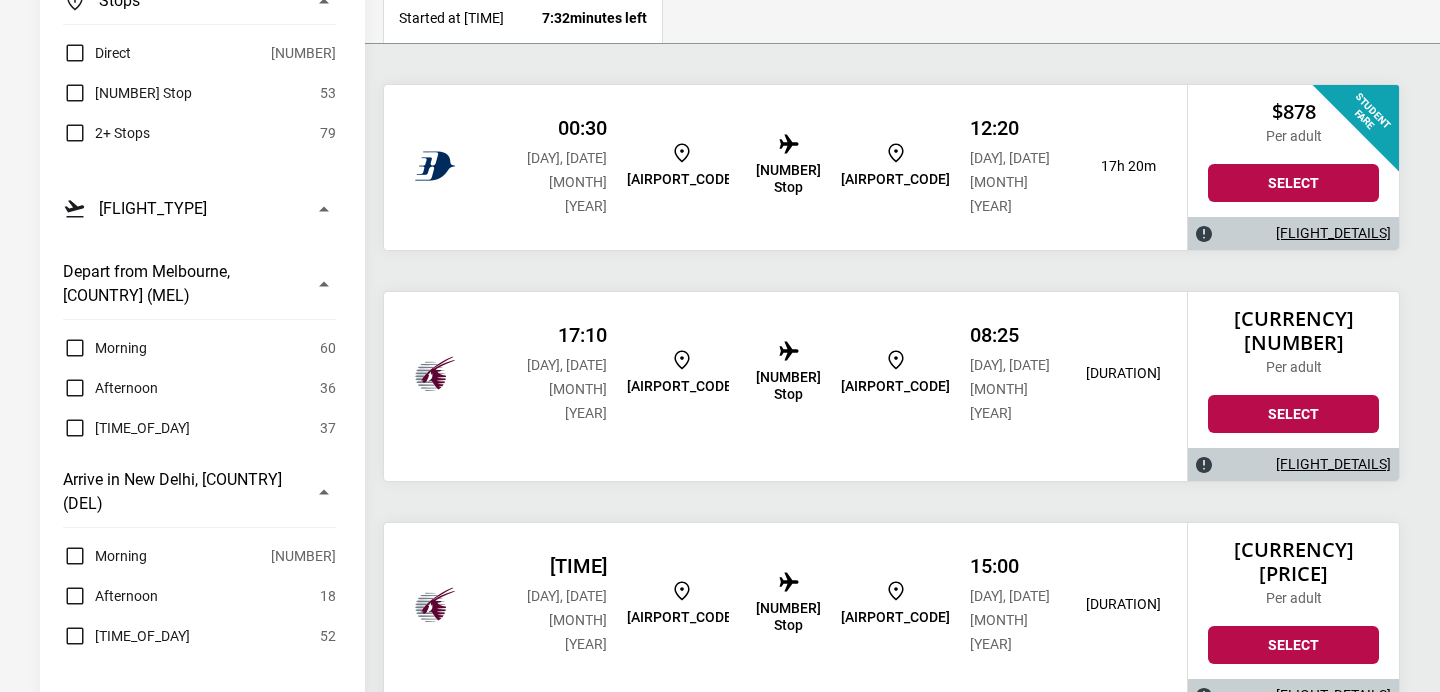 scroll, scrollTop: 435, scrollLeft: 0, axis: vertical 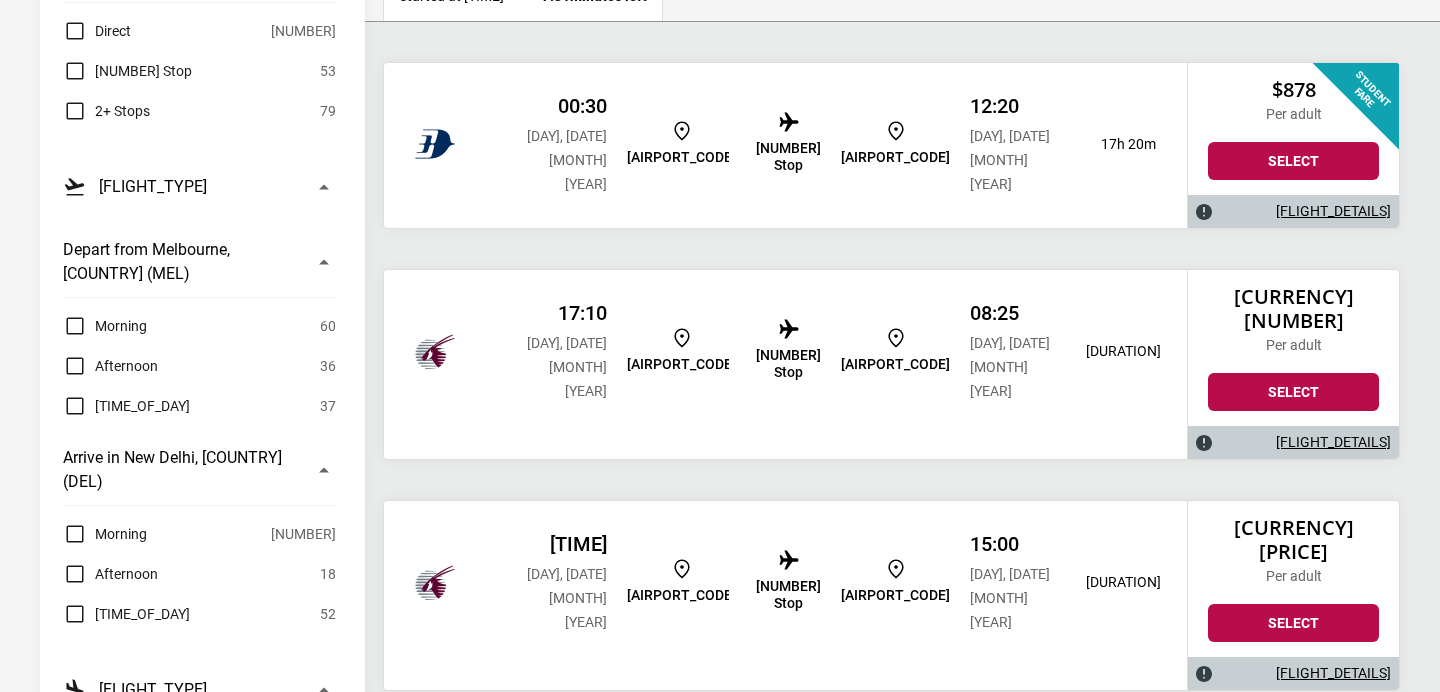 click on "[FLIGHT_DETAILS]" at bounding box center (1333, 673) 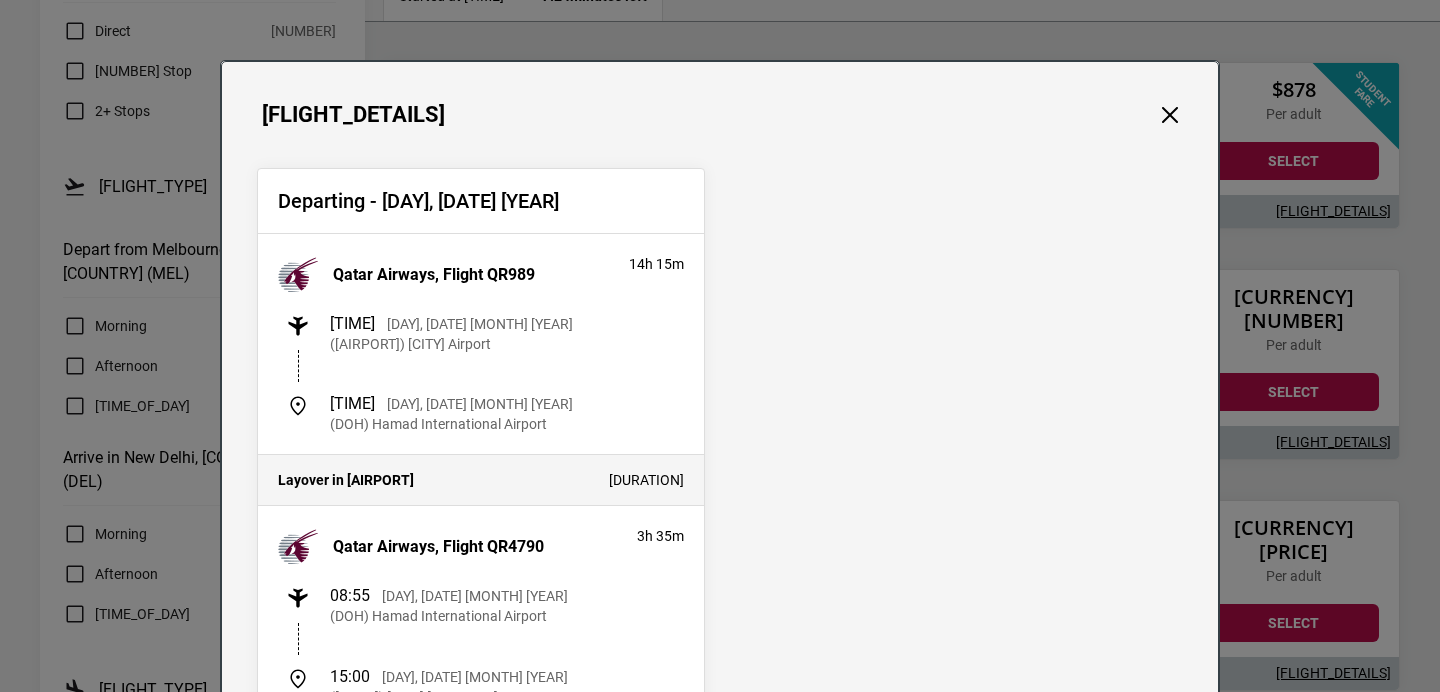scroll, scrollTop: 1, scrollLeft: 0, axis: vertical 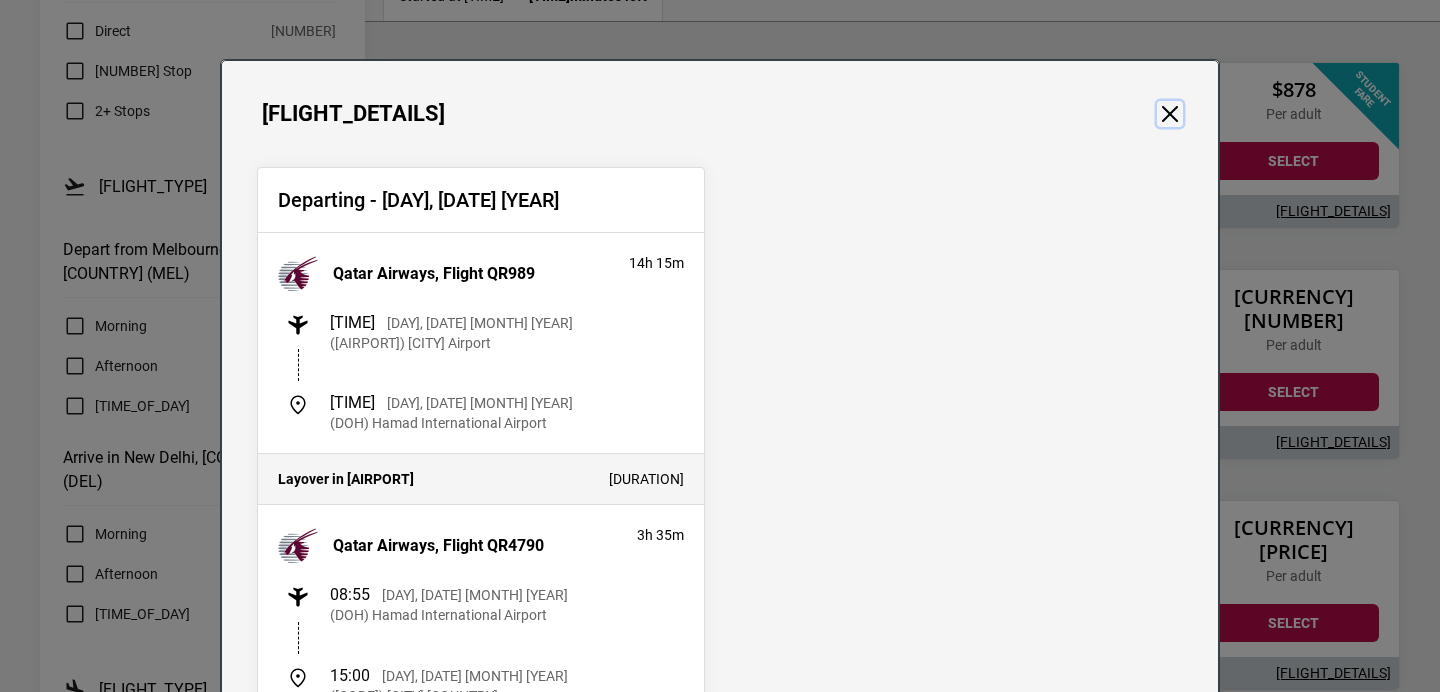 click at bounding box center (1170, 114) 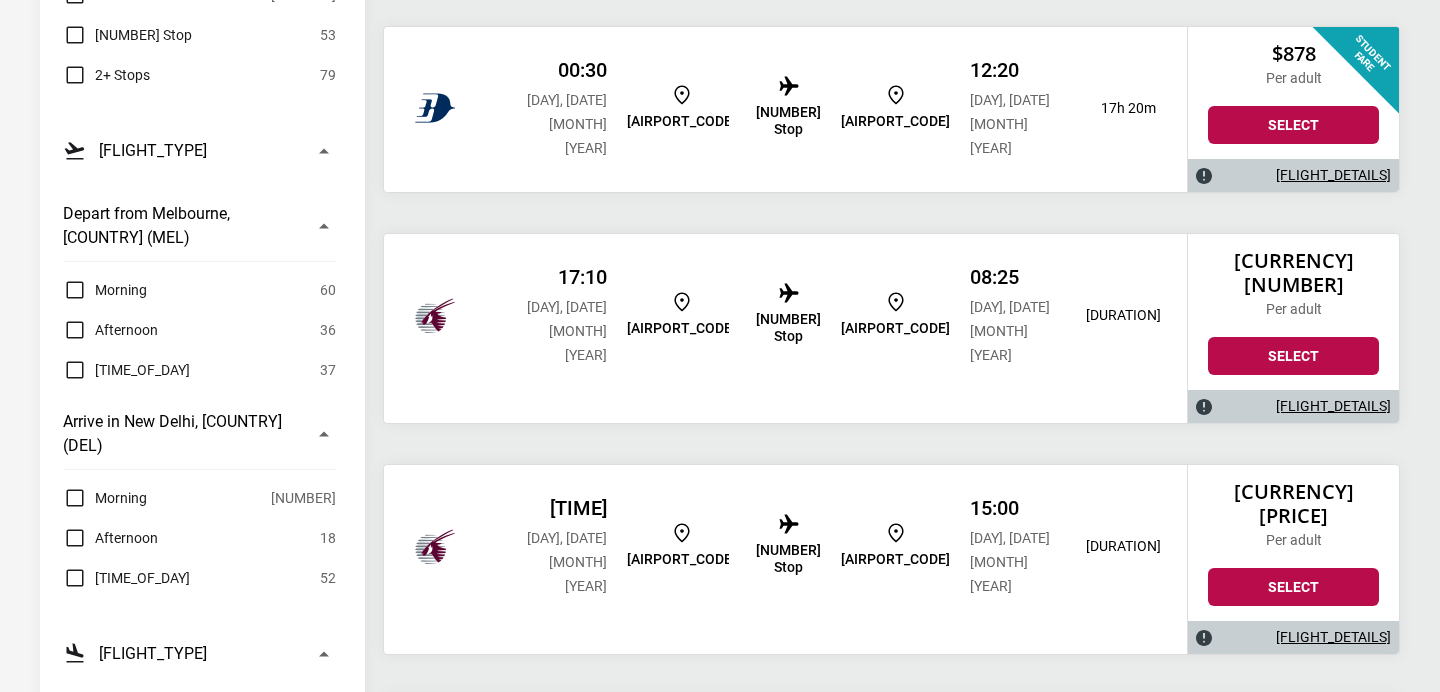 scroll, scrollTop: 461, scrollLeft: 0, axis: vertical 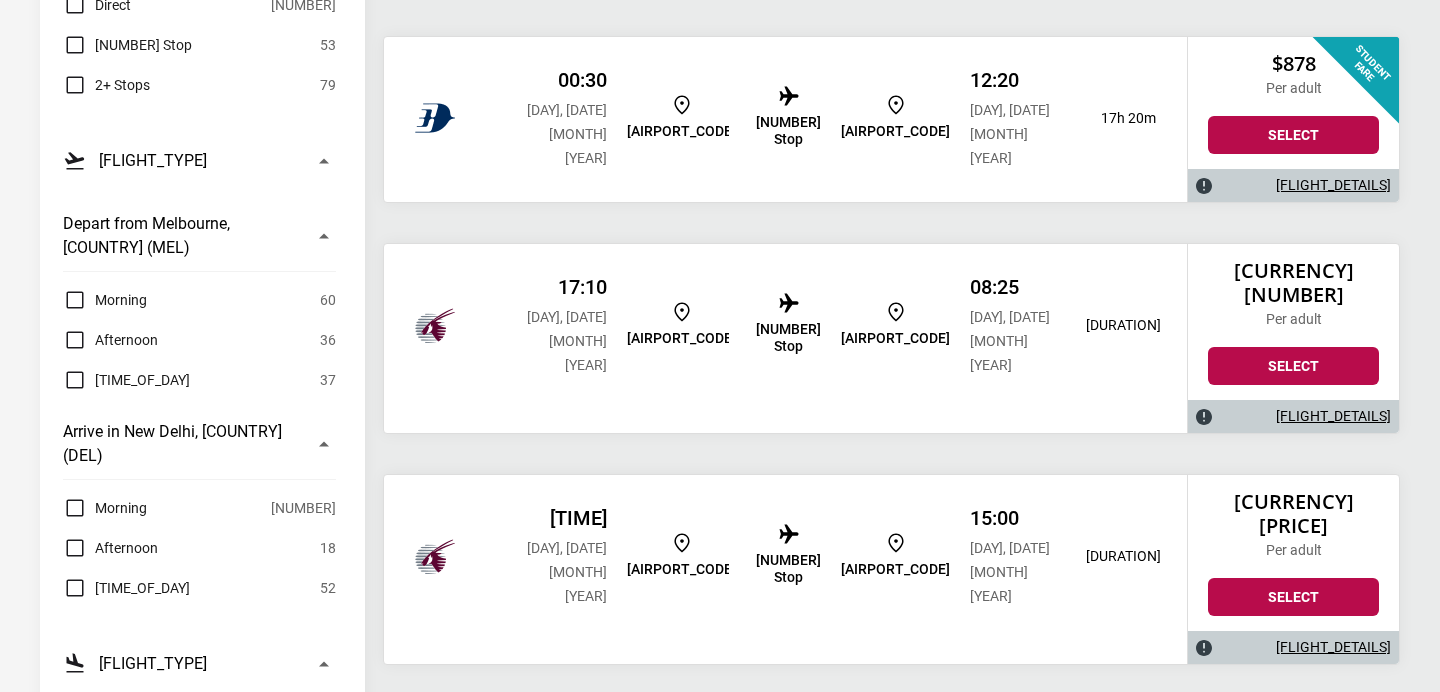 click on "[FLIGHT_DETAILS]" at bounding box center (1333, 416) 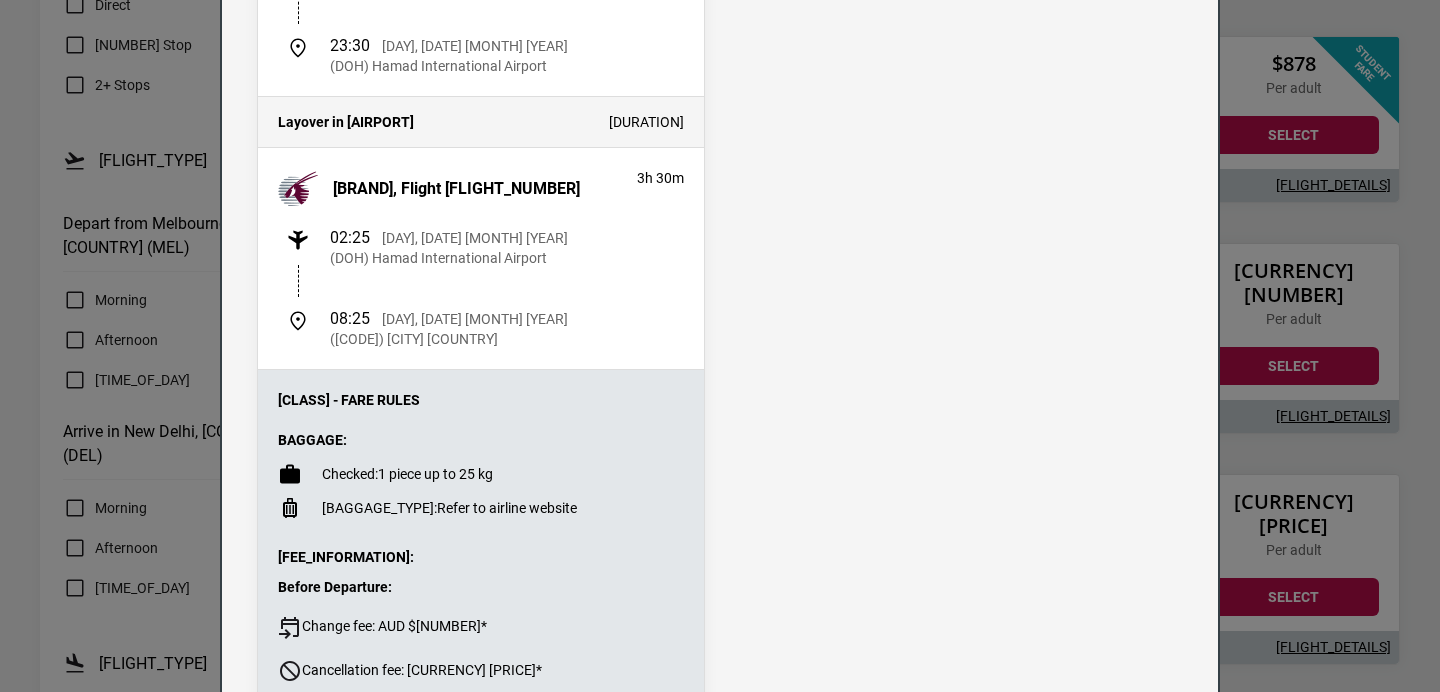 scroll, scrollTop: 0, scrollLeft: 0, axis: both 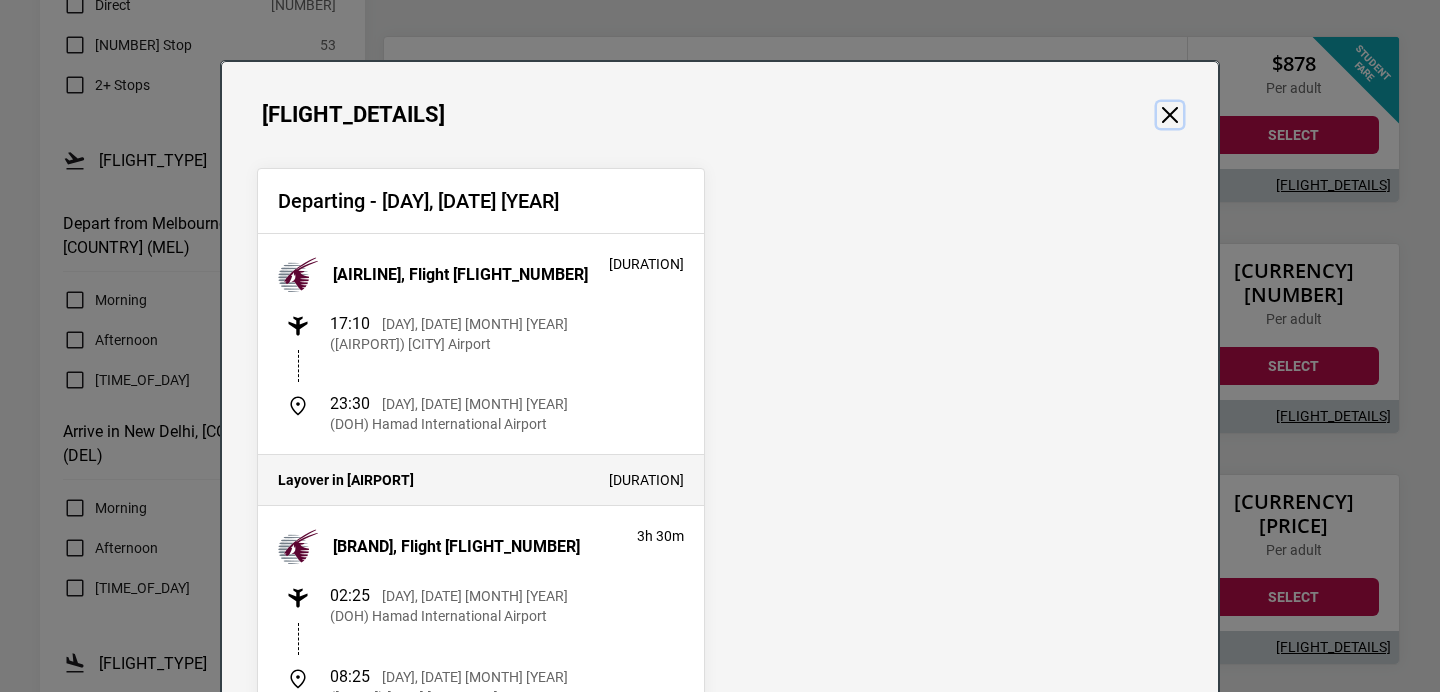 click at bounding box center (1170, 115) 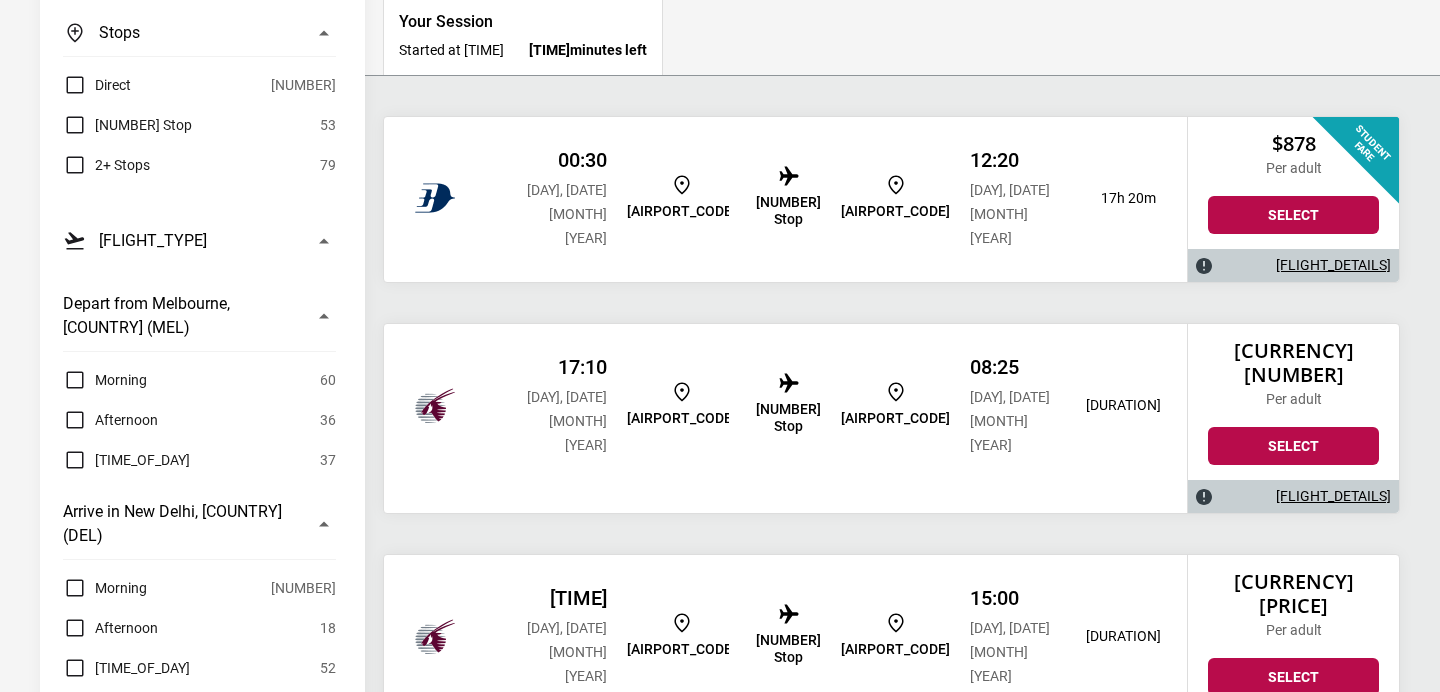 scroll, scrollTop: 380, scrollLeft: 0, axis: vertical 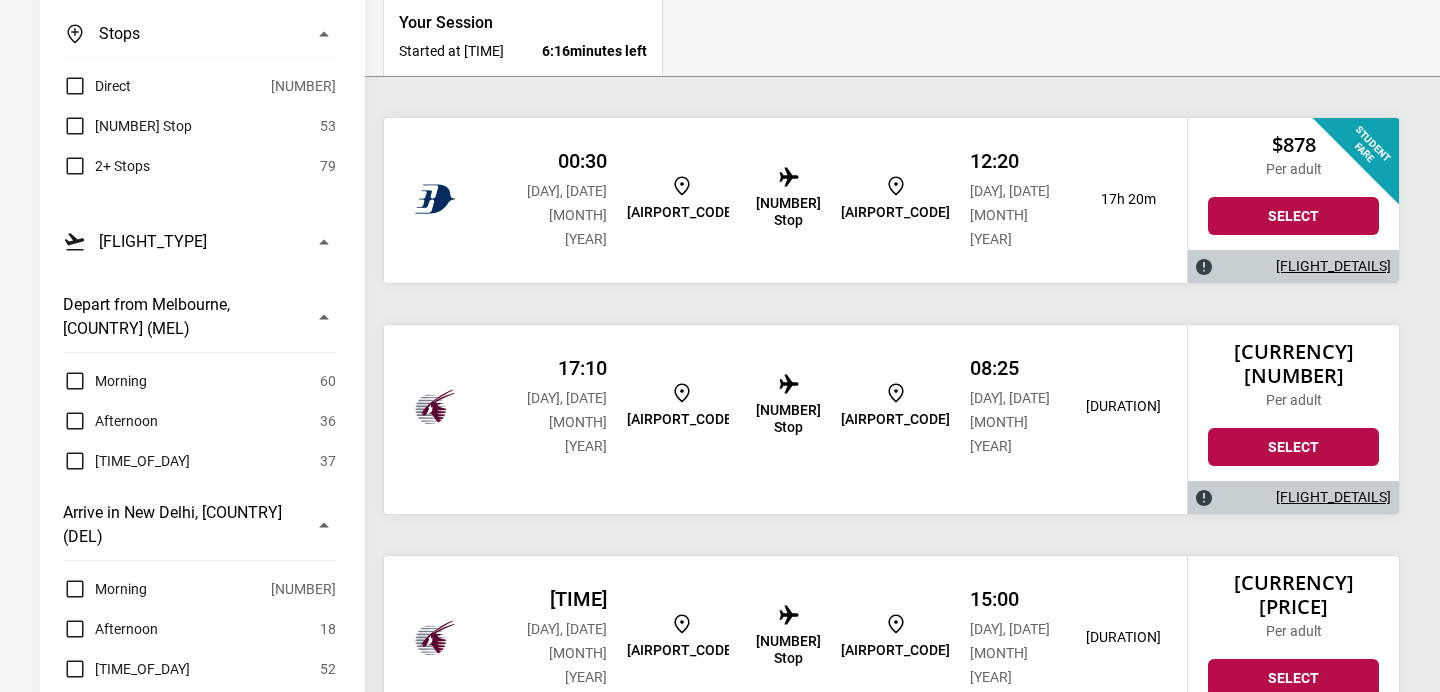 click on "[FLIGHT_DETAILS]" at bounding box center (1333, 497) 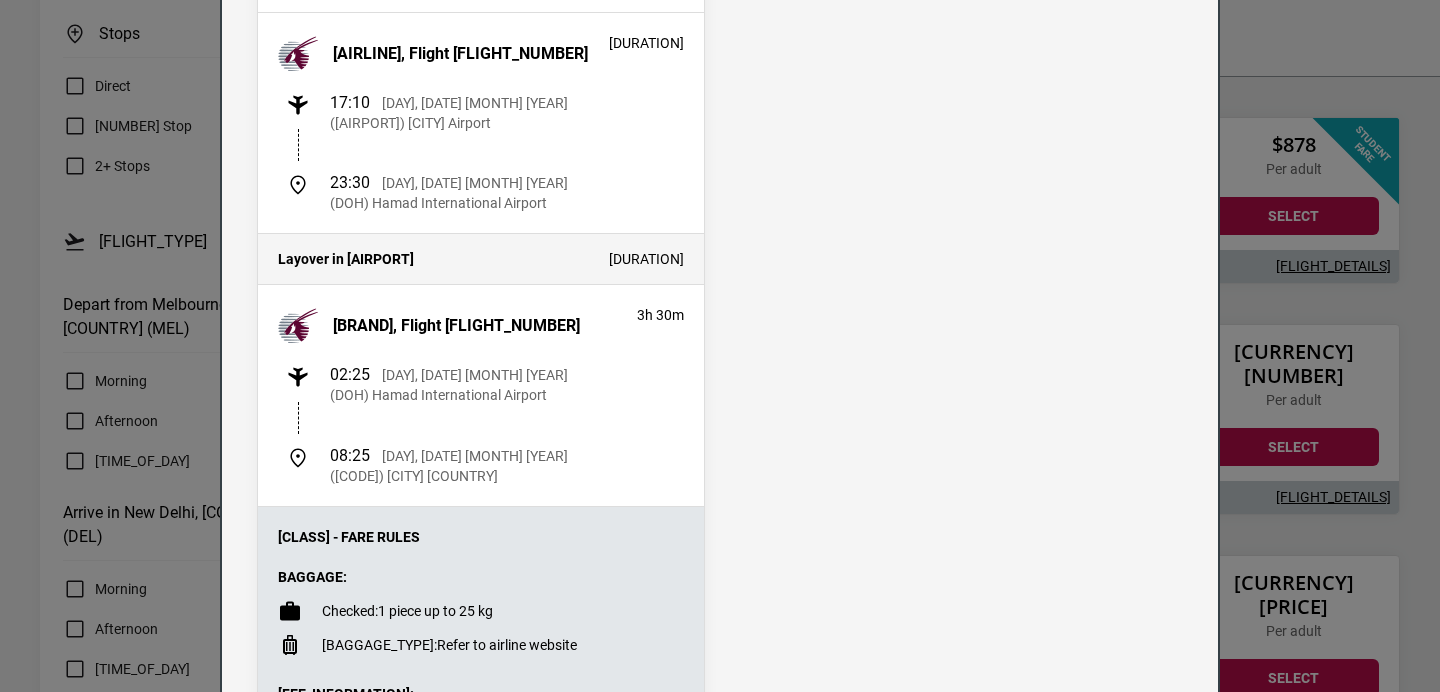 scroll, scrollTop: 0, scrollLeft: 0, axis: both 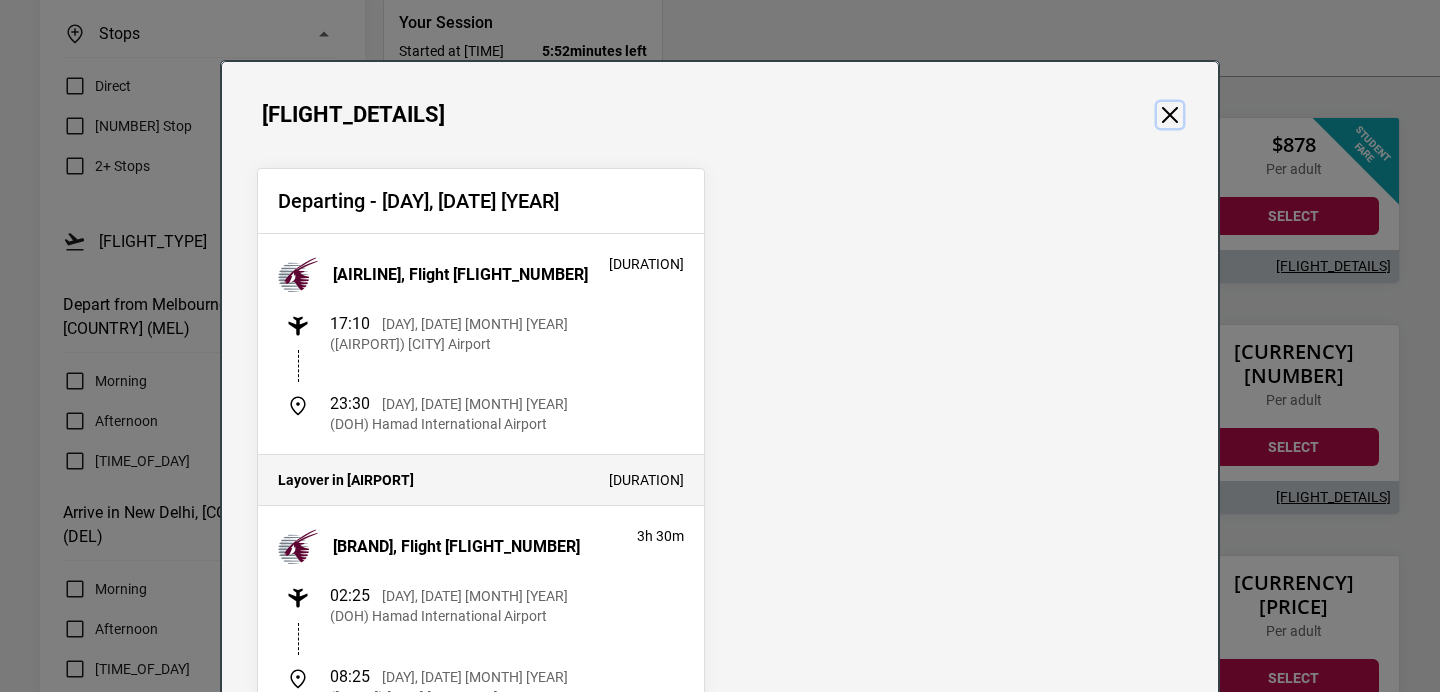click at bounding box center [1170, 115] 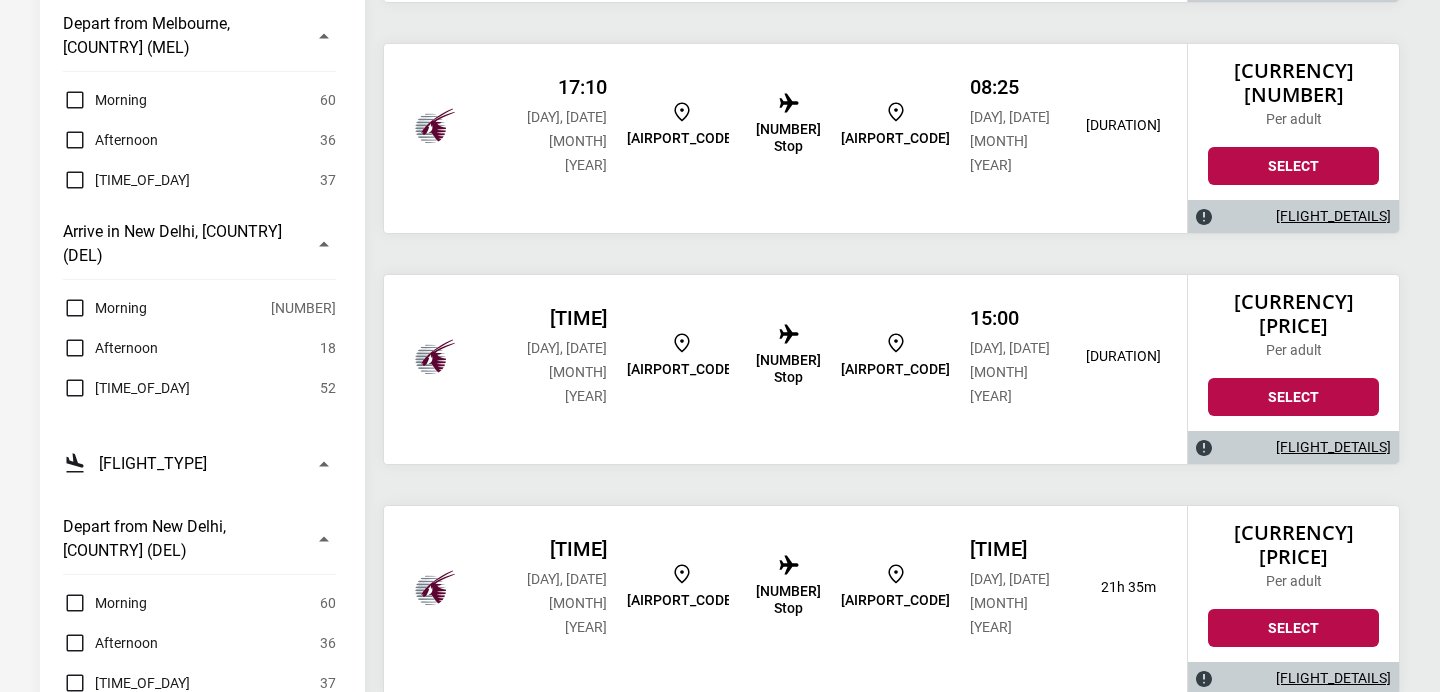 scroll, scrollTop: 660, scrollLeft: 0, axis: vertical 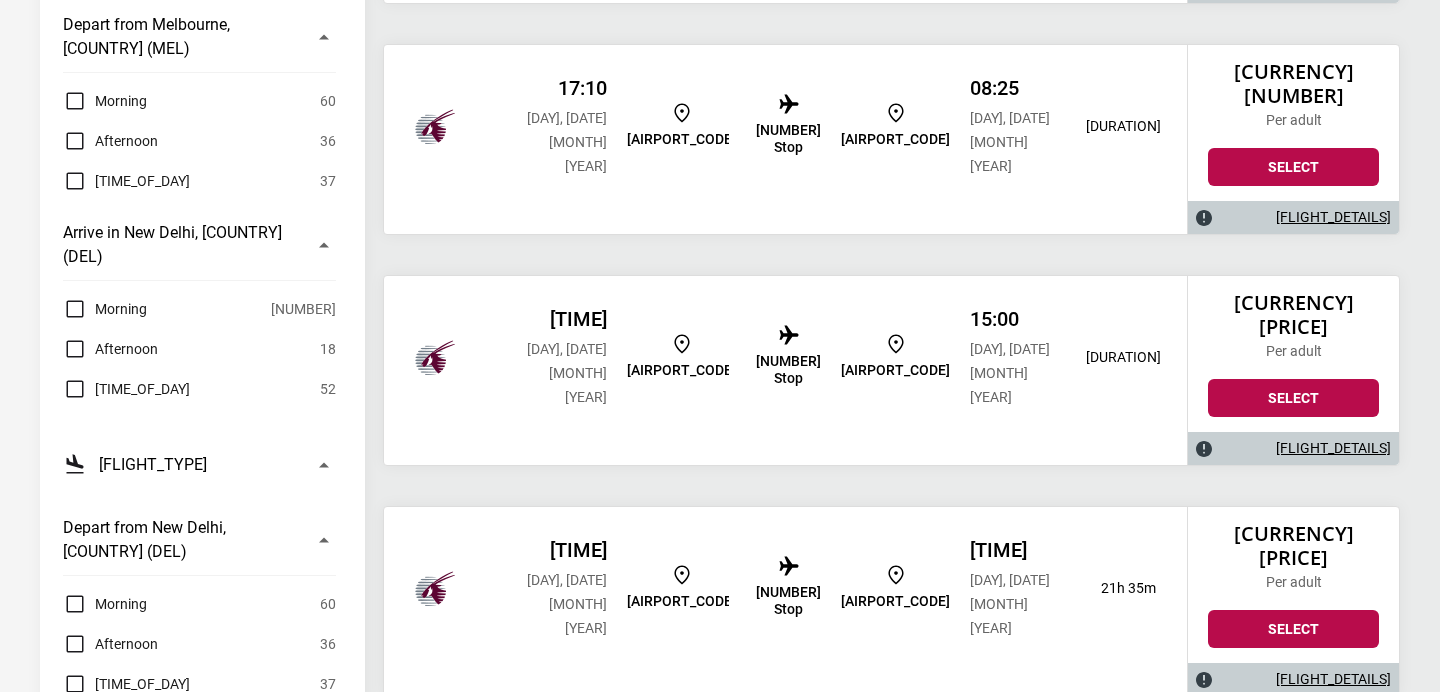 click on "[FLIGHT_DETAILS]" at bounding box center (1333, 448) 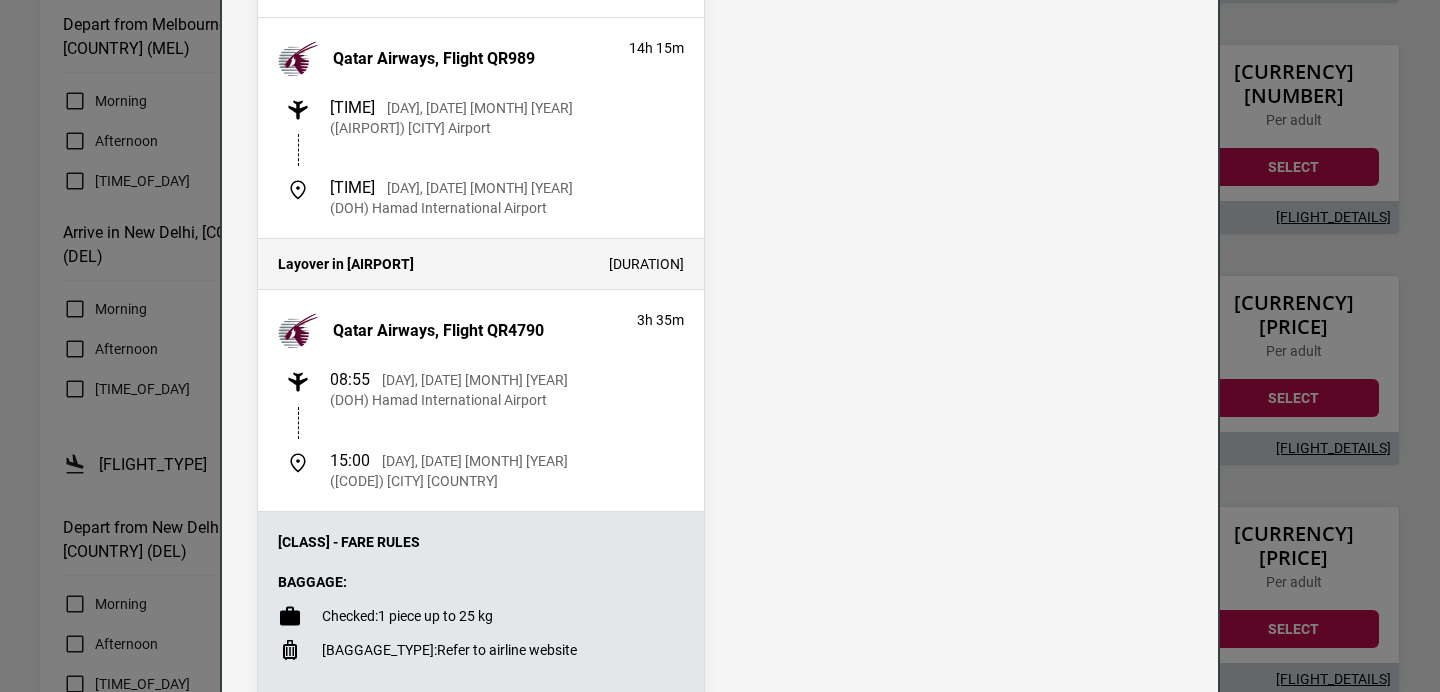 scroll, scrollTop: 68, scrollLeft: 0, axis: vertical 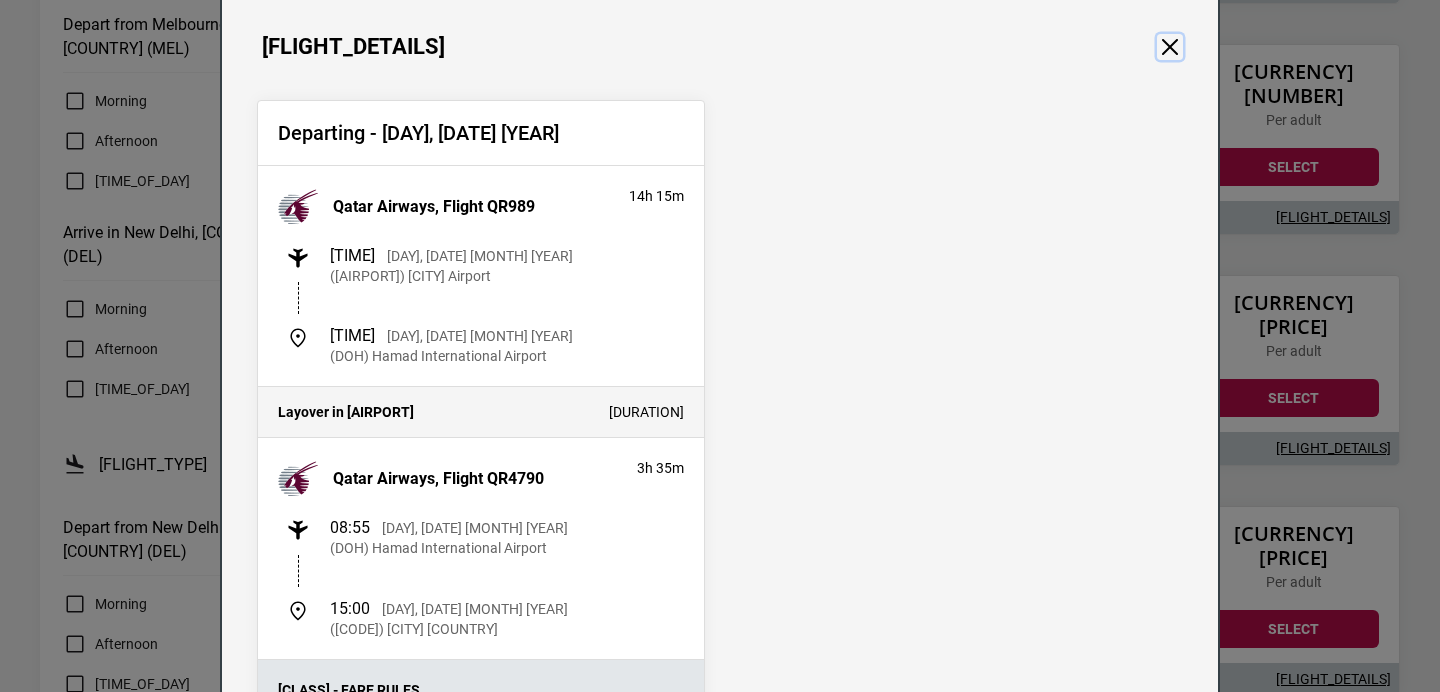 click at bounding box center [1170, 47] 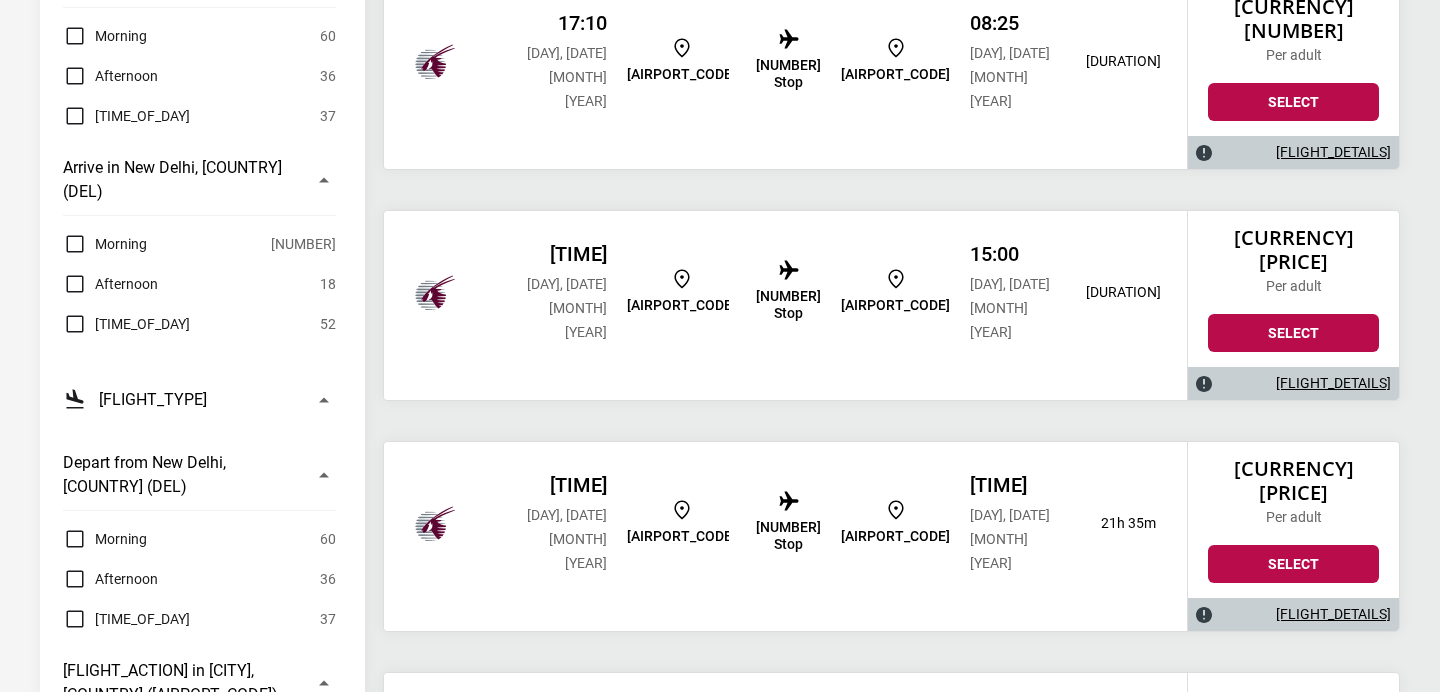 scroll, scrollTop: 761, scrollLeft: 0, axis: vertical 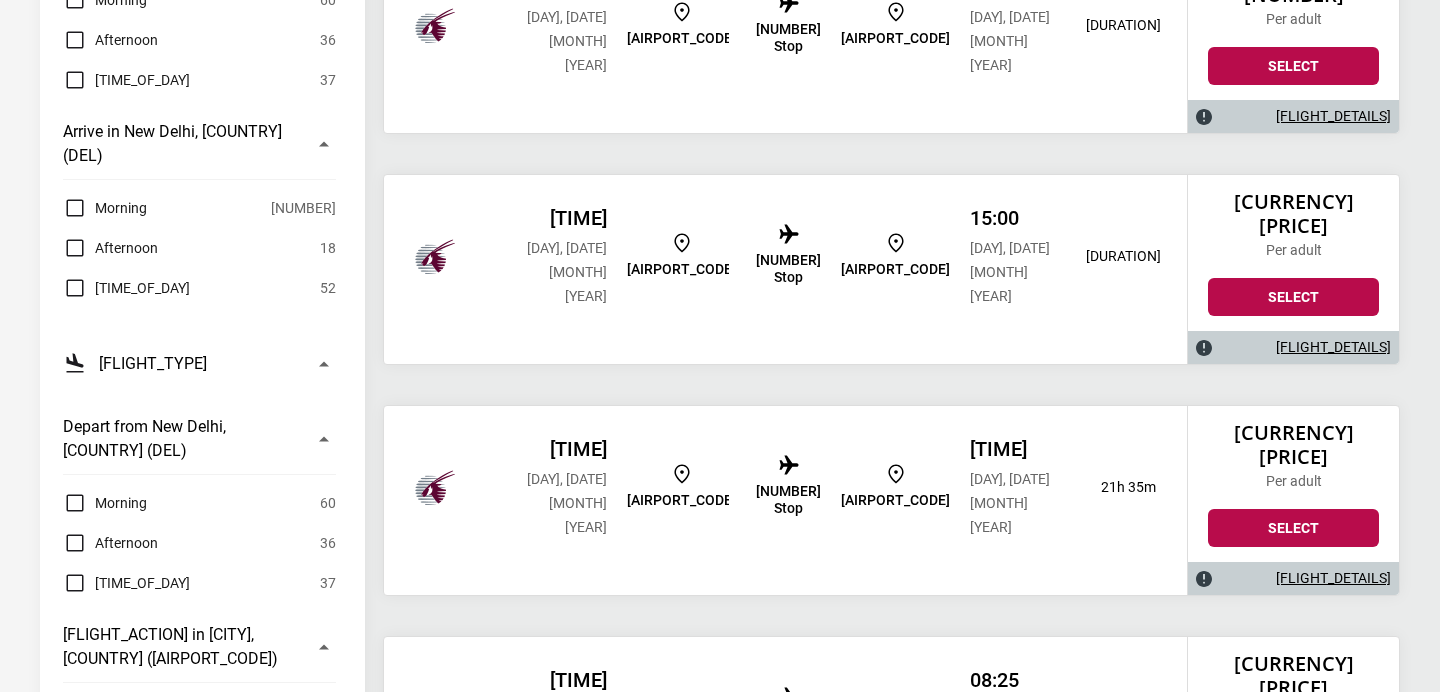 click on "[FLIGHT_DETAILS]" at bounding box center (1333, 578) 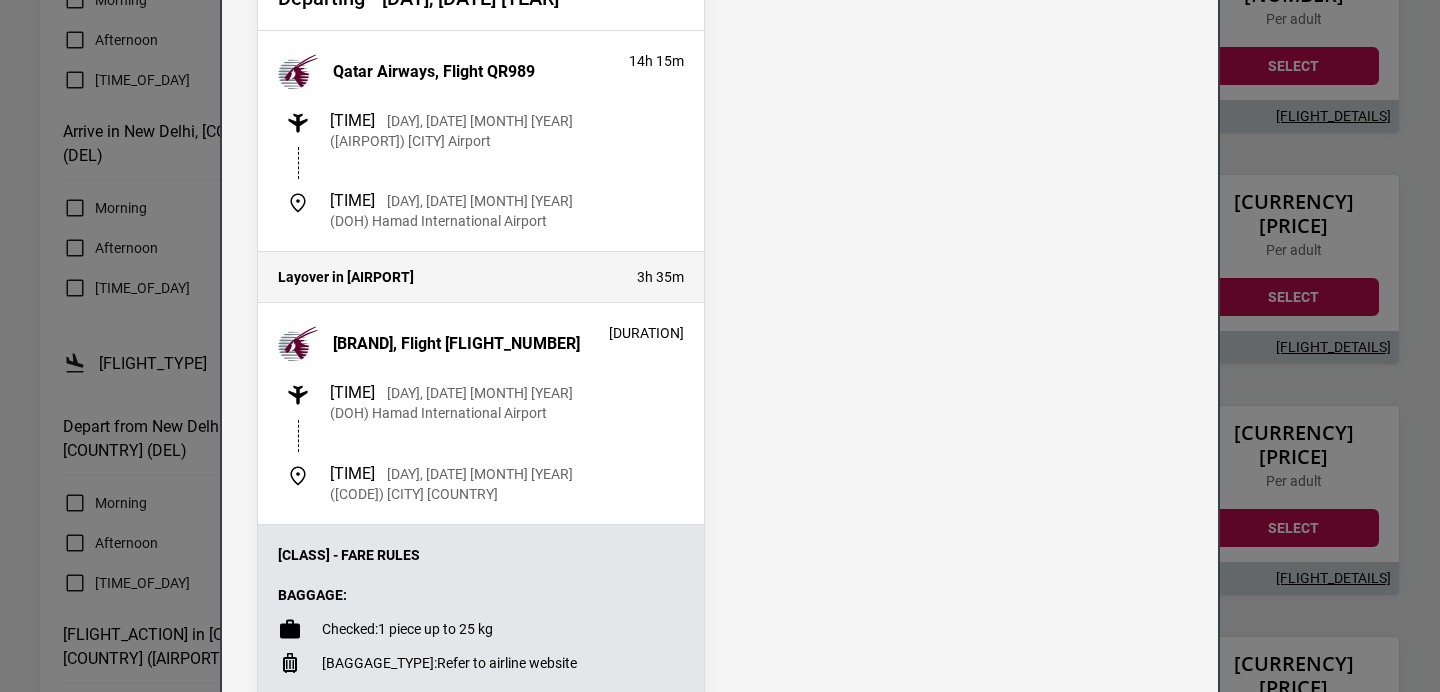 scroll, scrollTop: 0, scrollLeft: 0, axis: both 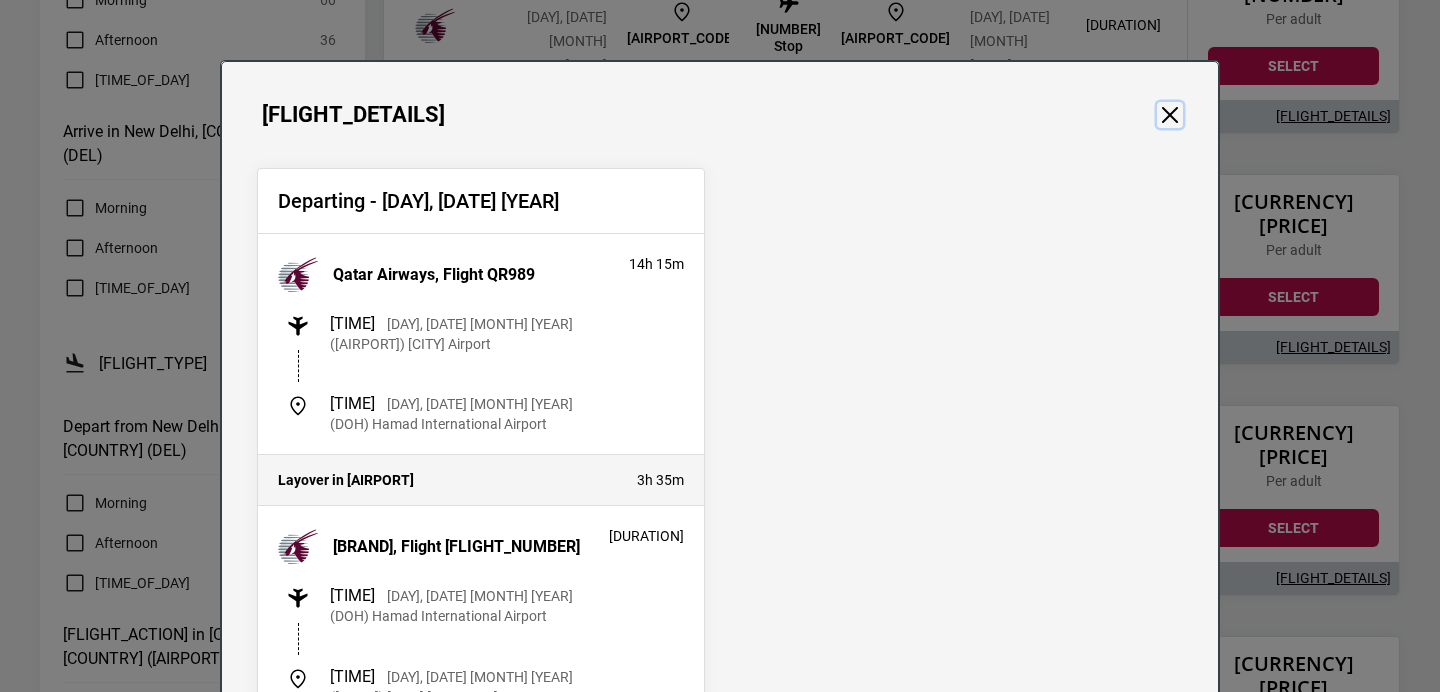 click at bounding box center (1170, 115) 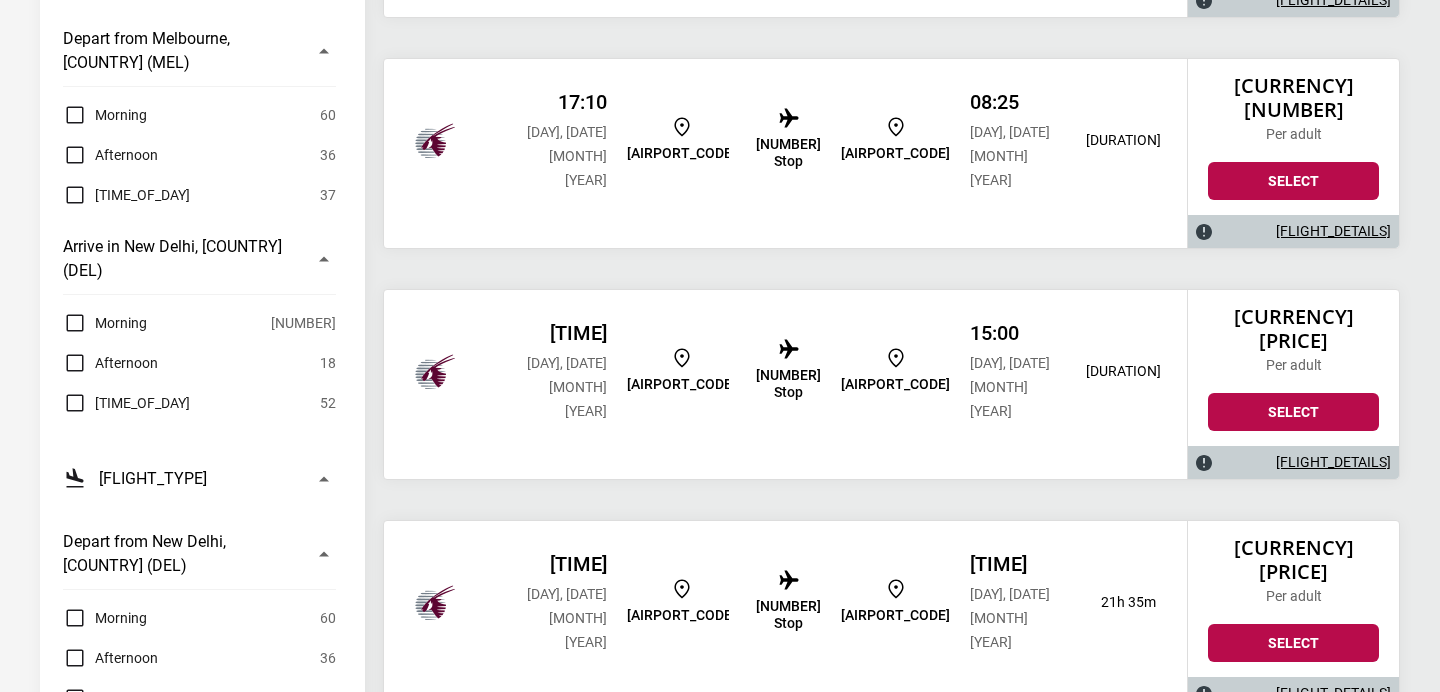 scroll, scrollTop: 642, scrollLeft: 0, axis: vertical 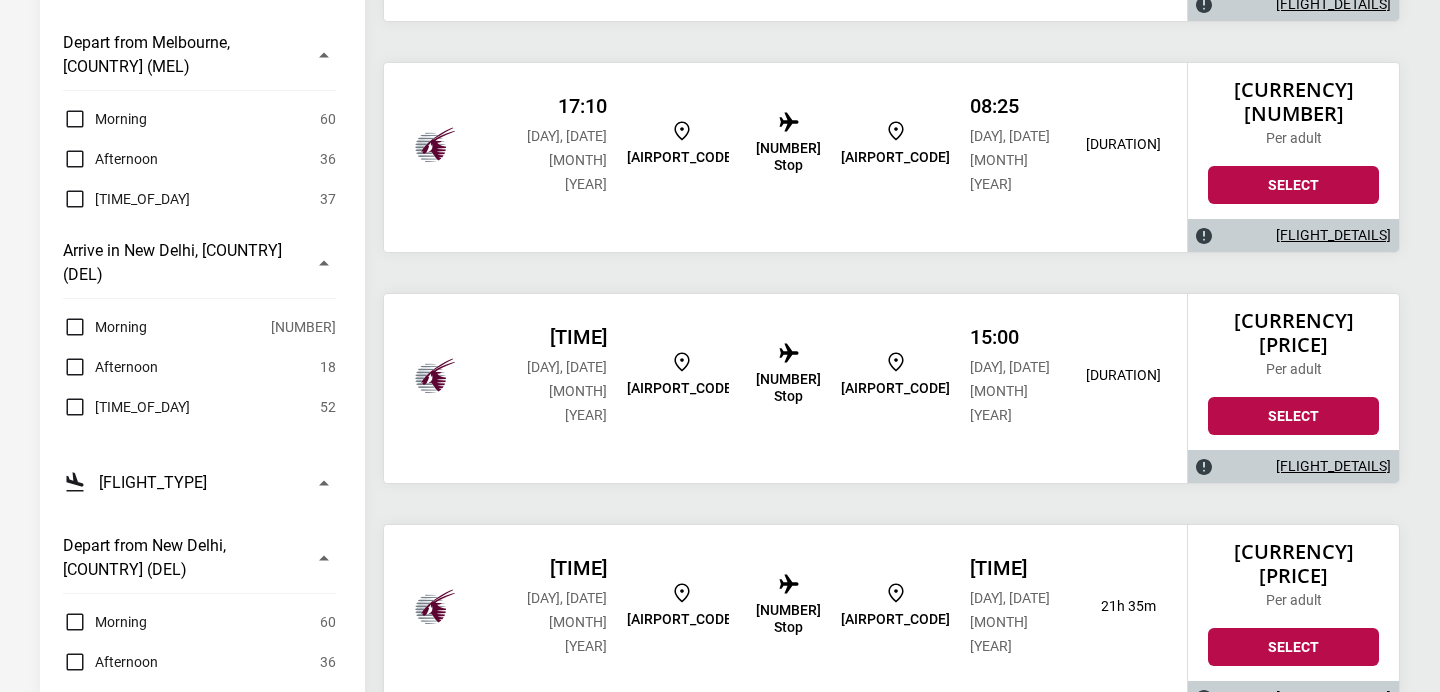 click on "[FLIGHT_DETAILS]" at bounding box center (1333, 466) 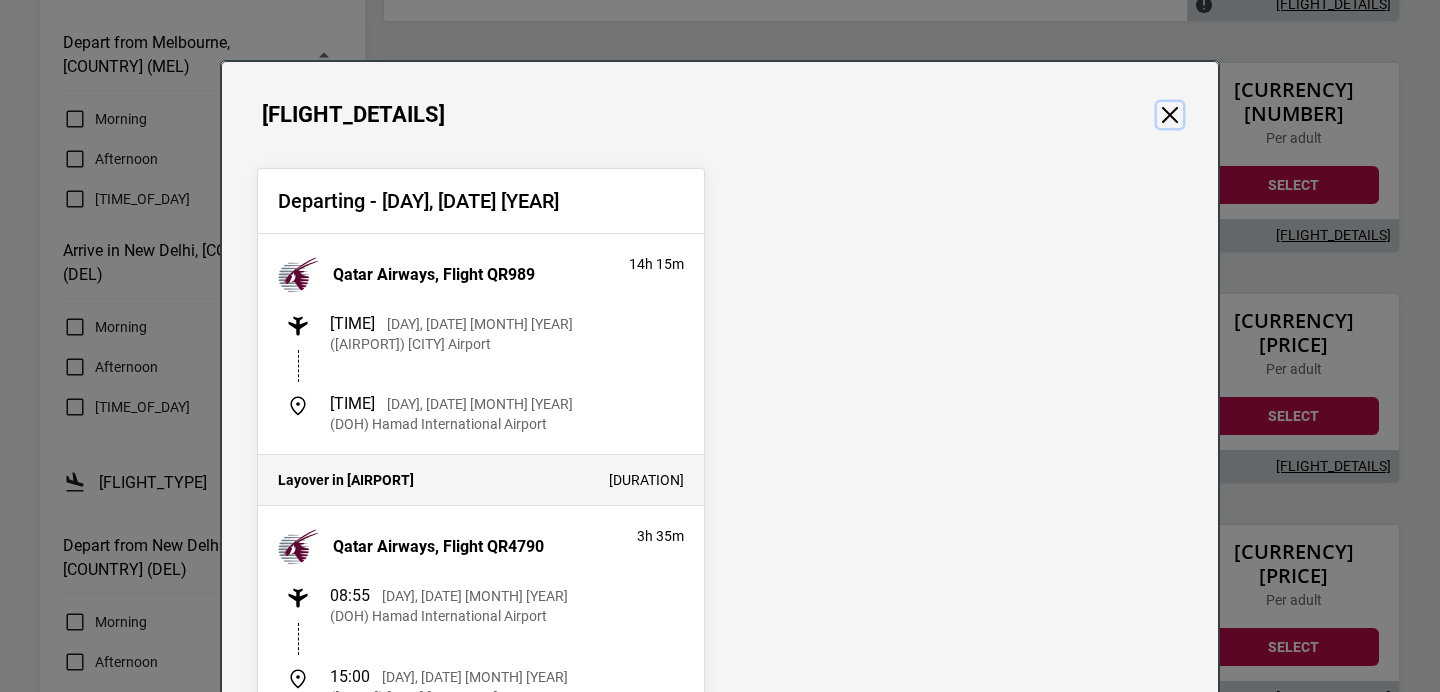 click at bounding box center (1170, 115) 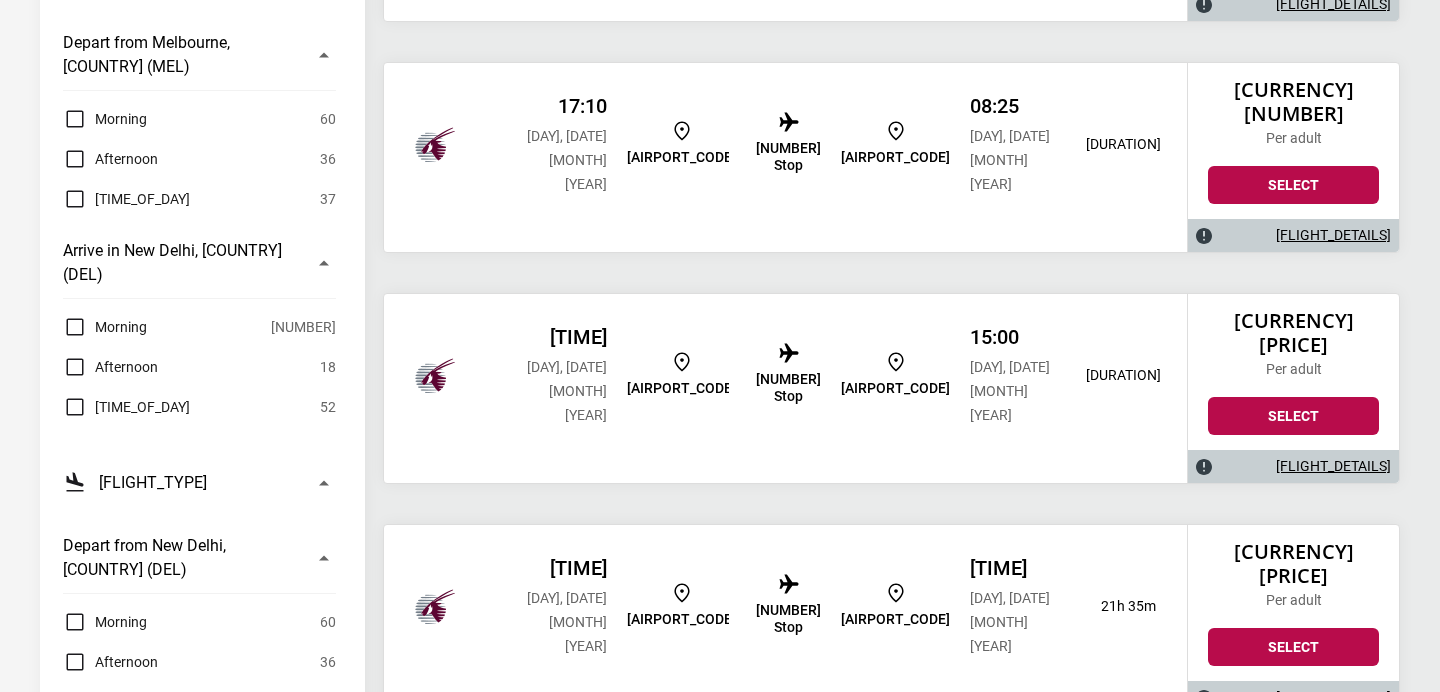 click on "[FLIGHT_DETAILS]" at bounding box center (1333, 697) 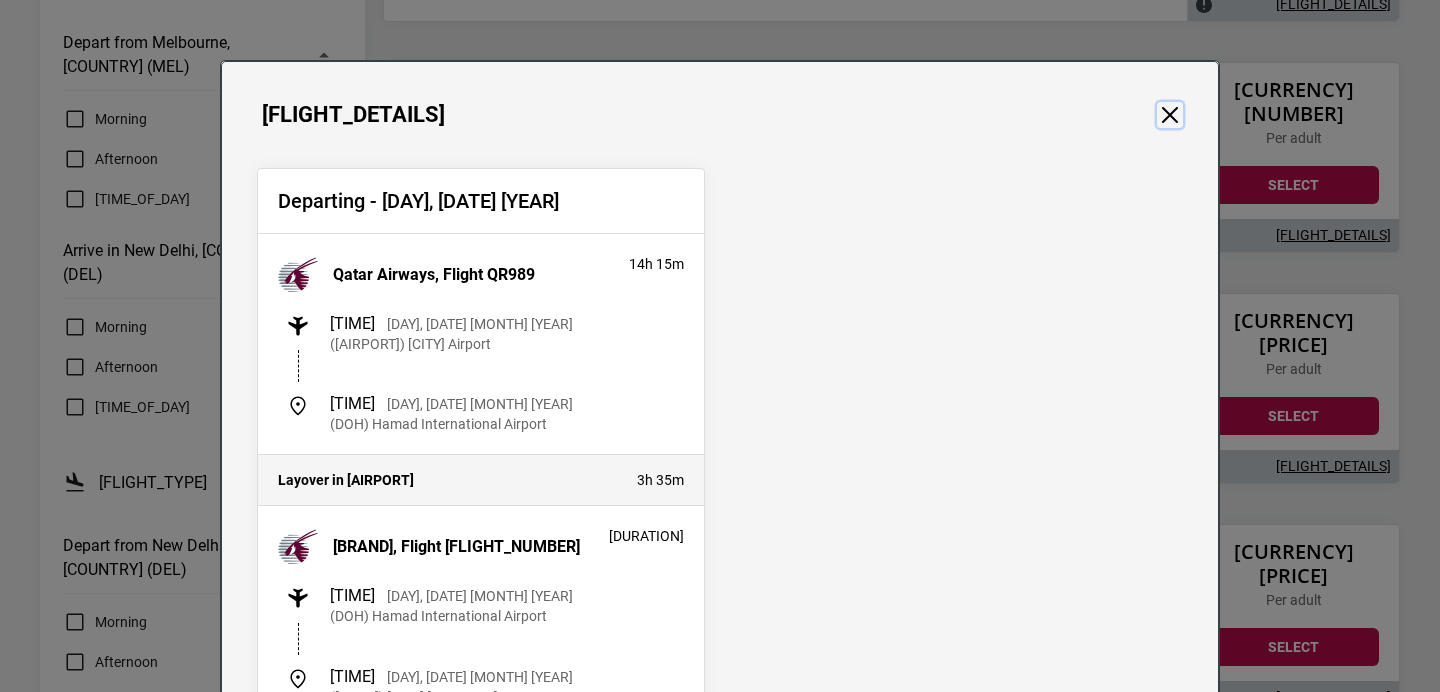click at bounding box center [1170, 115] 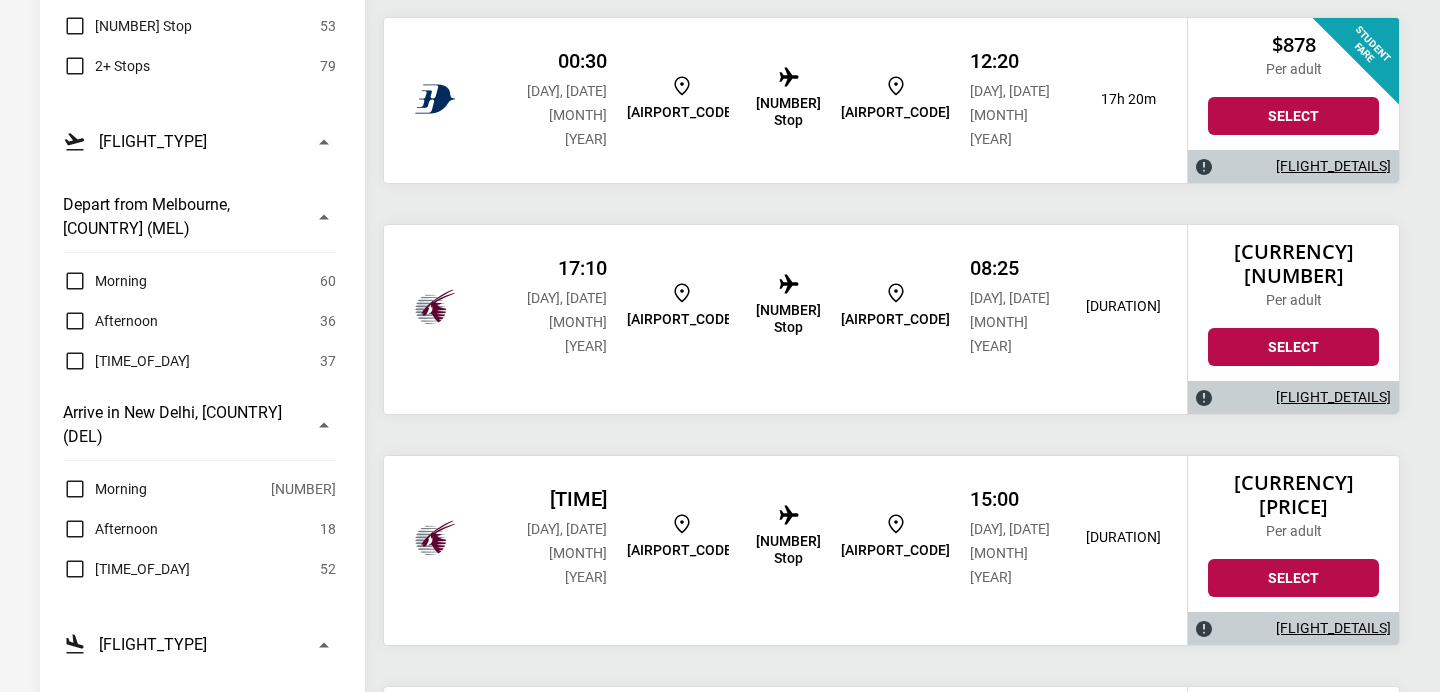 scroll, scrollTop: 489, scrollLeft: 0, axis: vertical 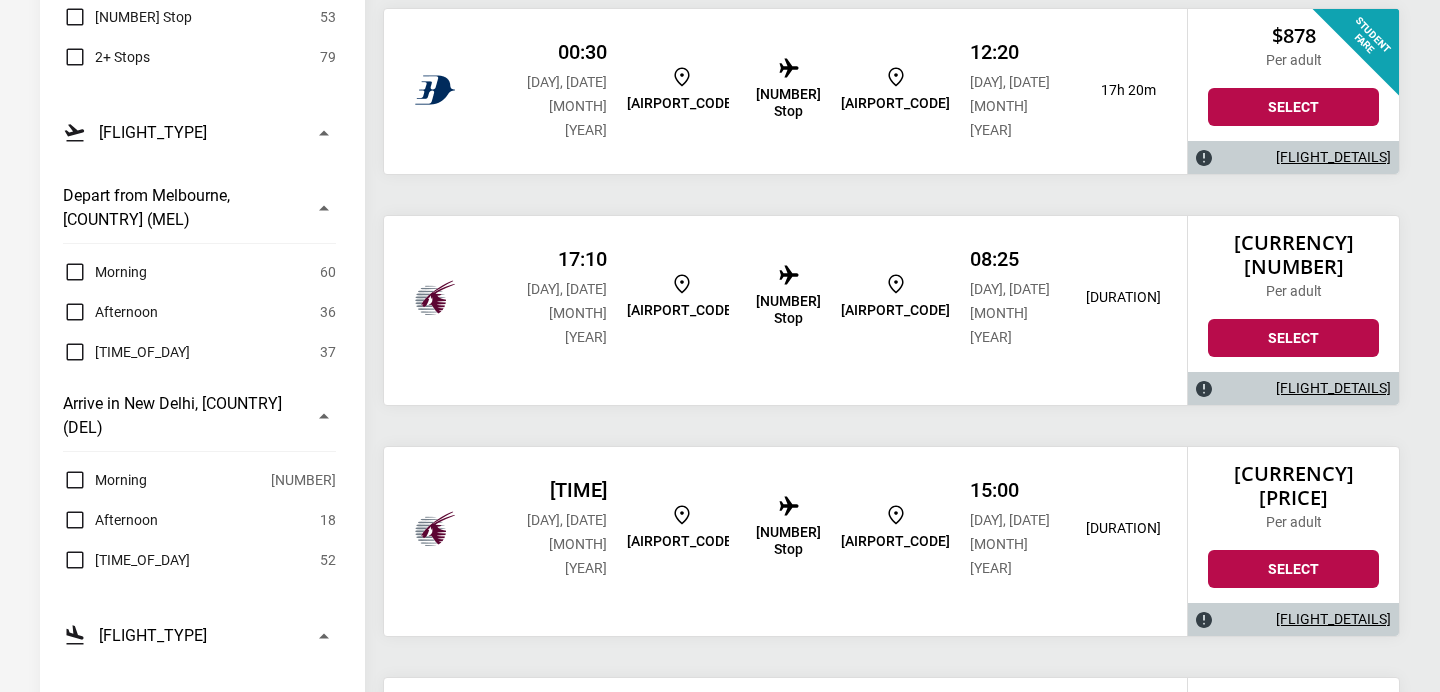 click on "[FLIGHT_DETAILS]" at bounding box center (1333, 388) 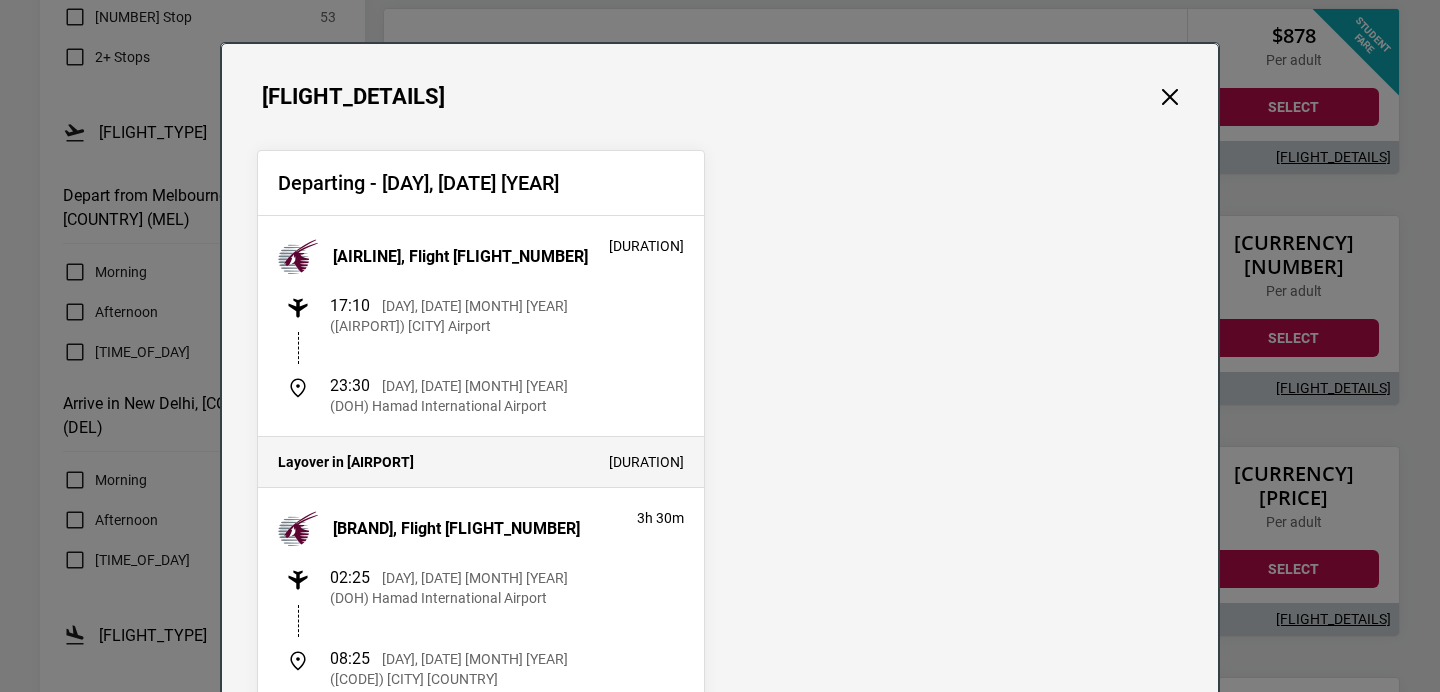 scroll, scrollTop: 0, scrollLeft: 0, axis: both 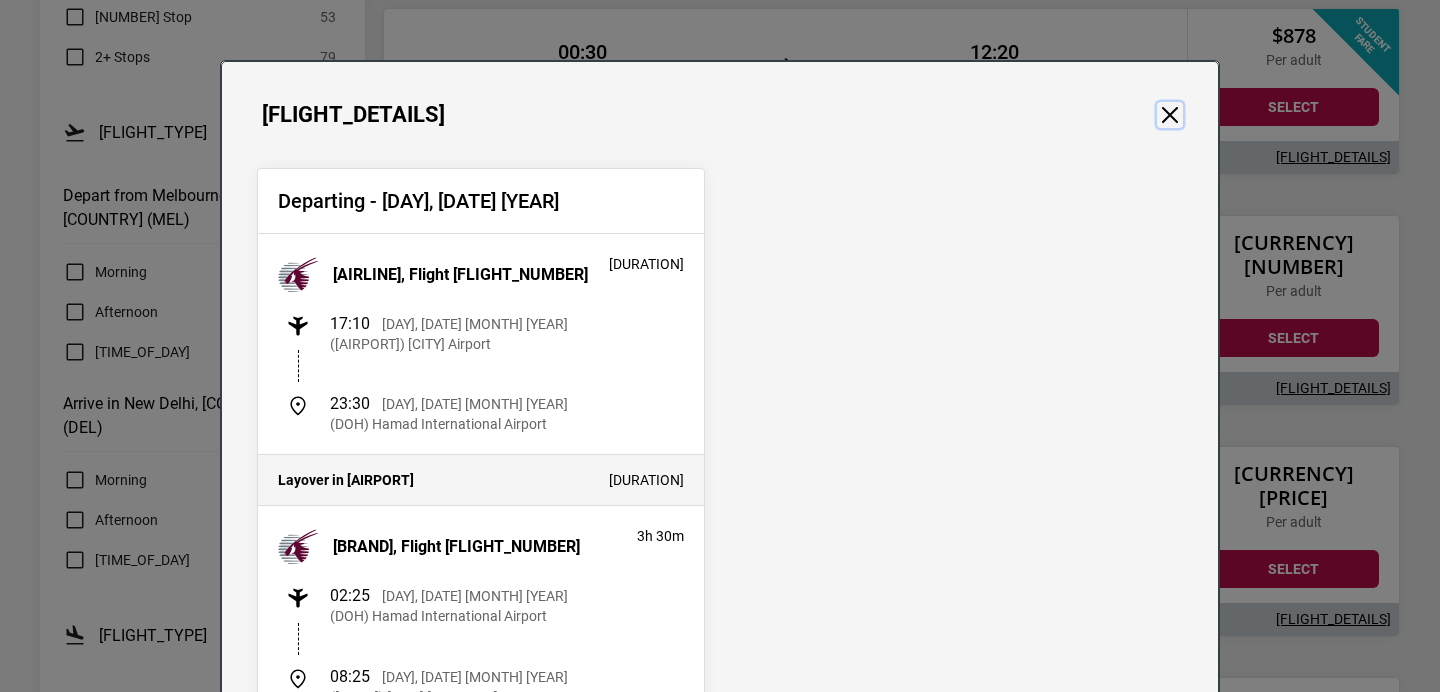 click at bounding box center (1170, 115) 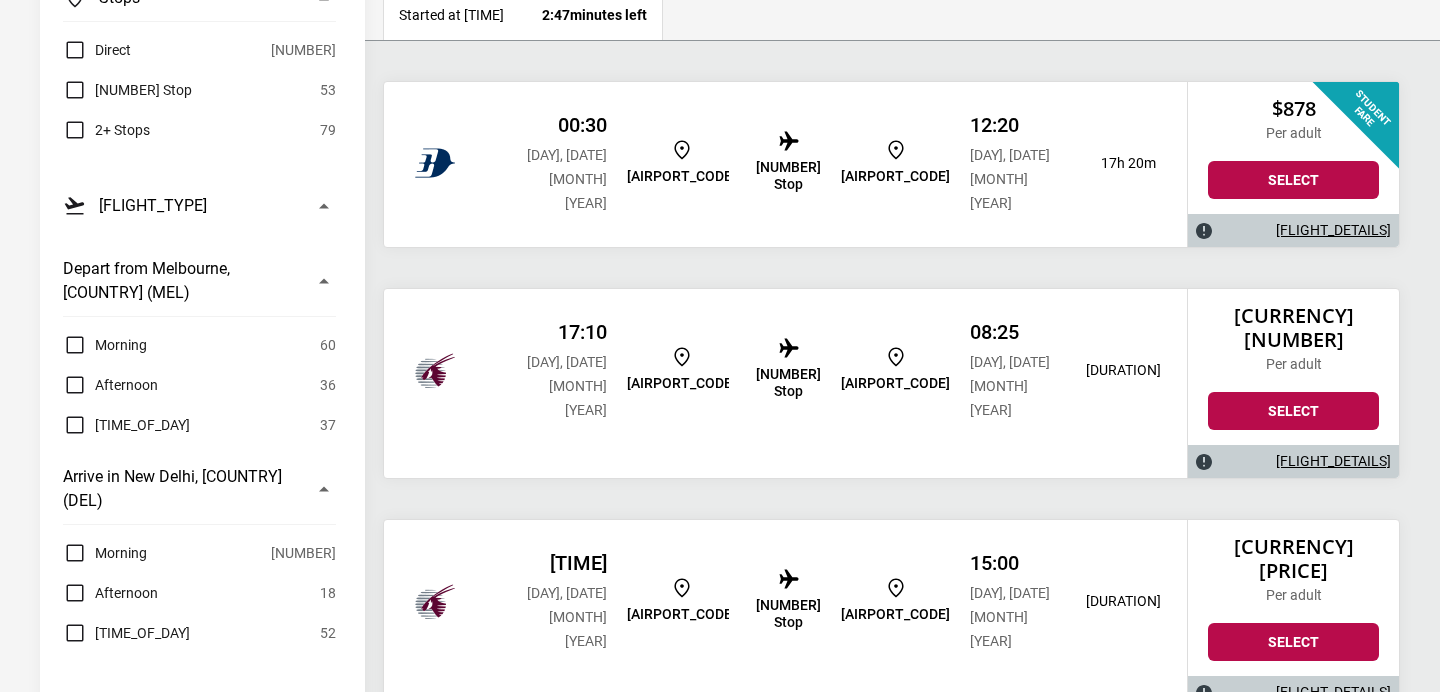 scroll, scrollTop: 426, scrollLeft: 0, axis: vertical 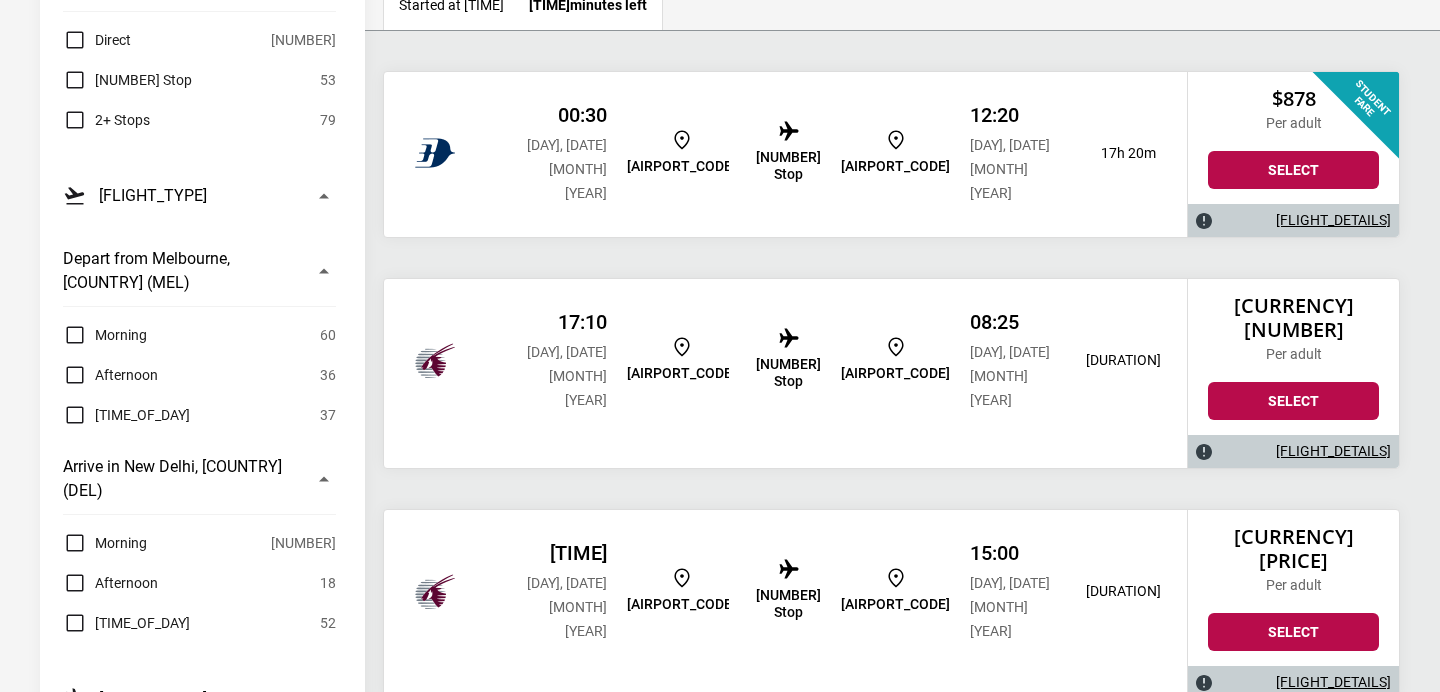 click on "[FLIGHT_DETAILS]" at bounding box center [1293, 682] 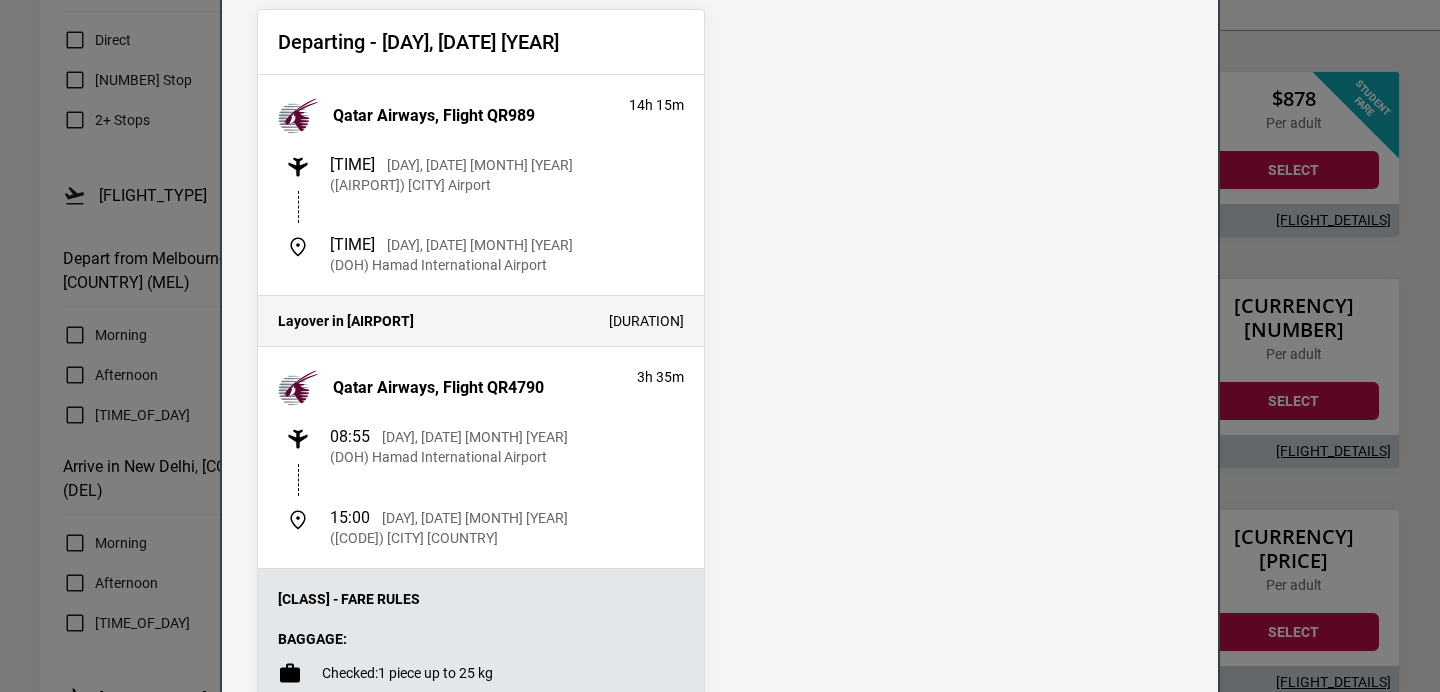 scroll, scrollTop: 0, scrollLeft: 0, axis: both 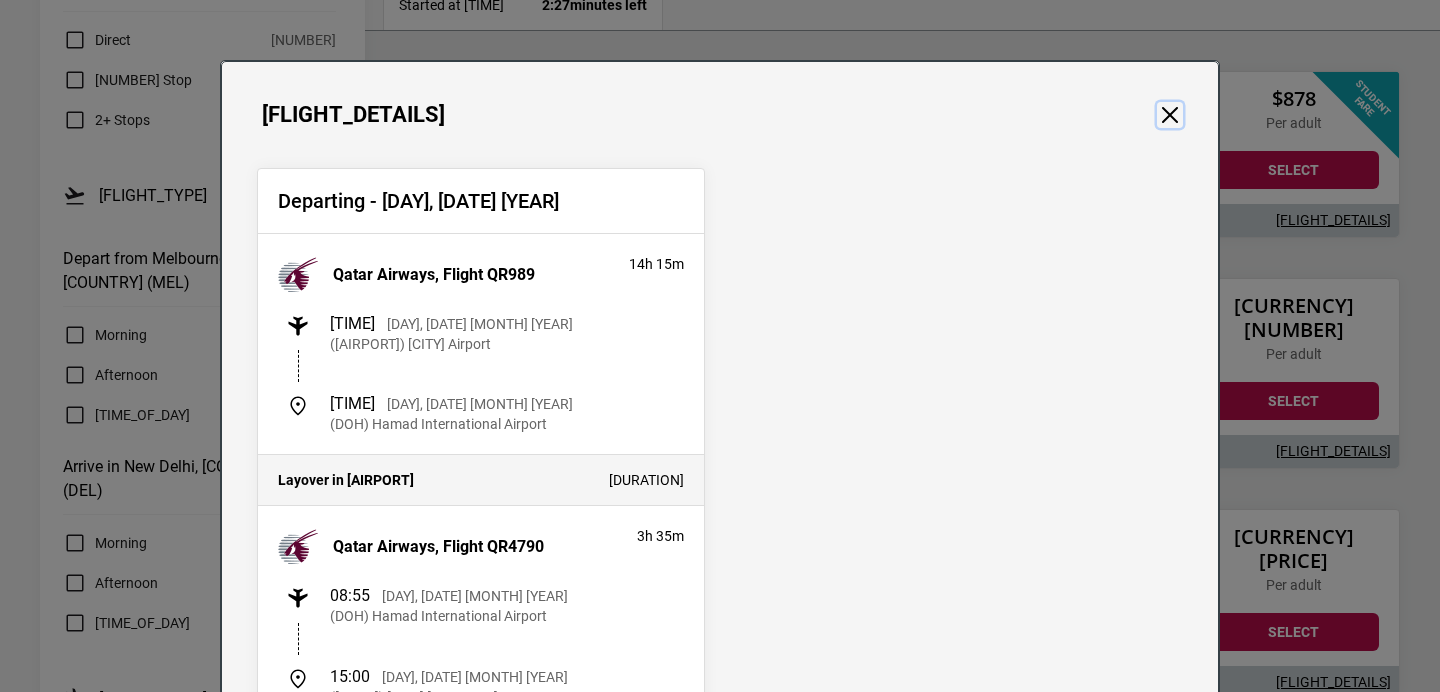 click at bounding box center (1170, 115) 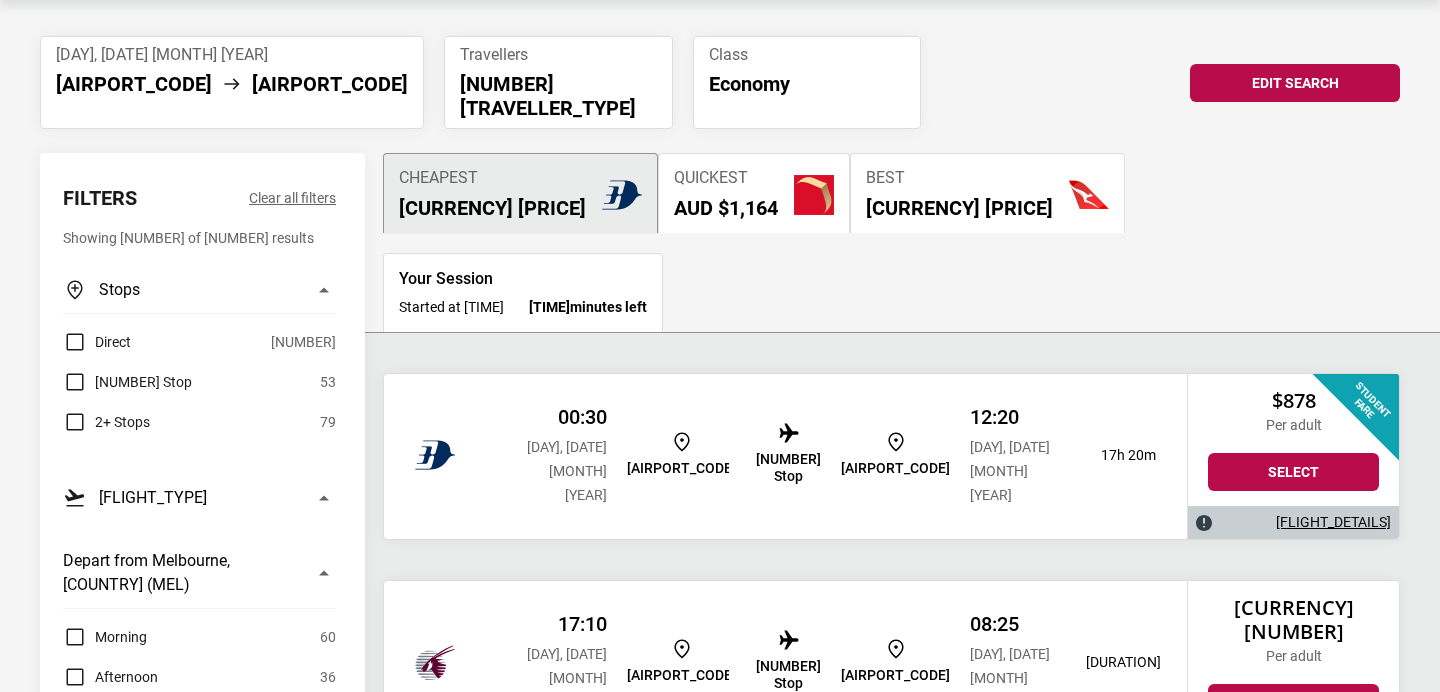 scroll, scrollTop: 0, scrollLeft: 0, axis: both 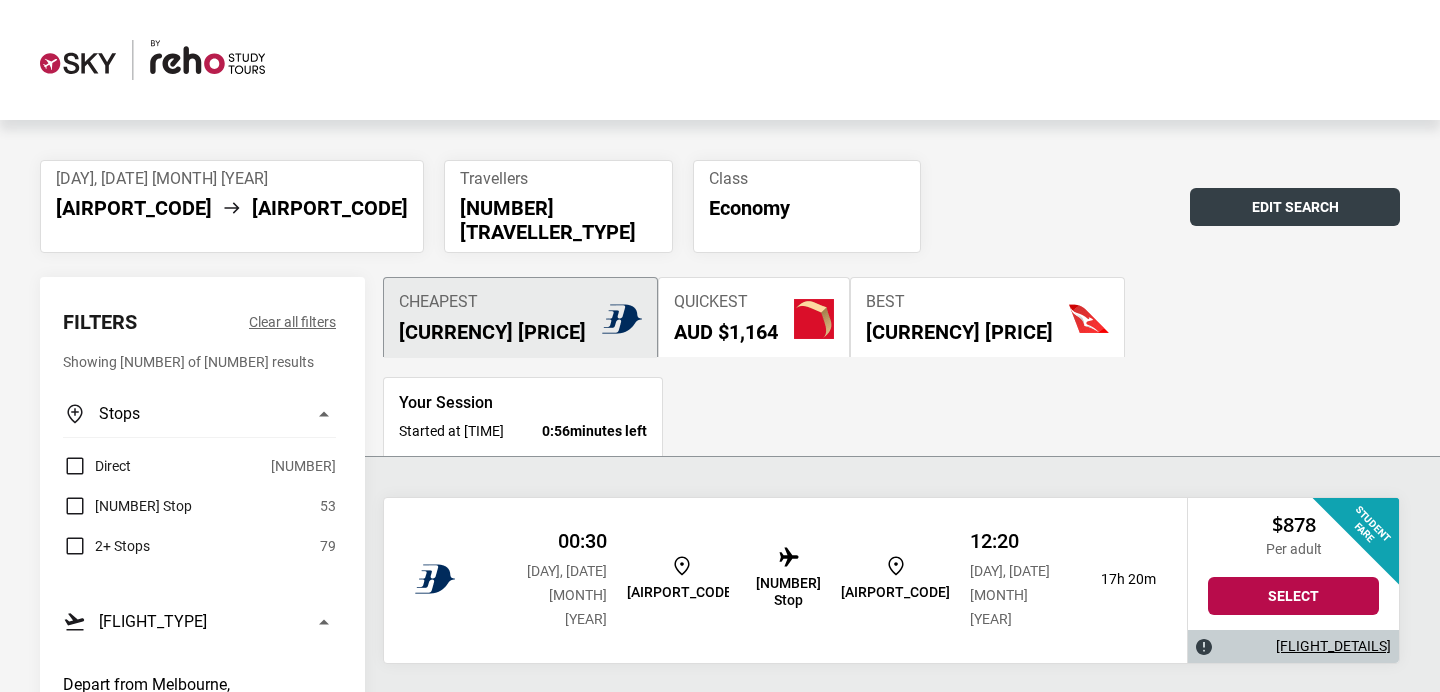 click on "Edit Search" at bounding box center (1295, 207) 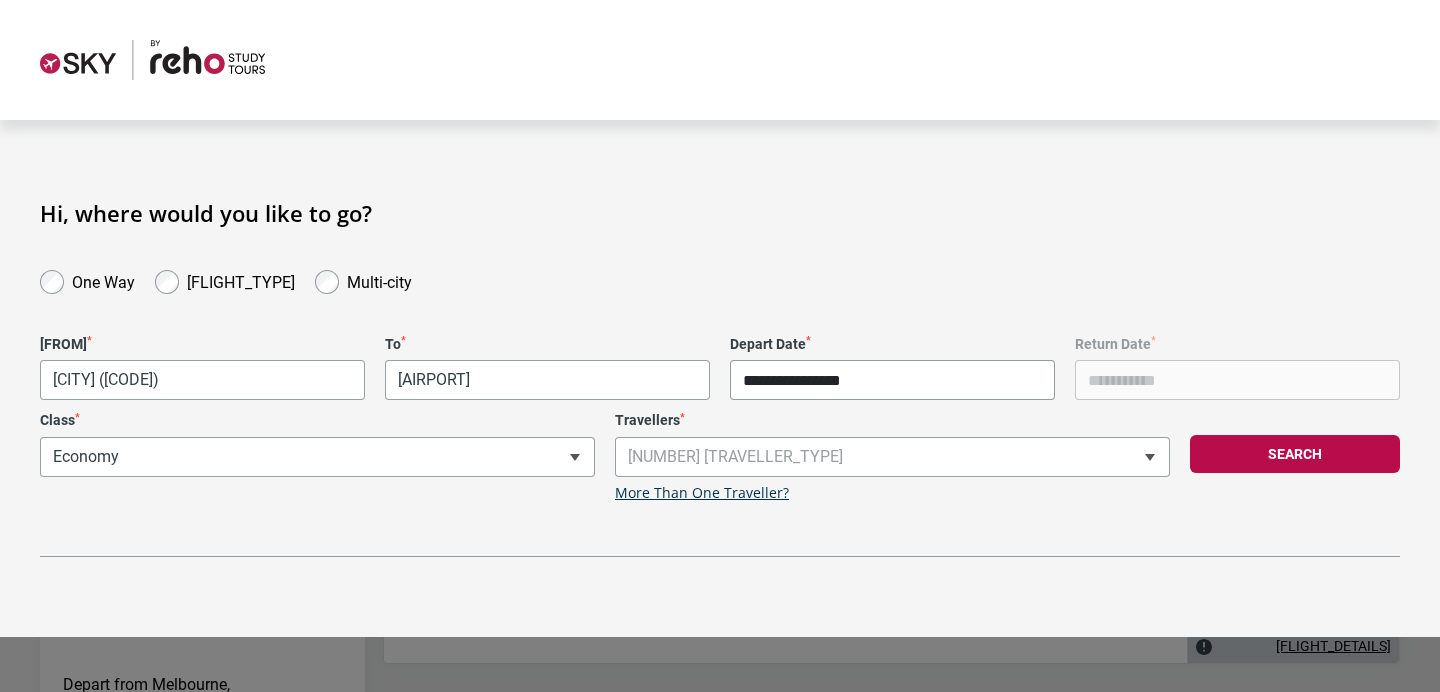 click on "**********" at bounding box center (892, 380) 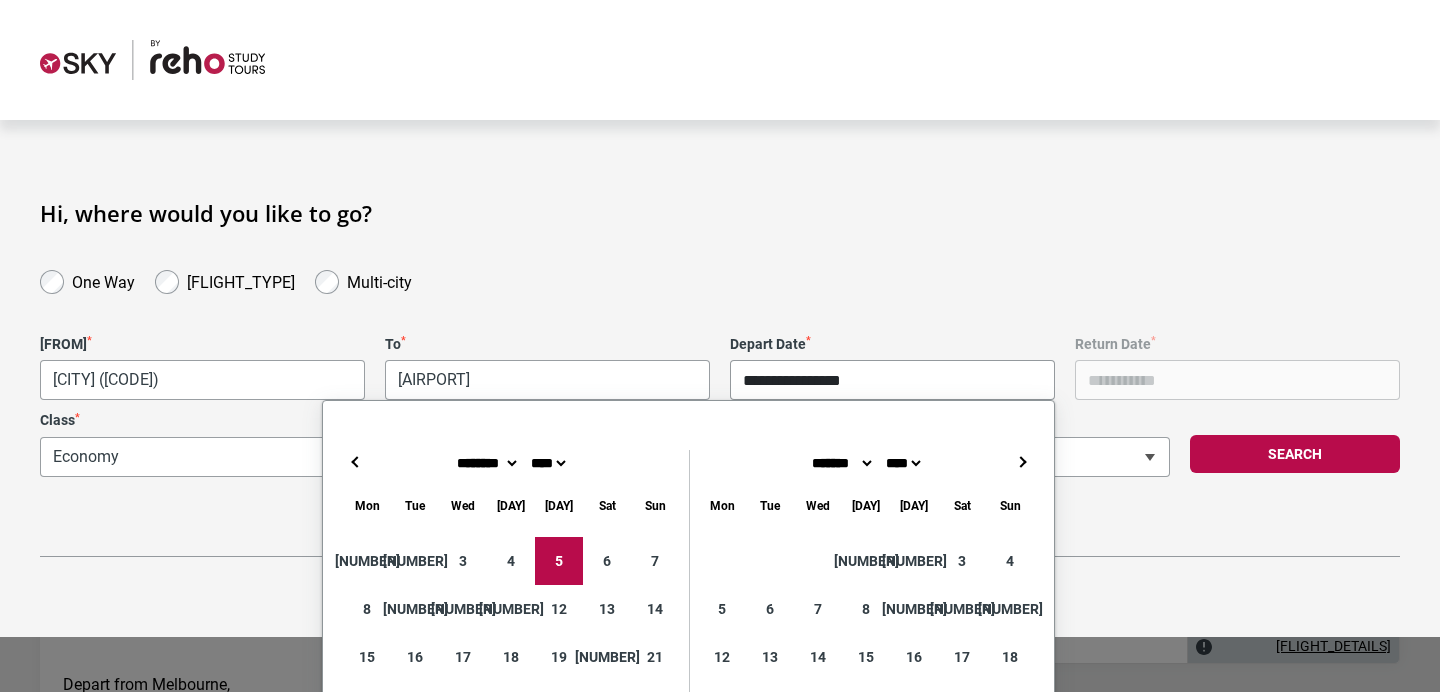 type on "**********" 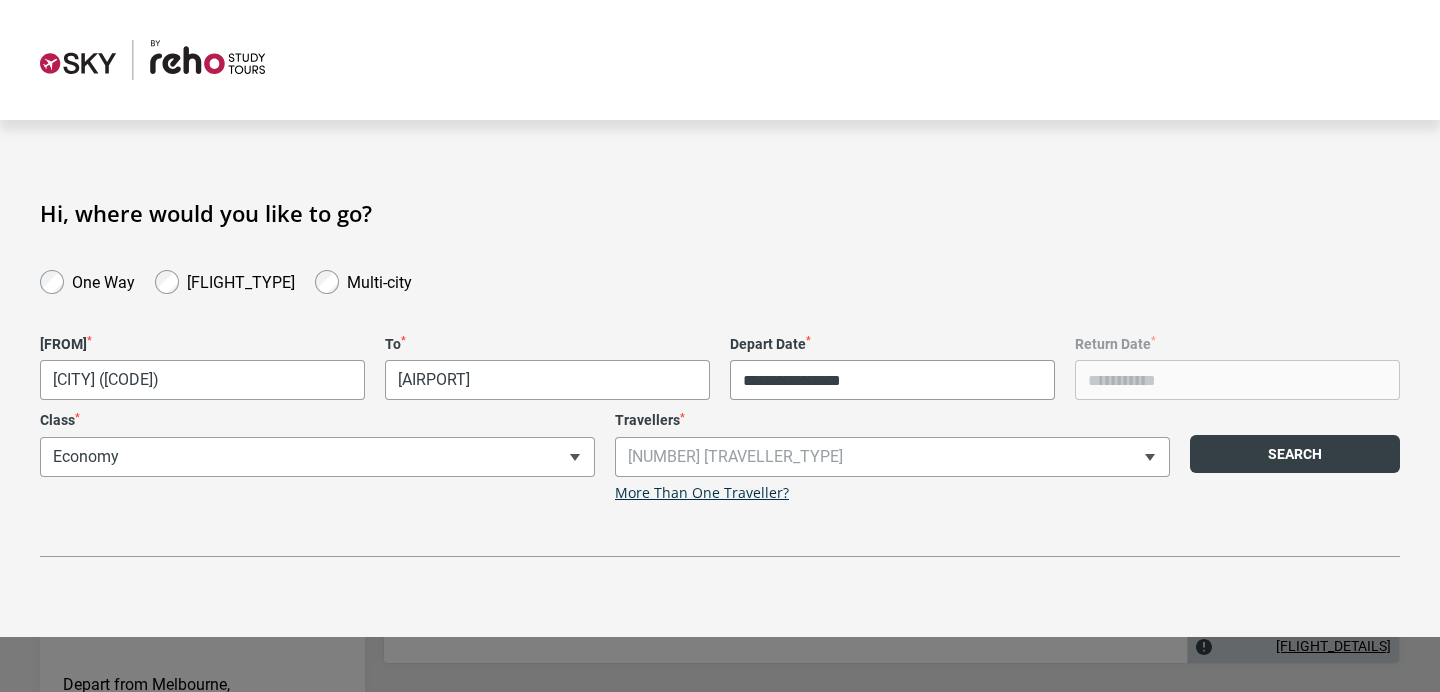 click on "Search" at bounding box center (1295, 454) 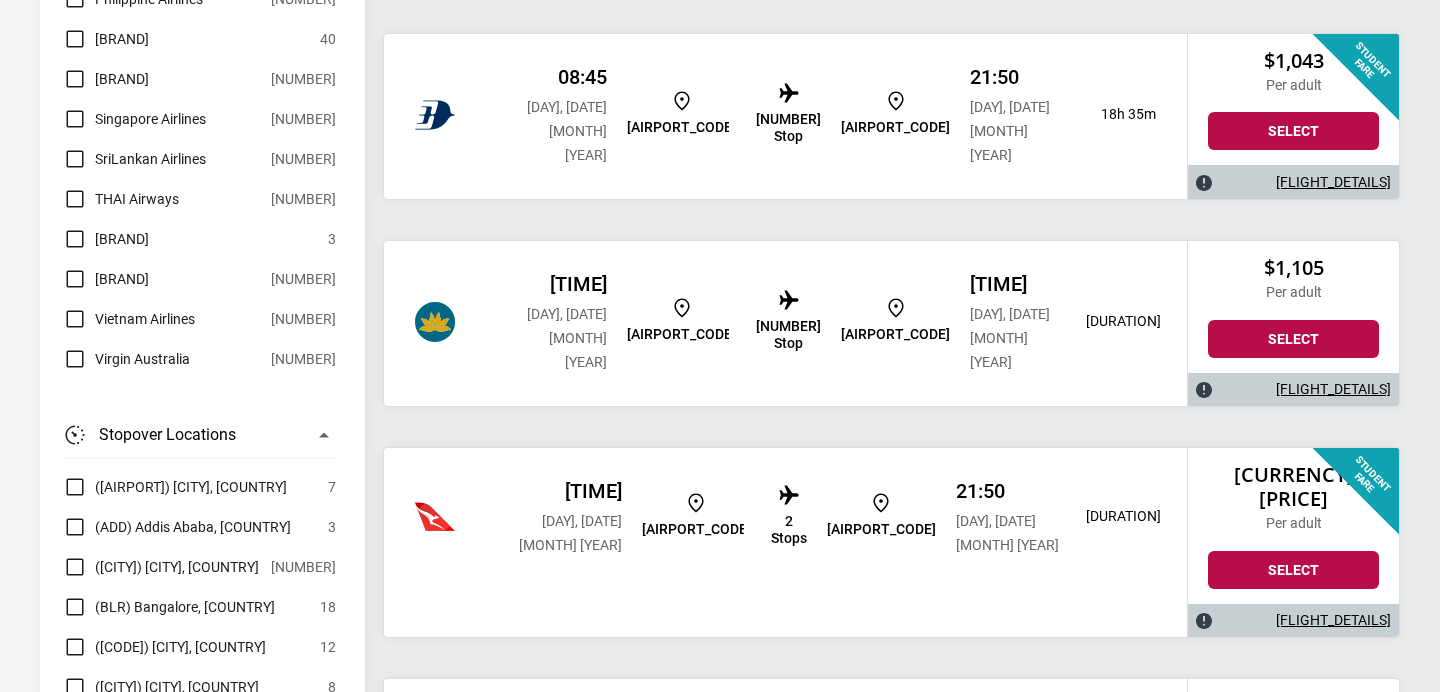 scroll, scrollTop: 2247, scrollLeft: 0, axis: vertical 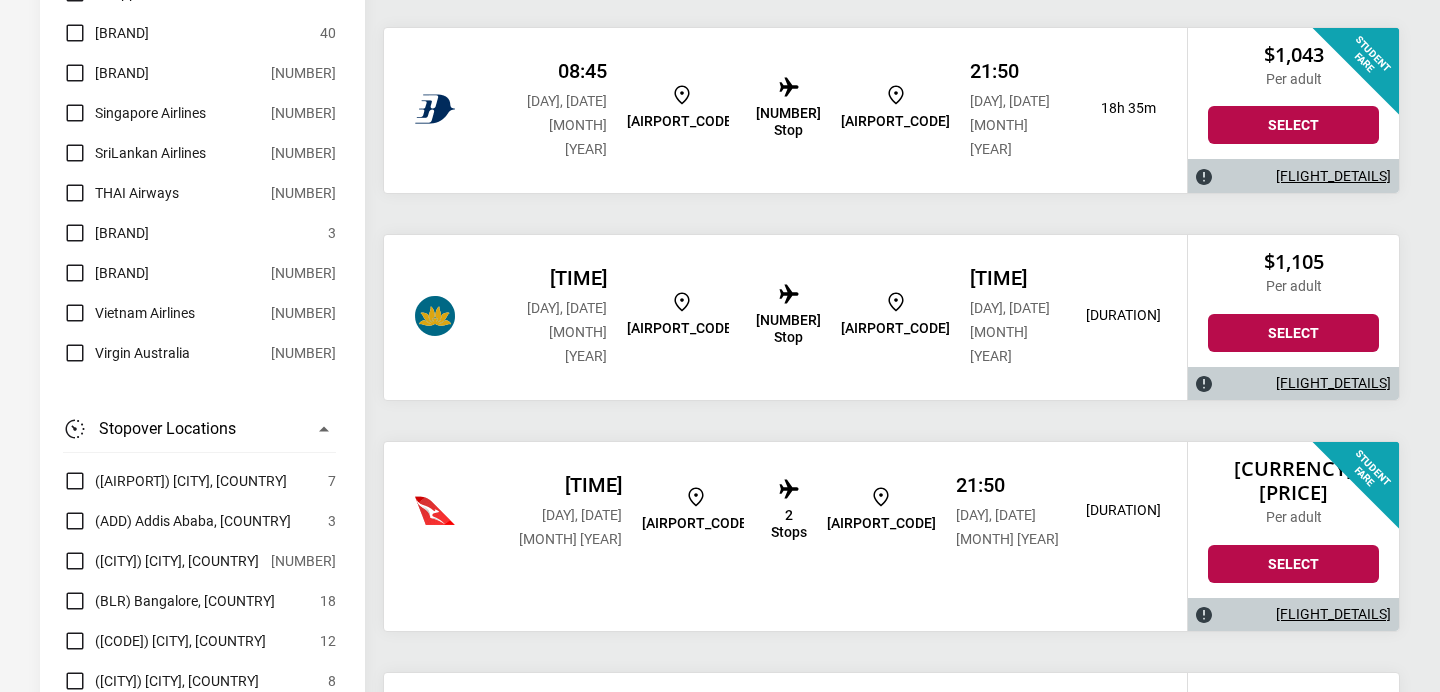 click on "[FLIGHT_DETAILS]" at bounding box center (1333, 614) 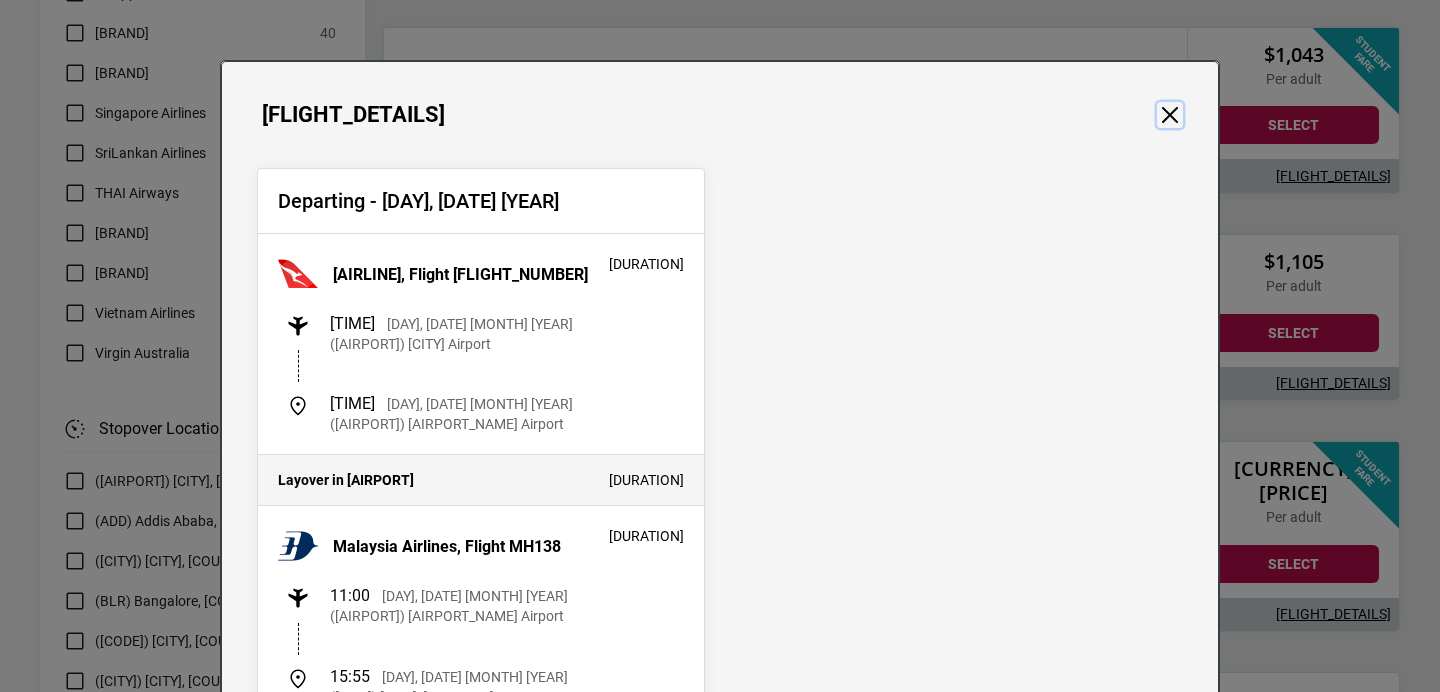 click at bounding box center [1170, 115] 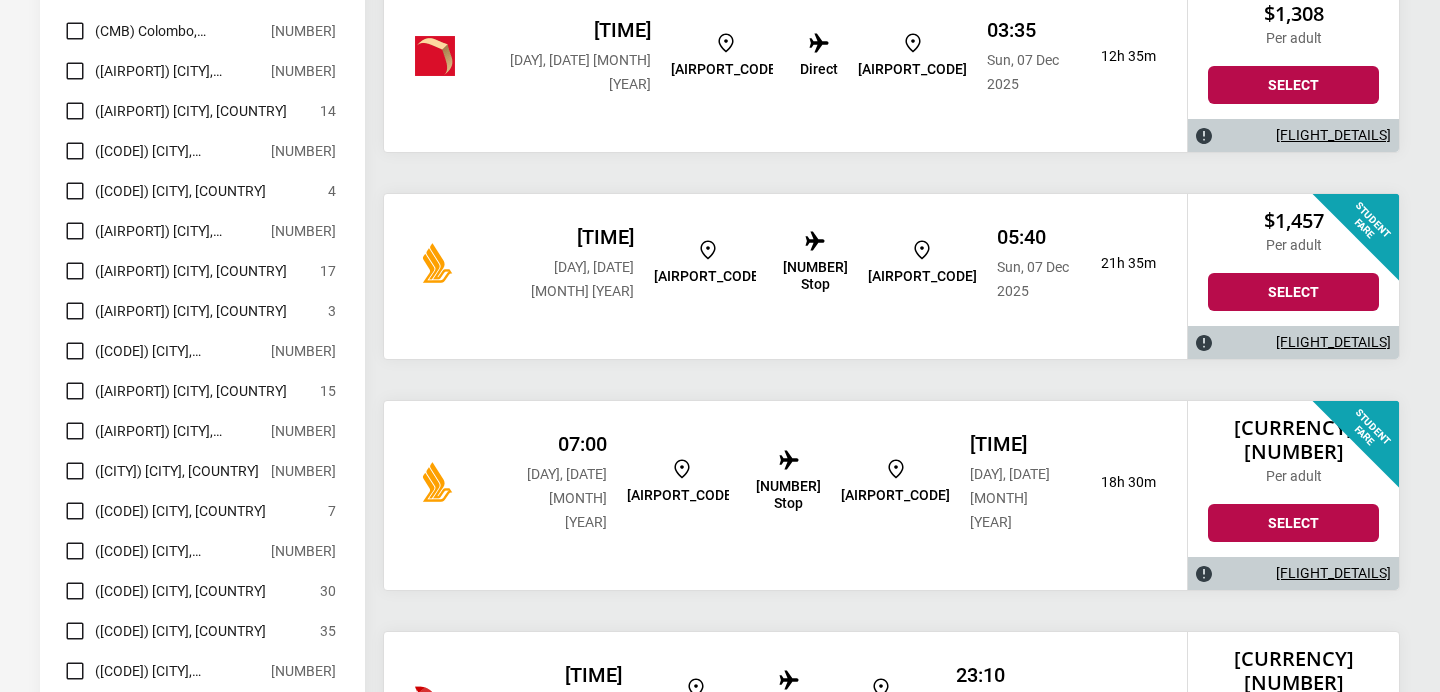 scroll, scrollTop: 3202, scrollLeft: 0, axis: vertical 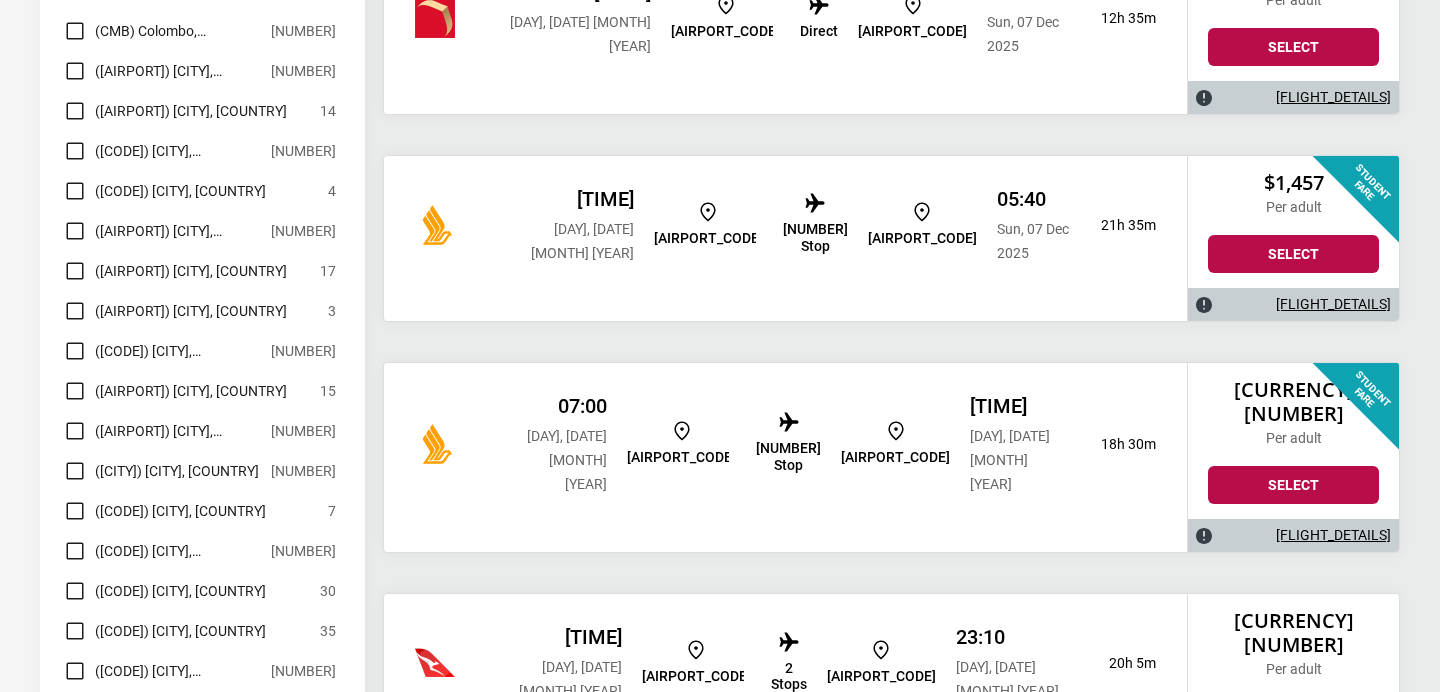click on "[FLIGHT_DETAILS]" at bounding box center [1333, 766] 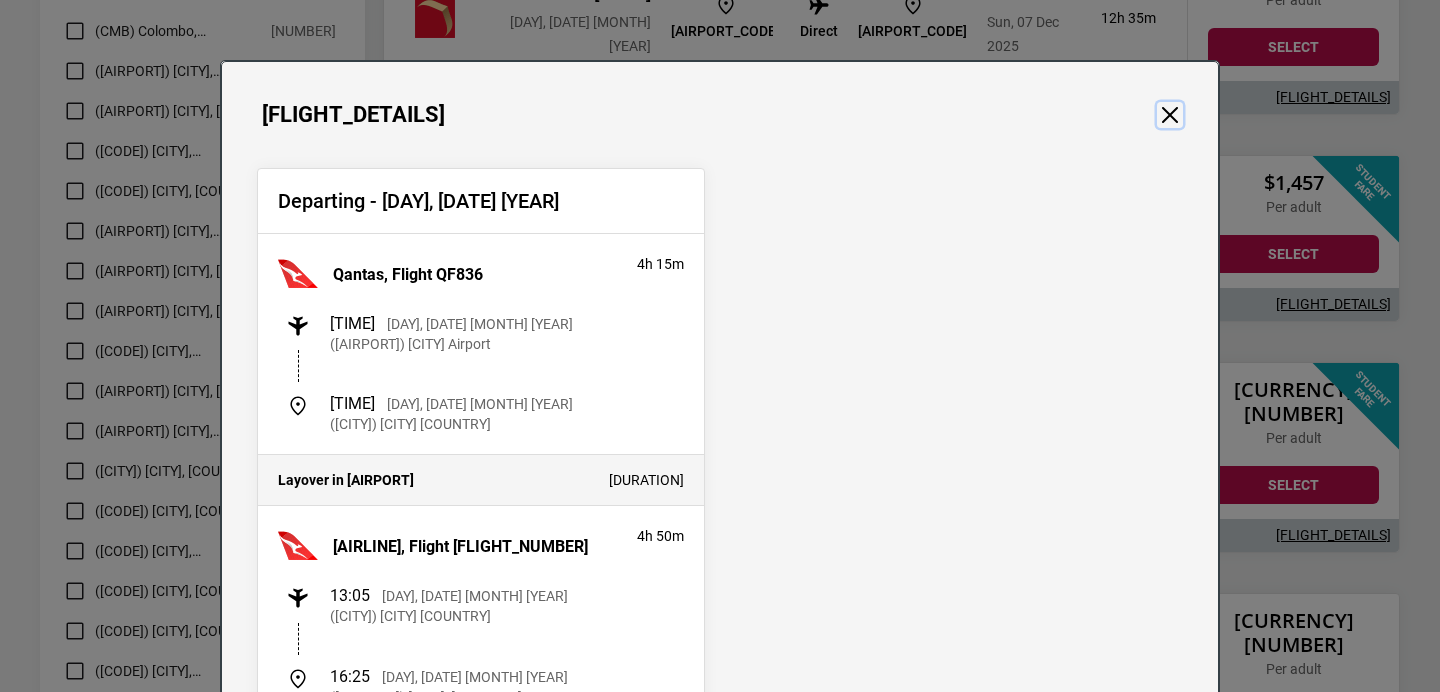 click at bounding box center (1170, 115) 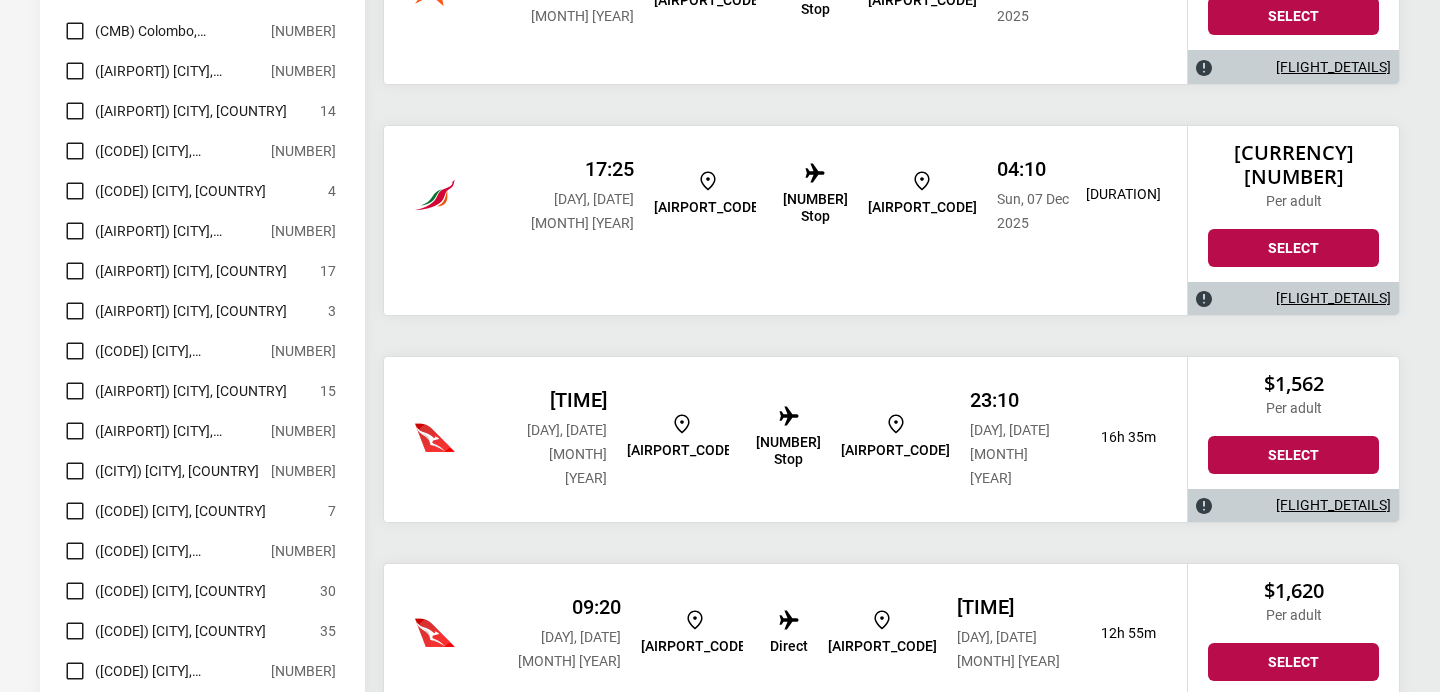 scroll, scrollTop: 4524, scrollLeft: 0, axis: vertical 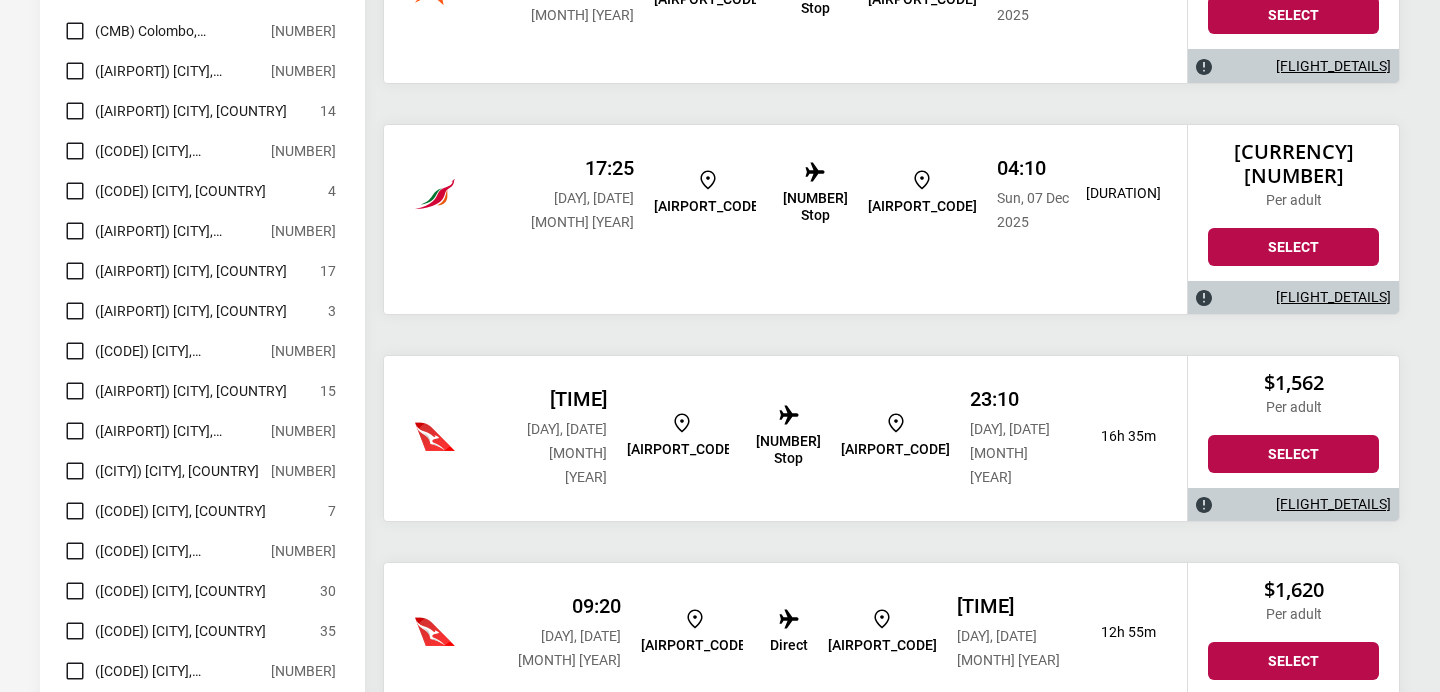 click on "[FLIGHT_DETAILS]" at bounding box center (1333, 711) 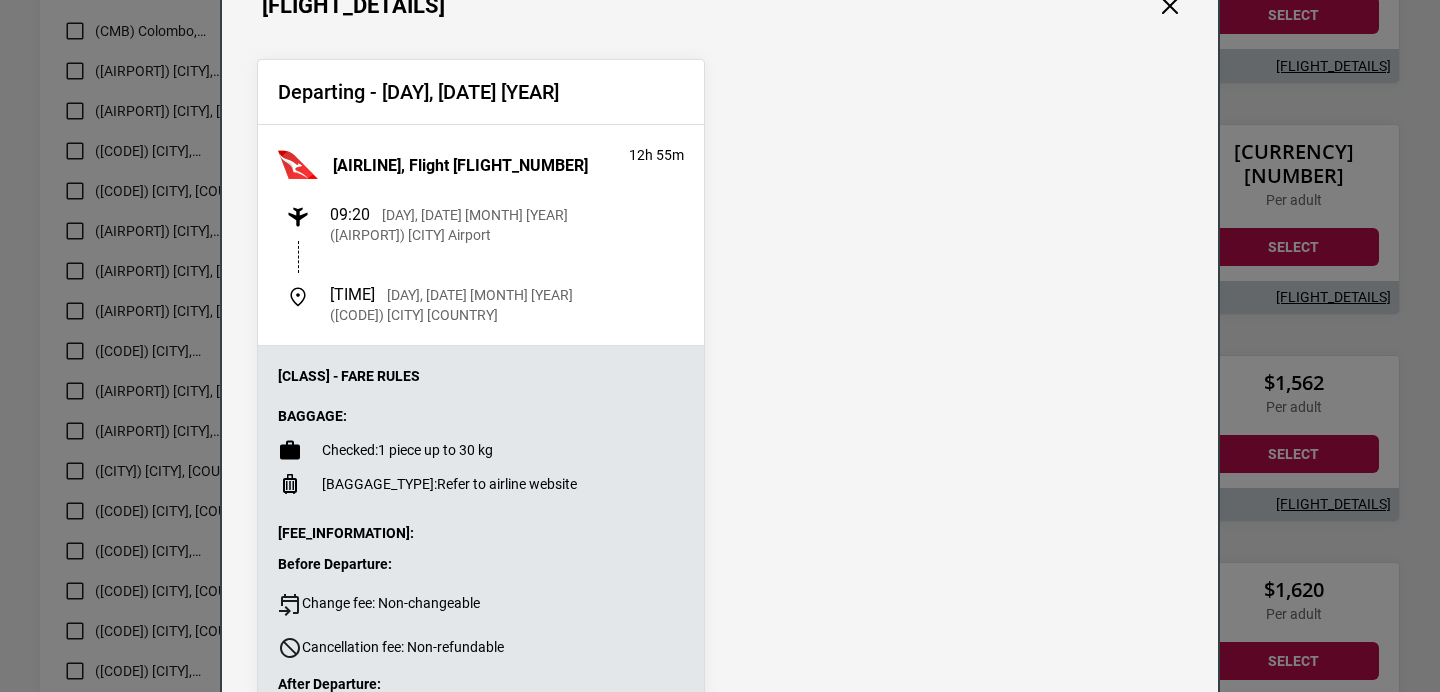 scroll, scrollTop: 0, scrollLeft: 0, axis: both 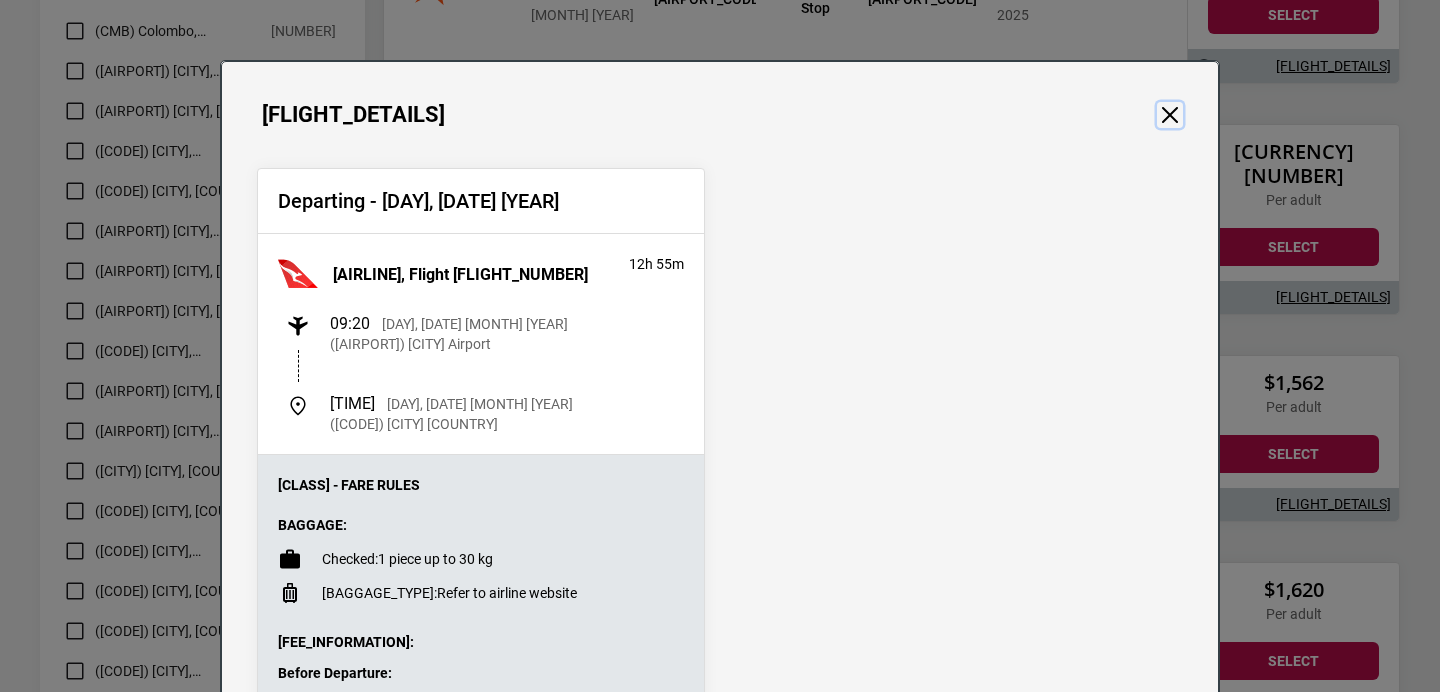 click at bounding box center [1170, 115] 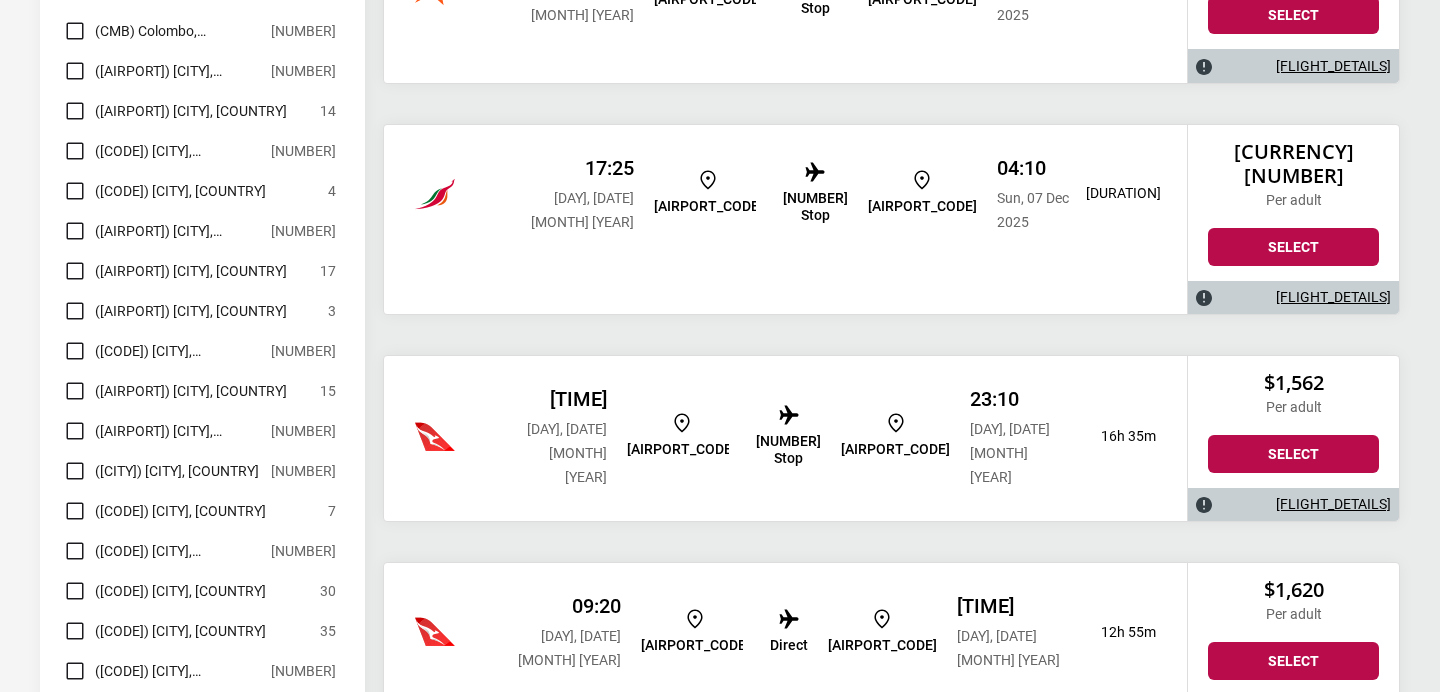 click on "[FLIGHT_DETAILS]" at bounding box center (1333, 711) 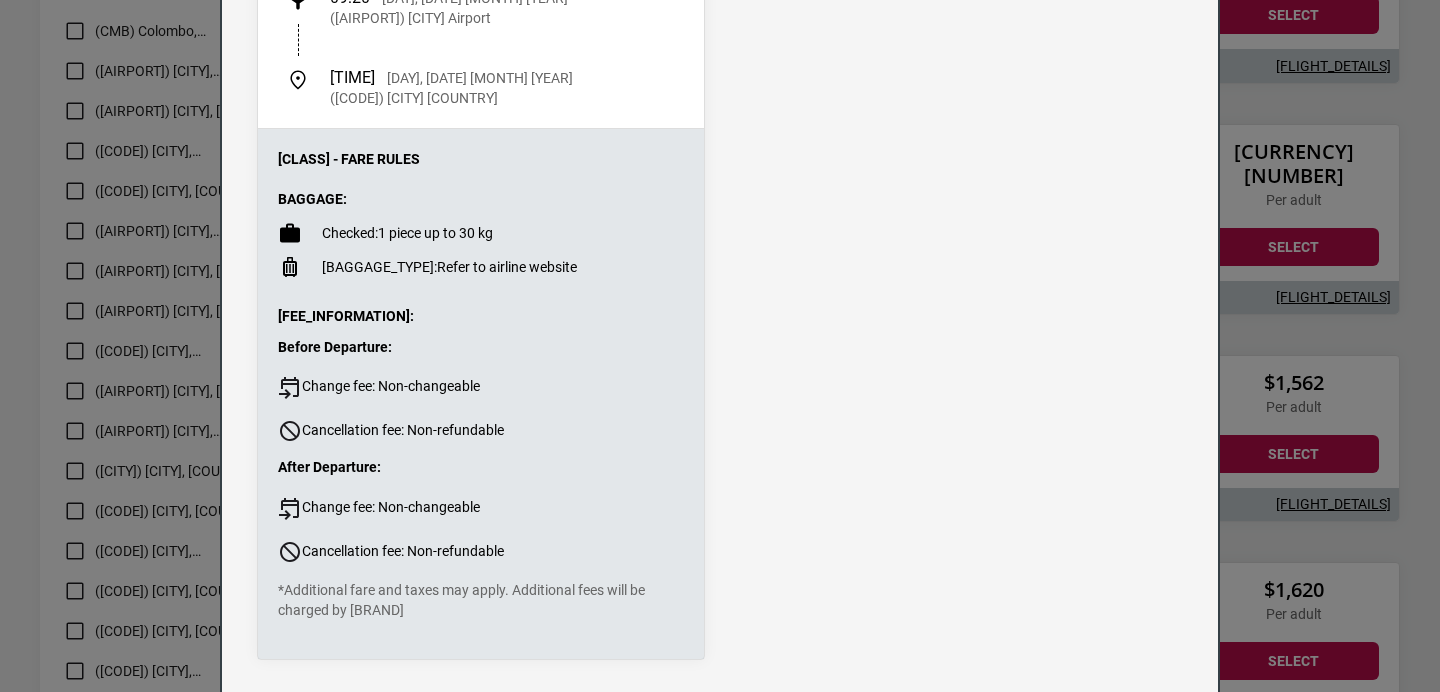 scroll, scrollTop: 0, scrollLeft: 0, axis: both 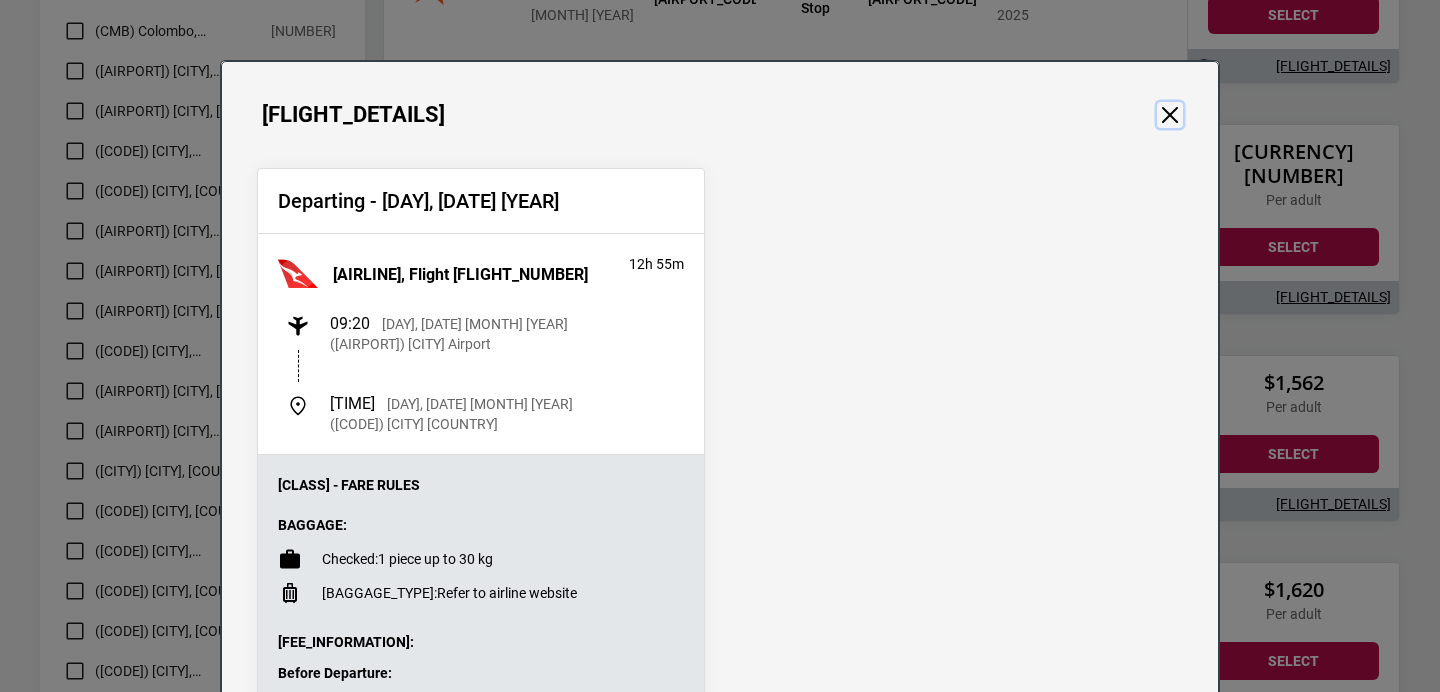 click at bounding box center [1170, 115] 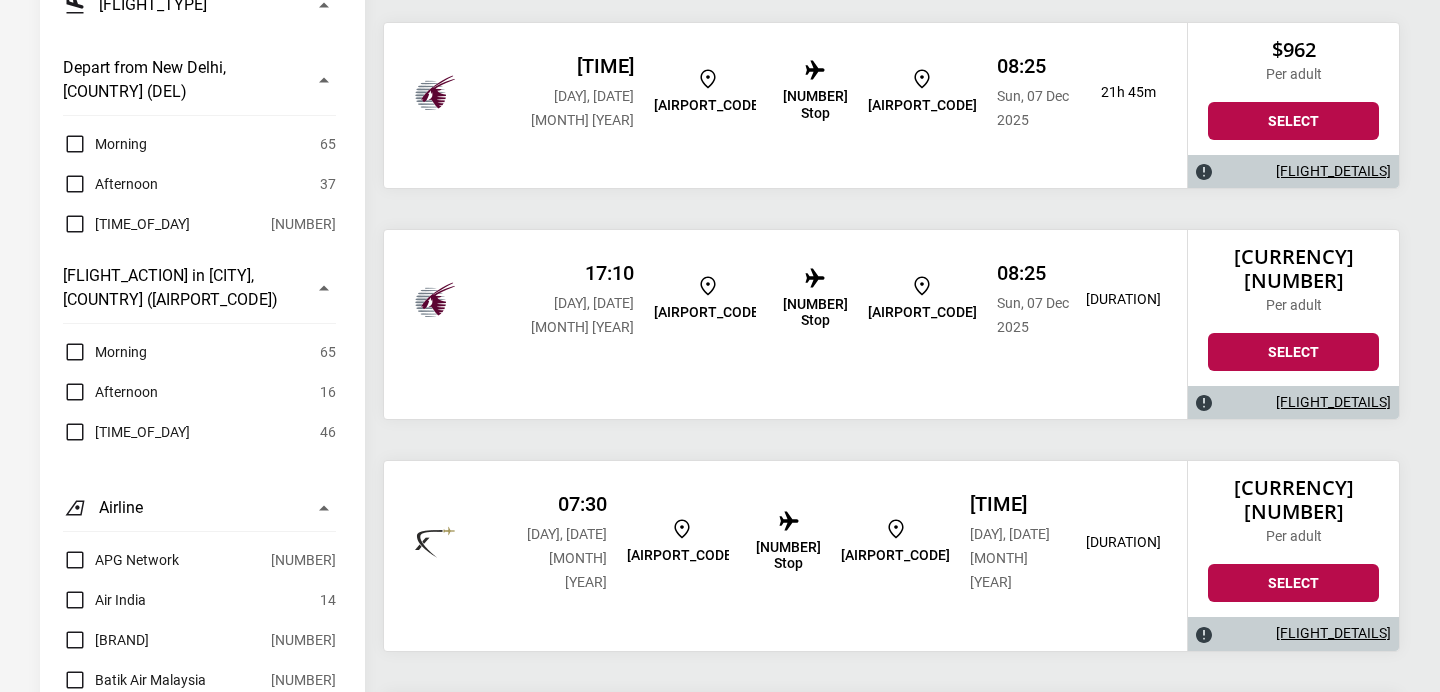 scroll, scrollTop: 0, scrollLeft: 0, axis: both 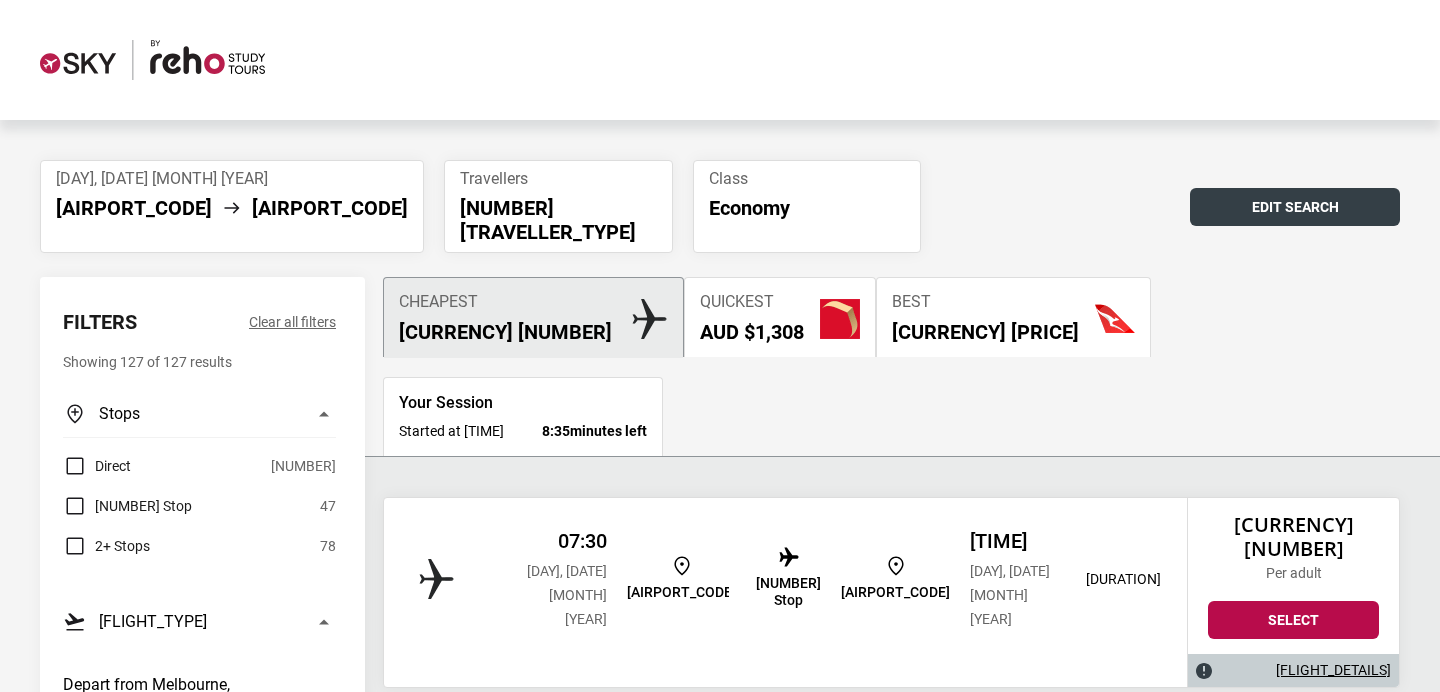 click on "Edit Search" at bounding box center (1295, 207) 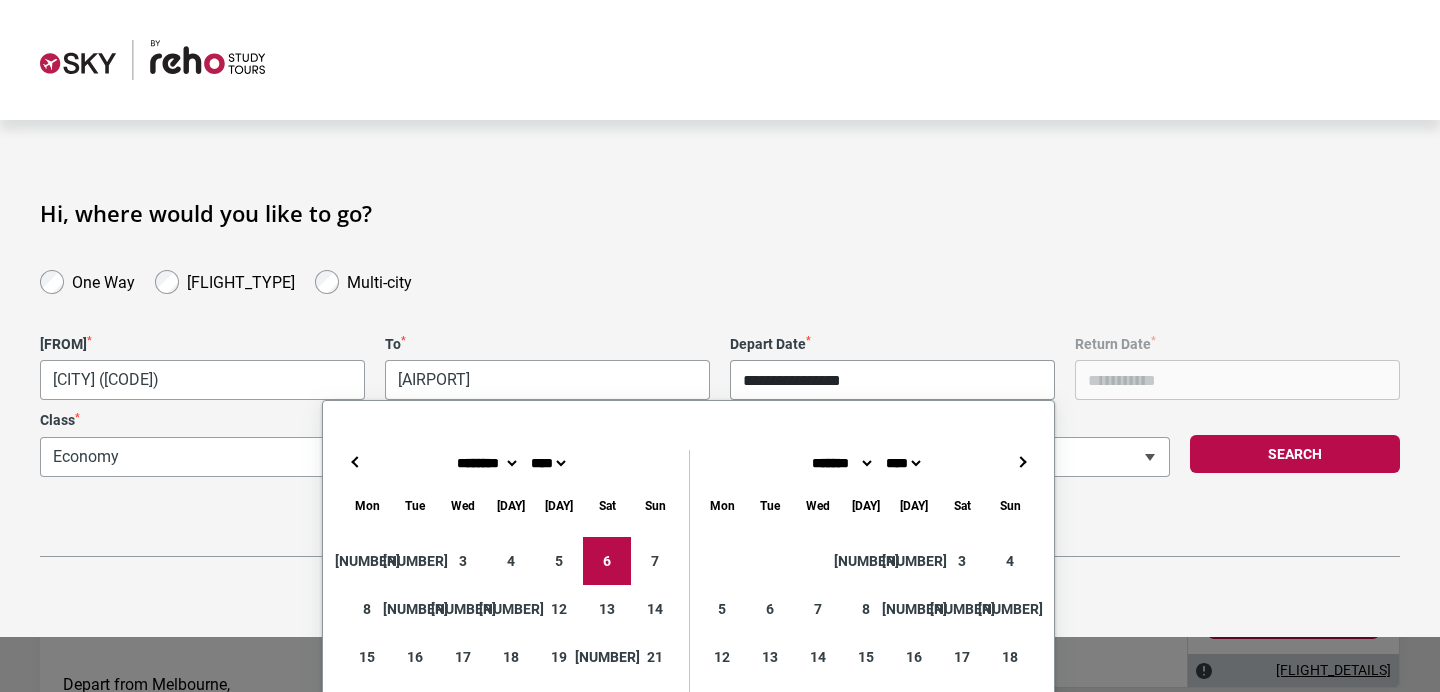 click on "**********" at bounding box center [892, 380] 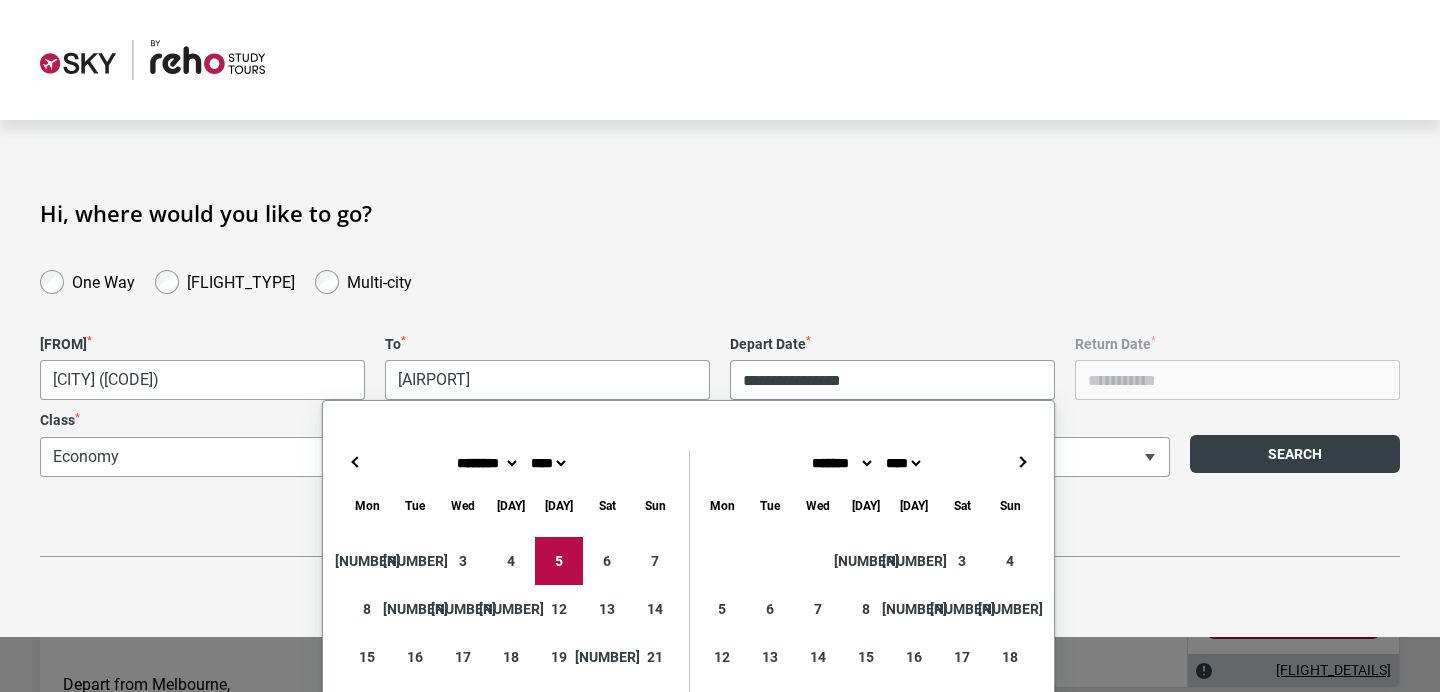 click on "Search" at bounding box center (1295, 454) 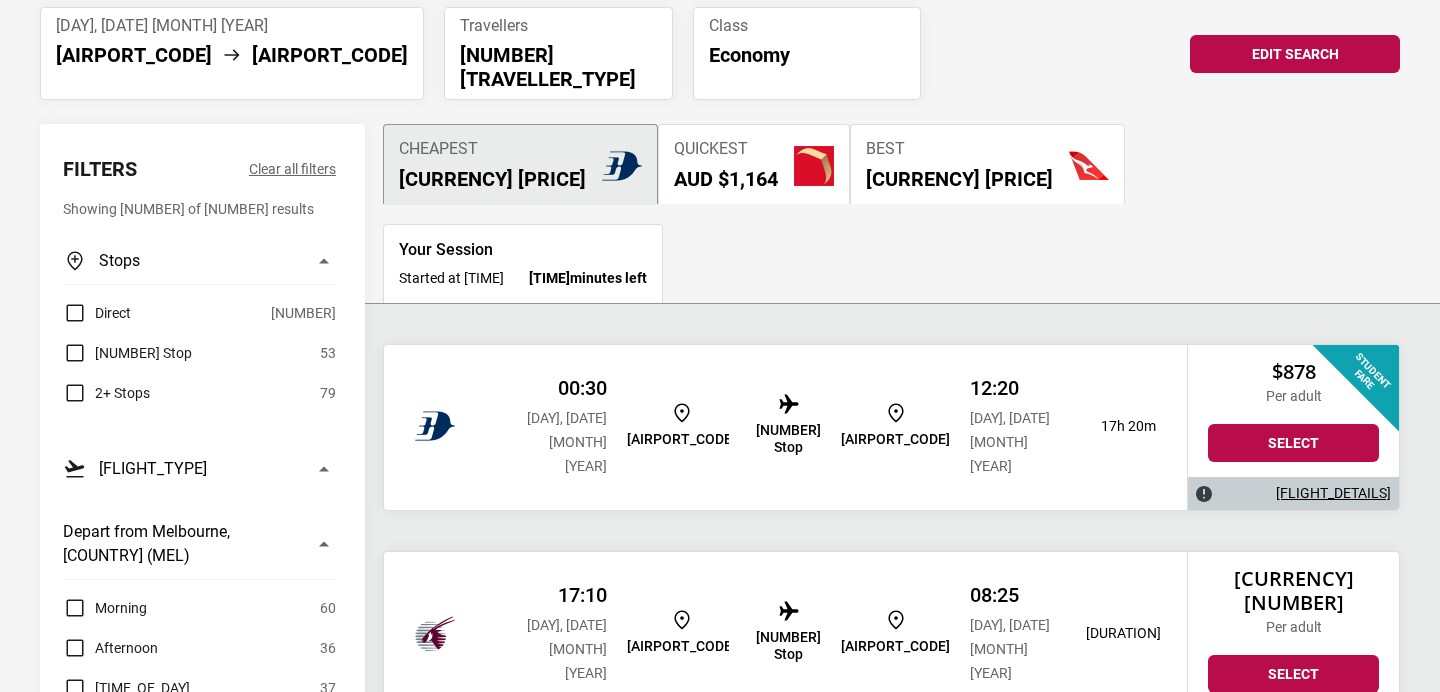 scroll, scrollTop: 175, scrollLeft: 0, axis: vertical 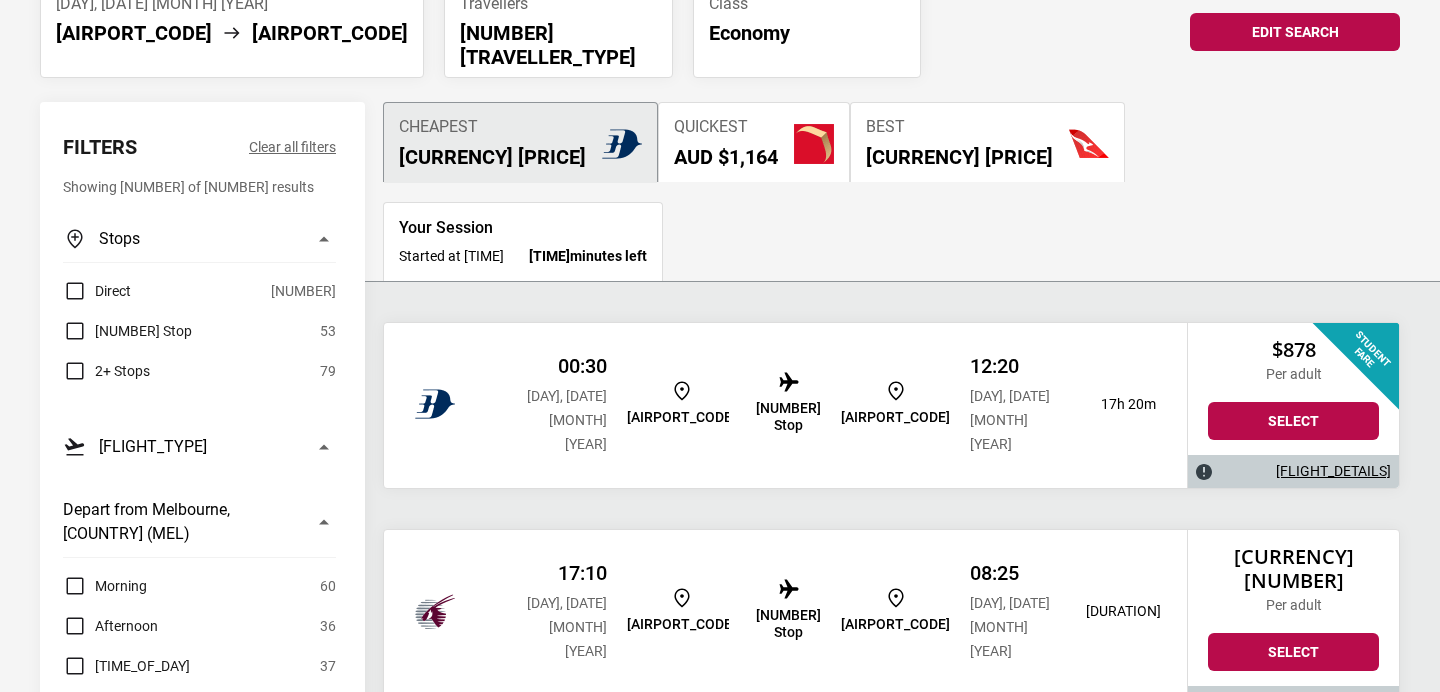 click on "[FLIGHT_DETAILS]" at bounding box center [1333, 471] 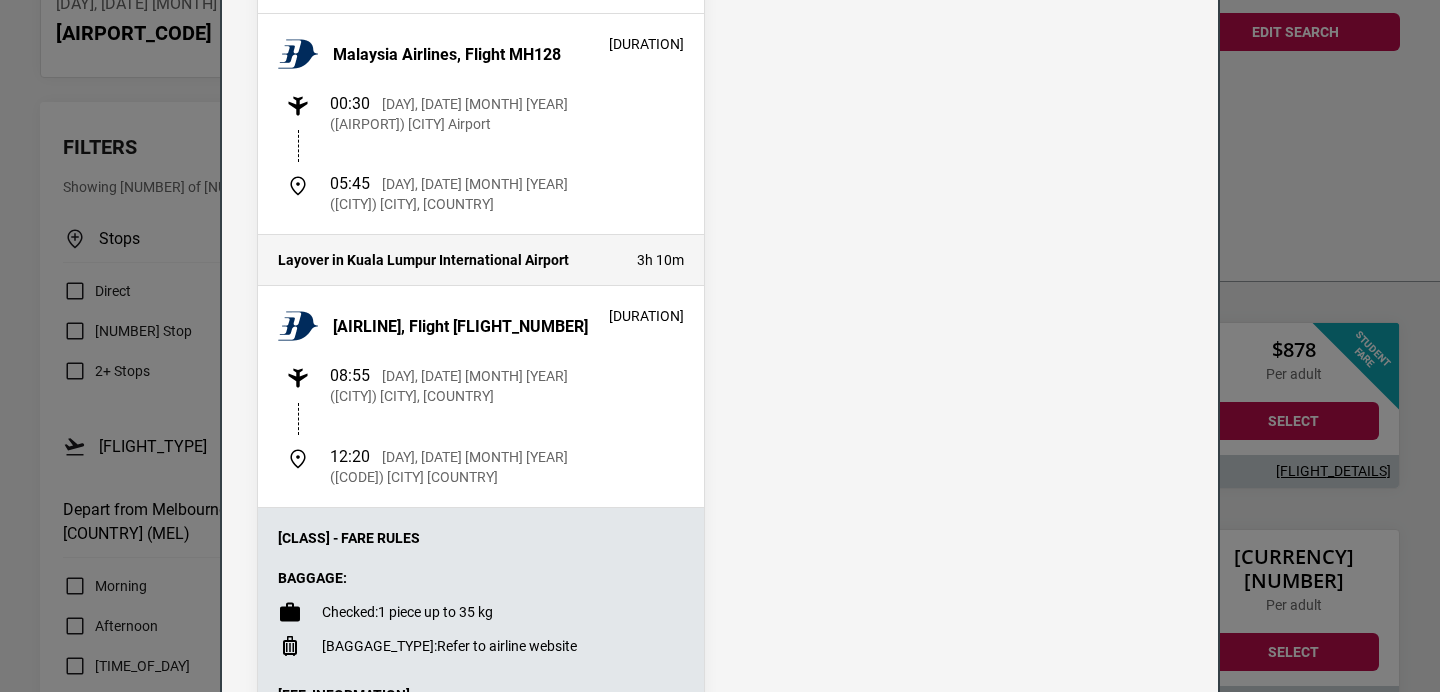 scroll, scrollTop: 0, scrollLeft: 0, axis: both 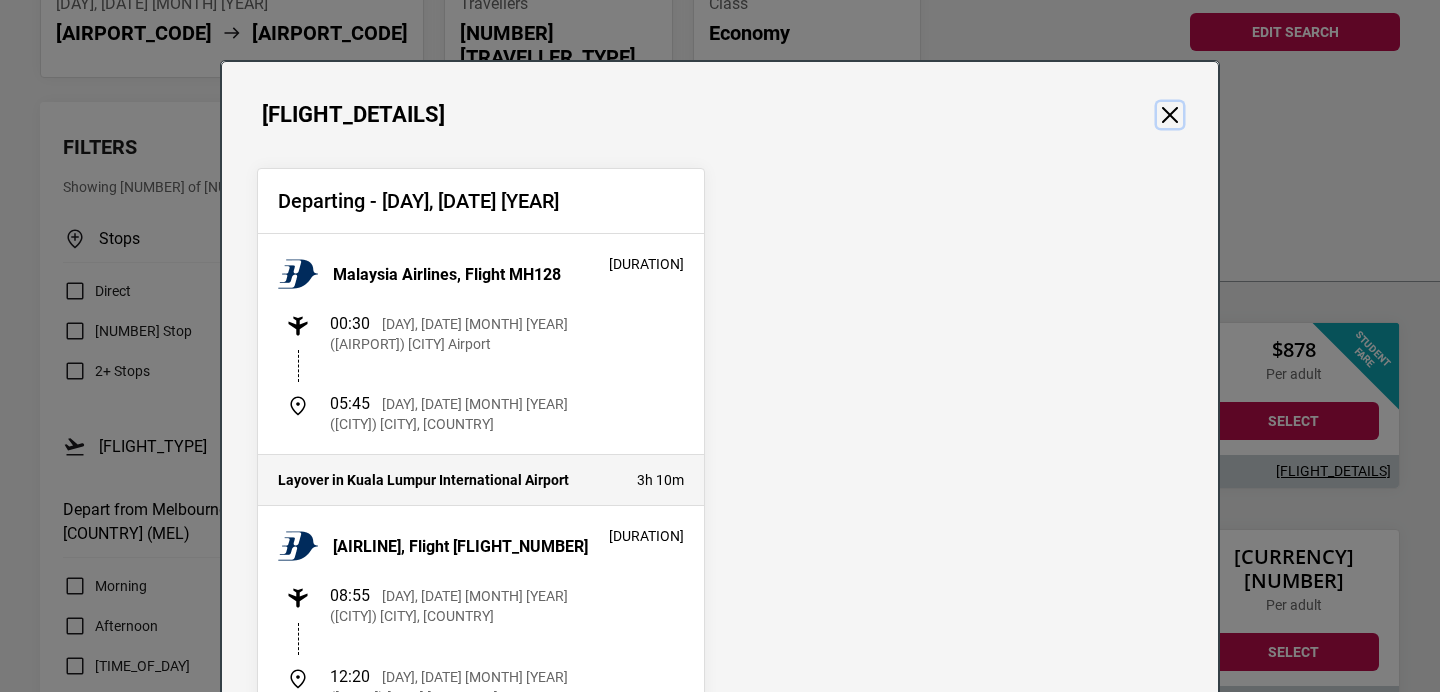 click at bounding box center (1170, 115) 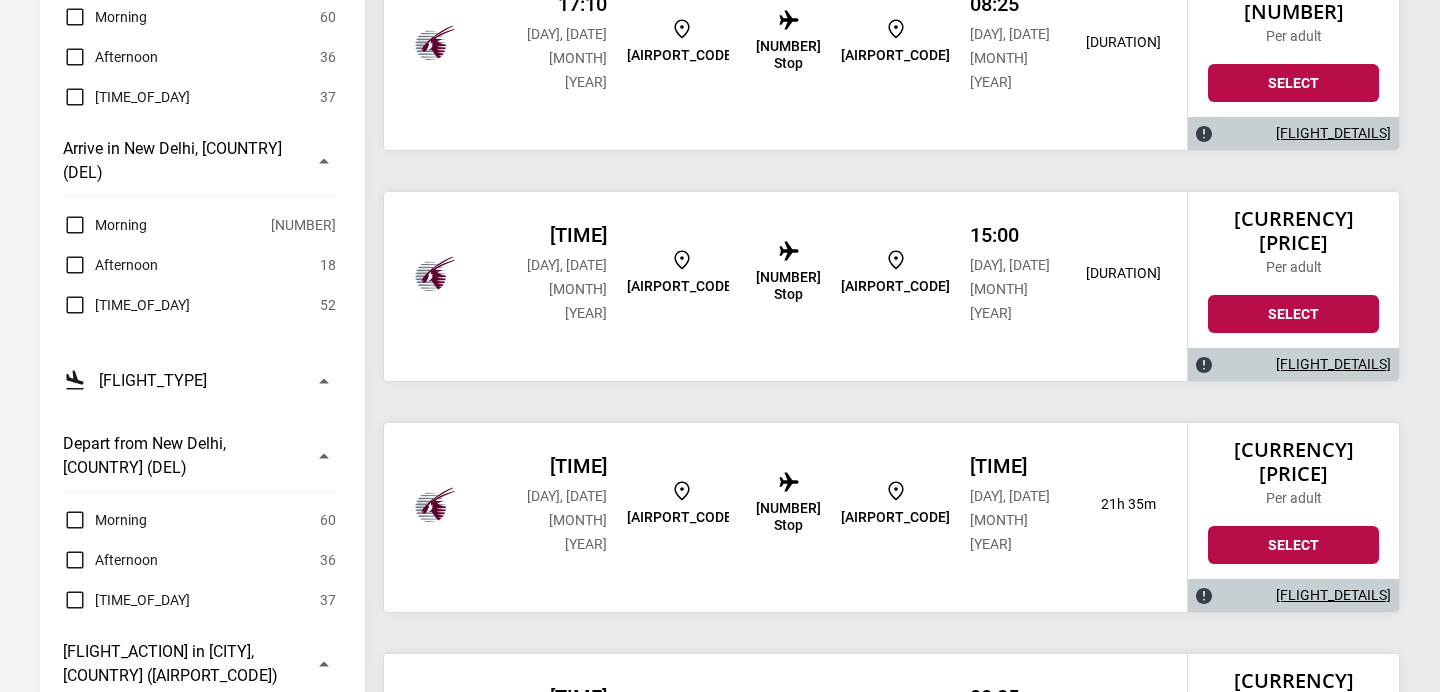 scroll, scrollTop: 732, scrollLeft: 0, axis: vertical 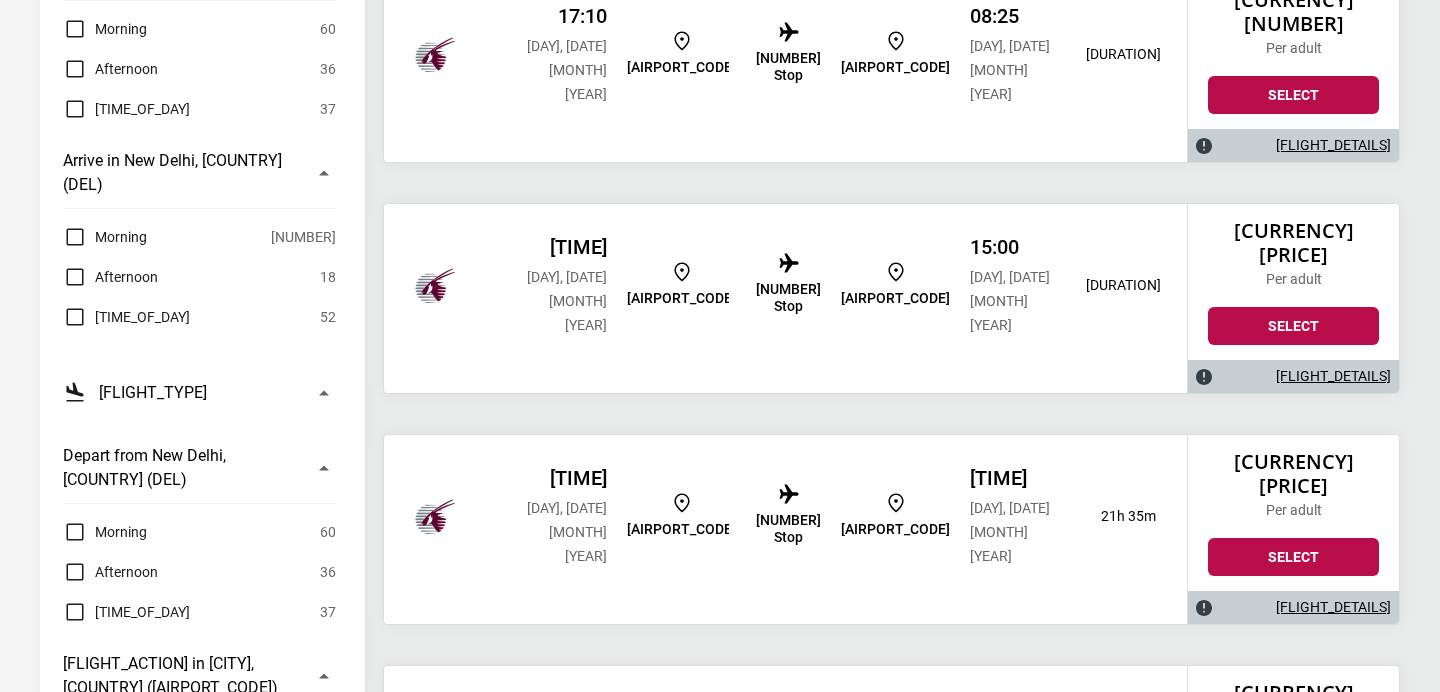 click on "[FLIGHT_DETAILS]" at bounding box center [1333, 607] 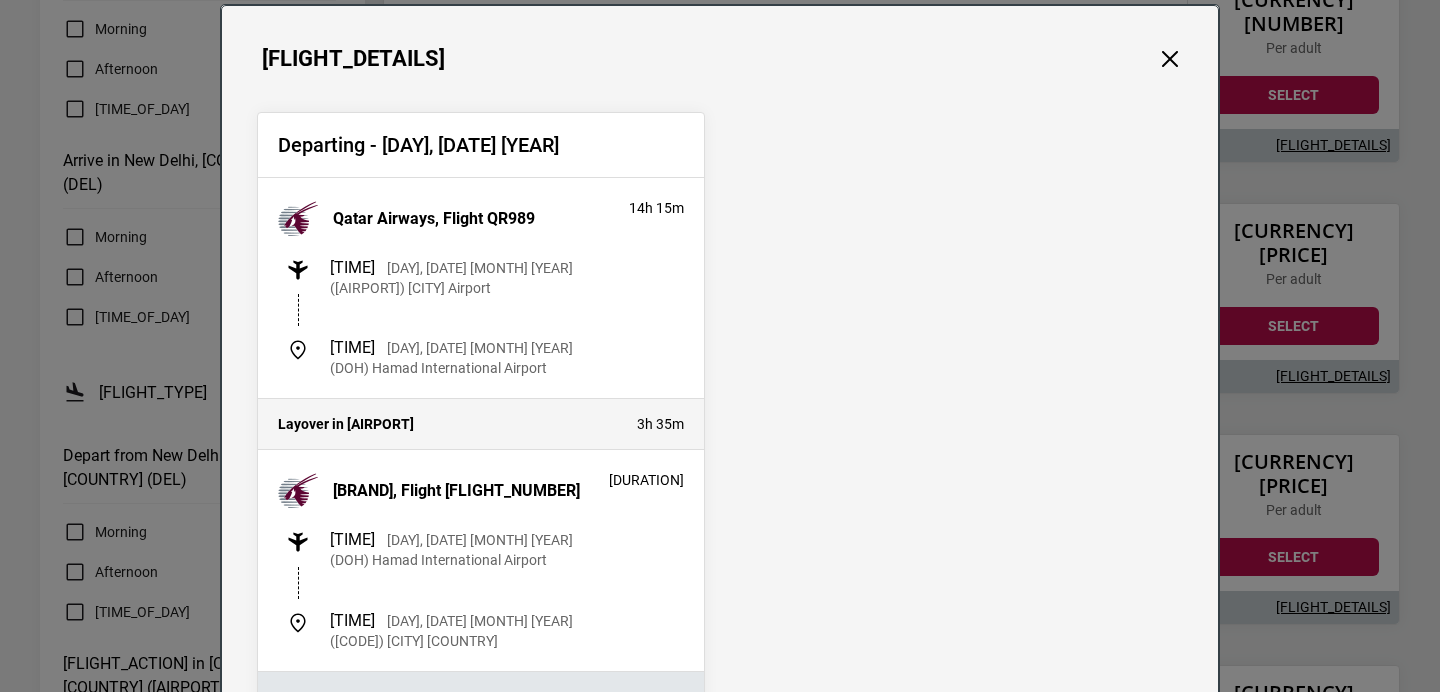scroll, scrollTop: 0, scrollLeft: 0, axis: both 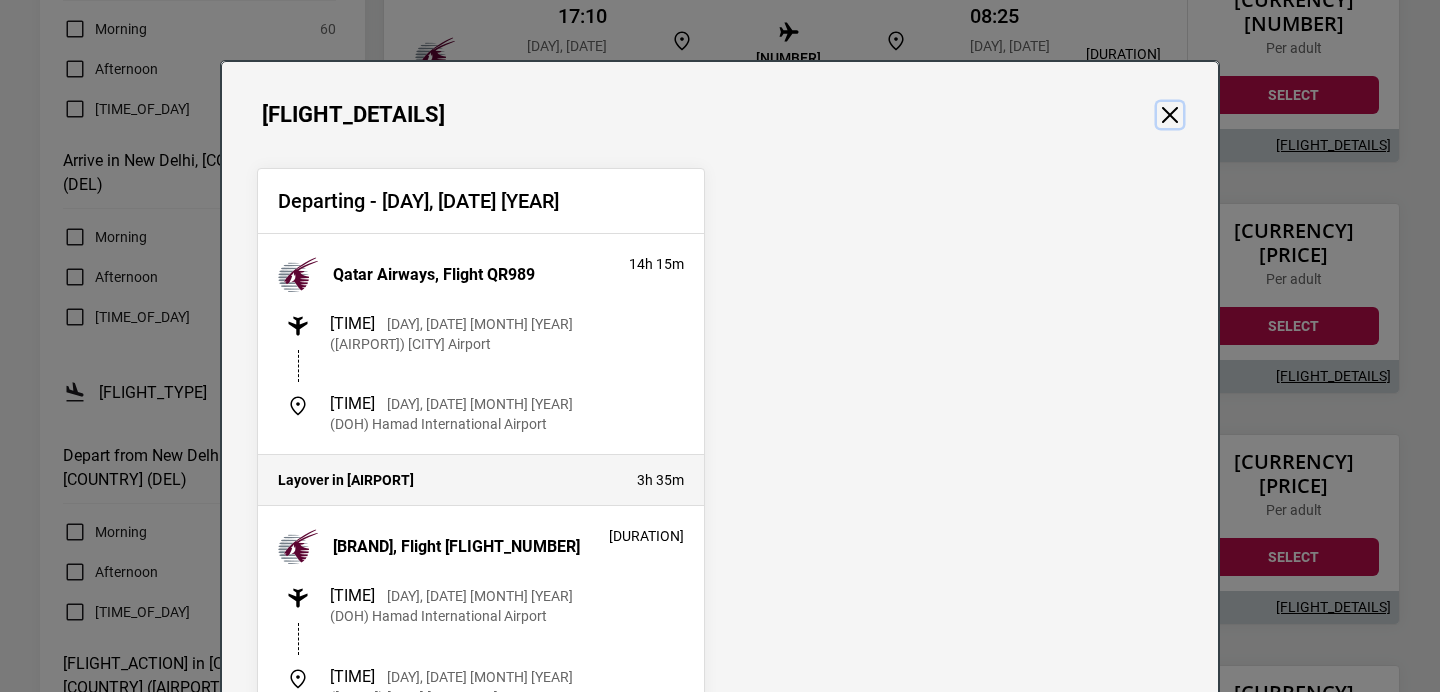 click at bounding box center (1170, 115) 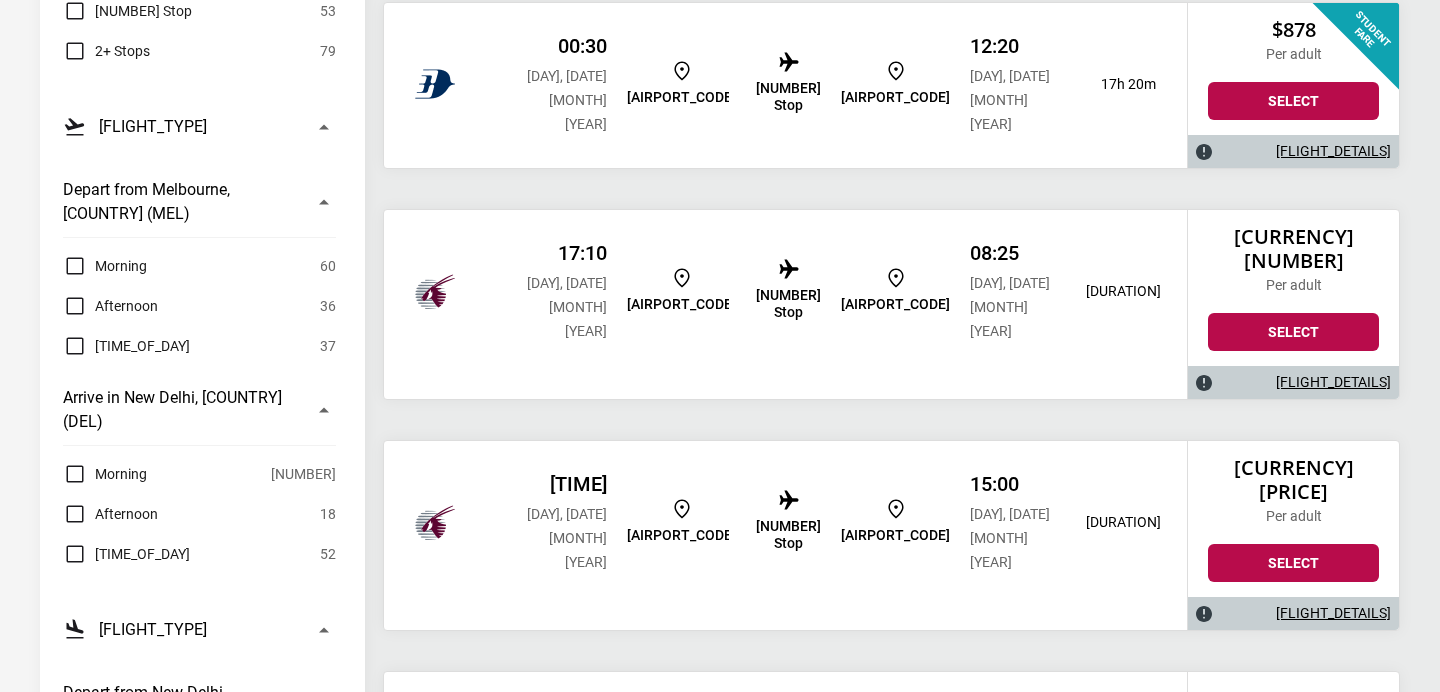 scroll, scrollTop: 552, scrollLeft: 0, axis: vertical 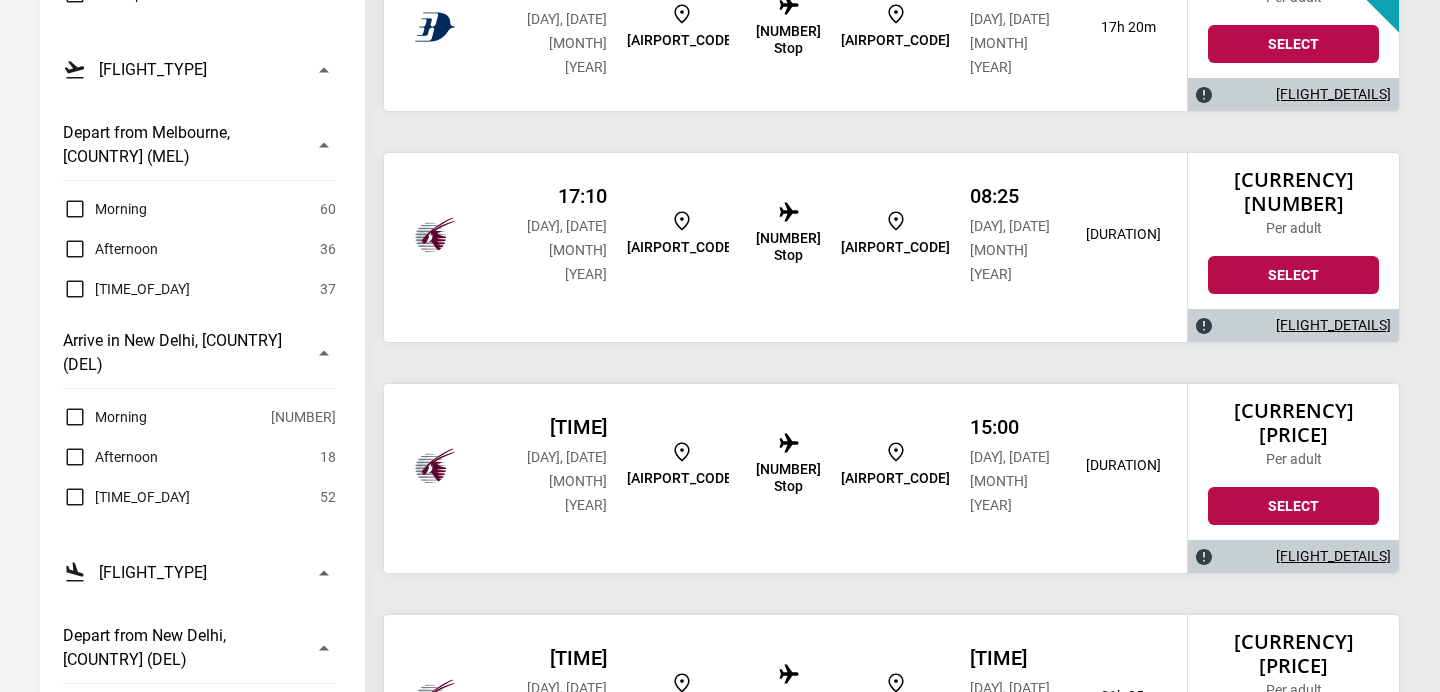 click on "[FLIGHT_DETAILS]" at bounding box center [1333, 325] 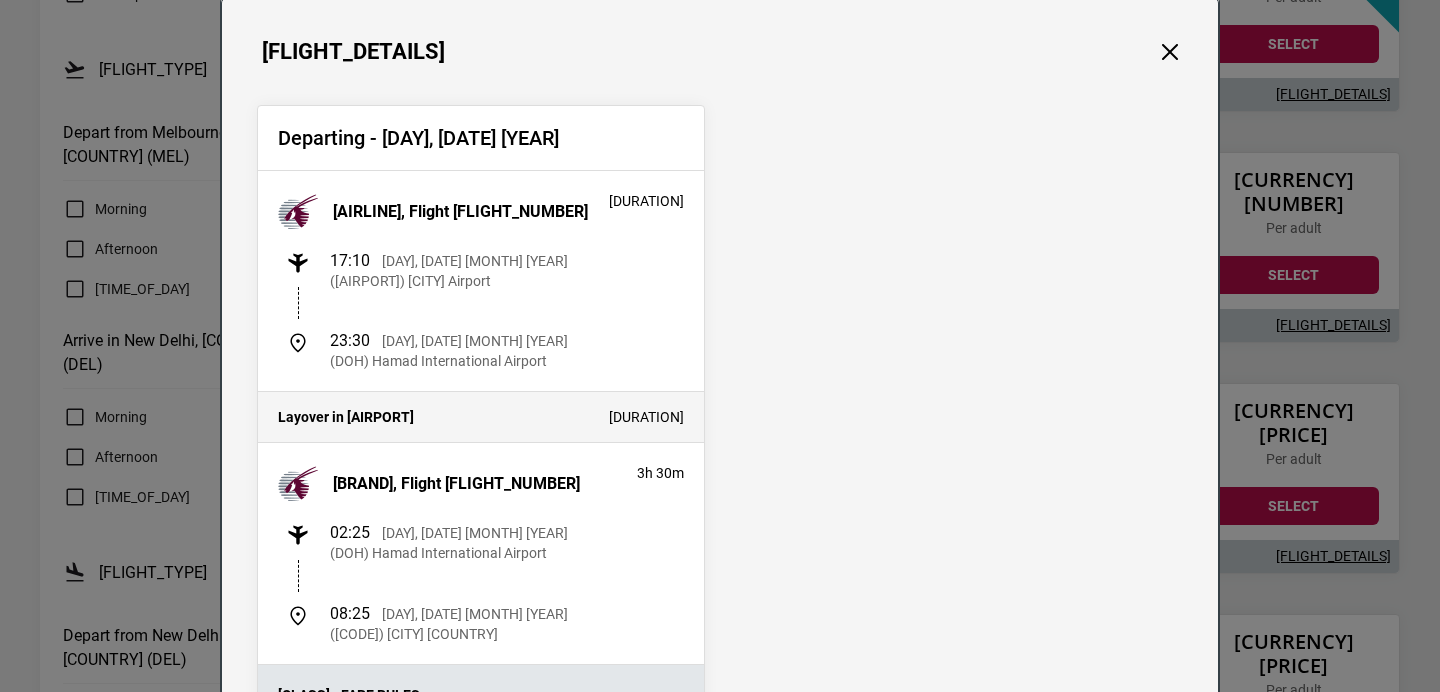 scroll, scrollTop: 0, scrollLeft: 0, axis: both 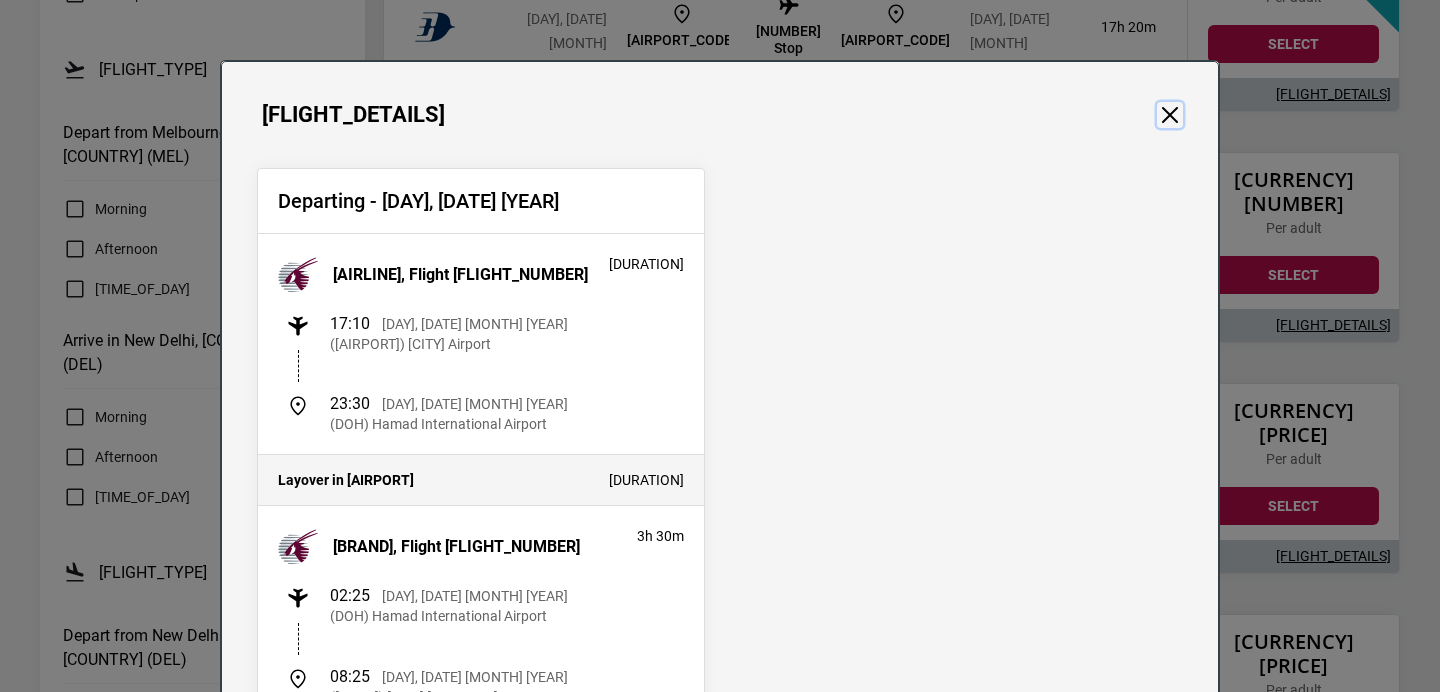 click at bounding box center [1170, 115] 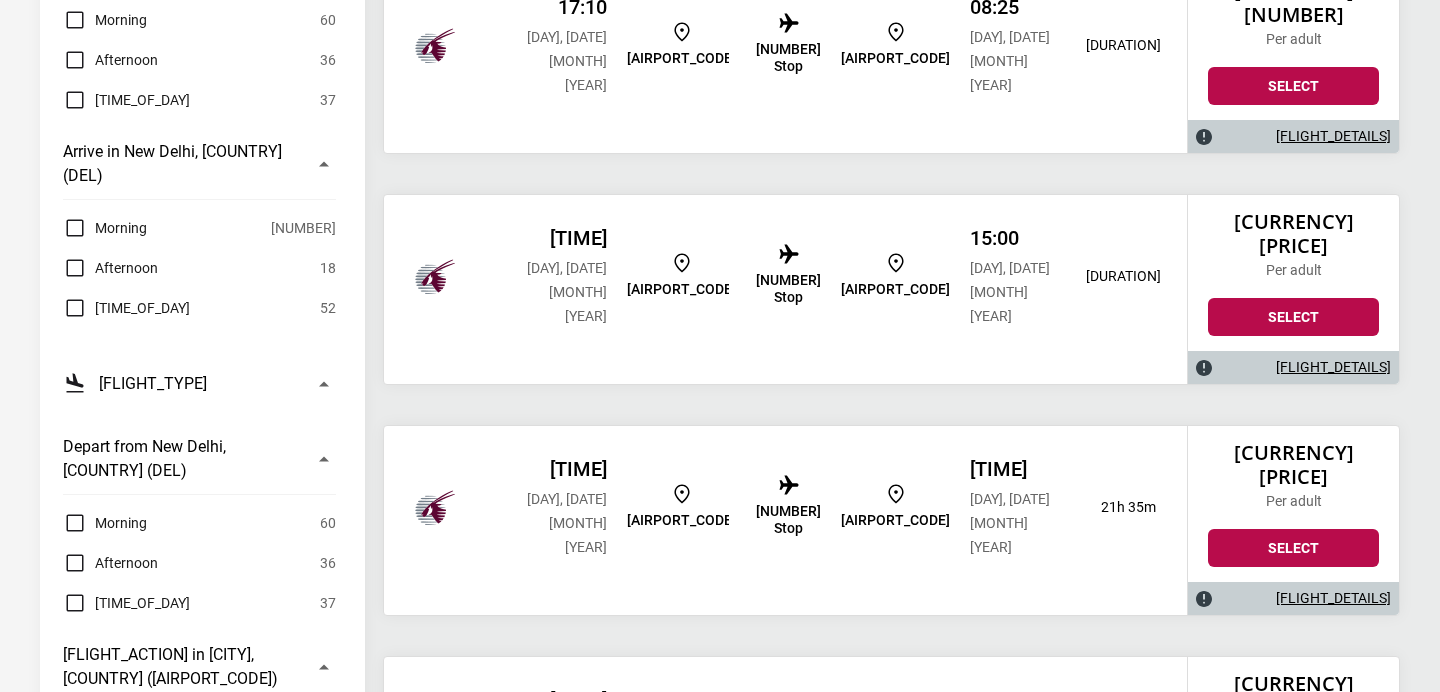 scroll, scrollTop: 746, scrollLeft: 0, axis: vertical 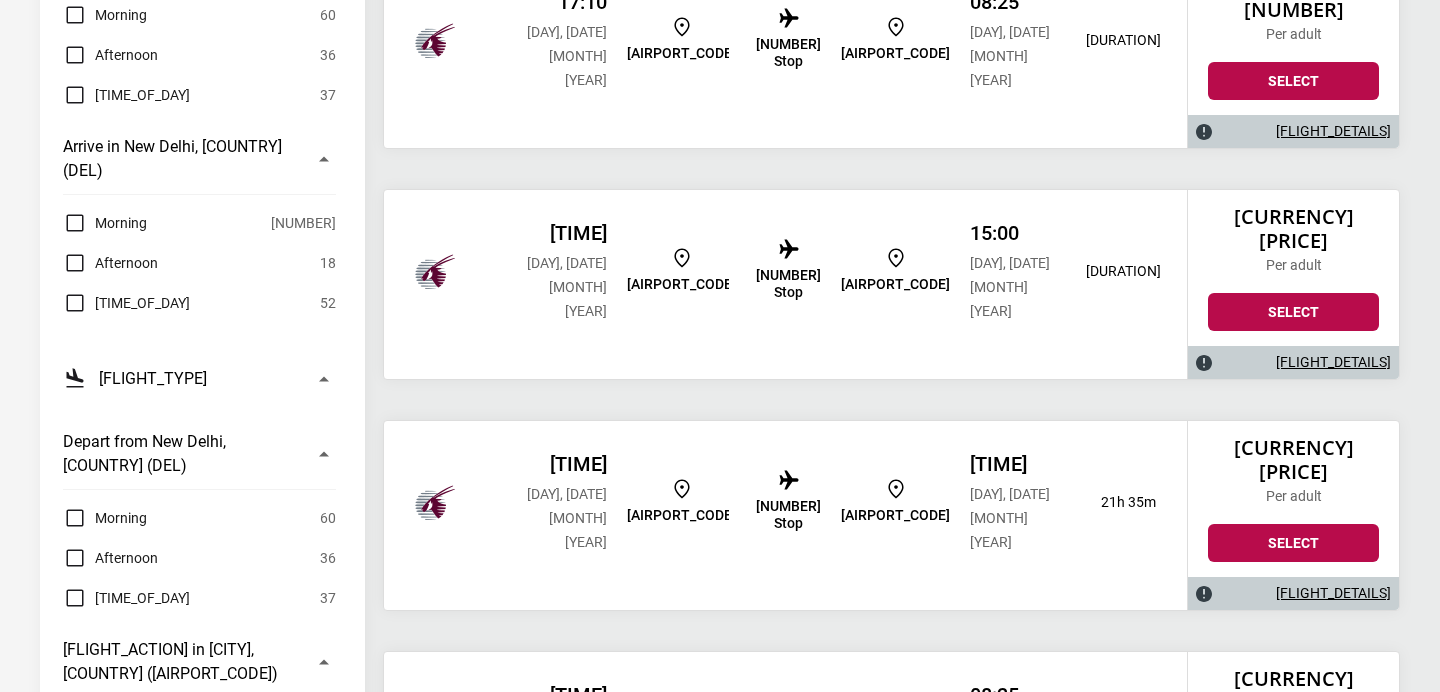 click on "[FLIGHT_DETAILS]" at bounding box center (1333, 362) 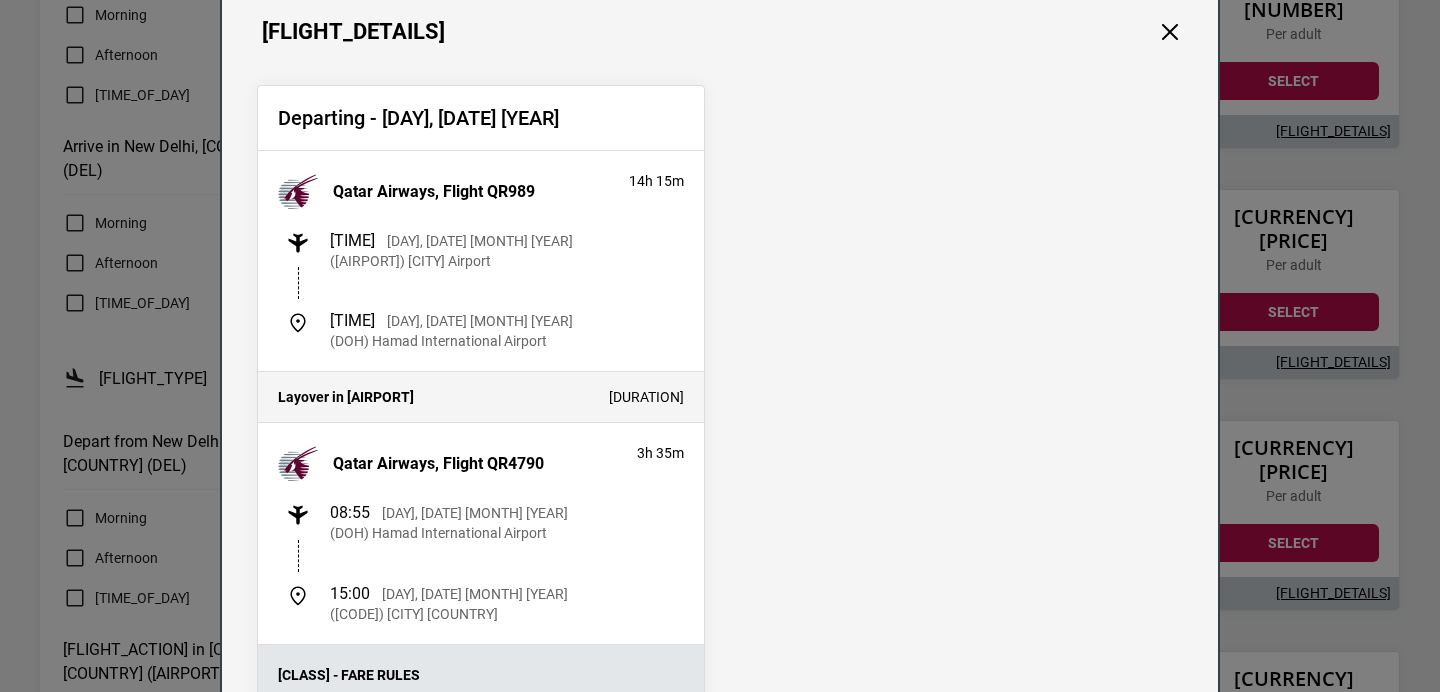 scroll, scrollTop: 0, scrollLeft: 0, axis: both 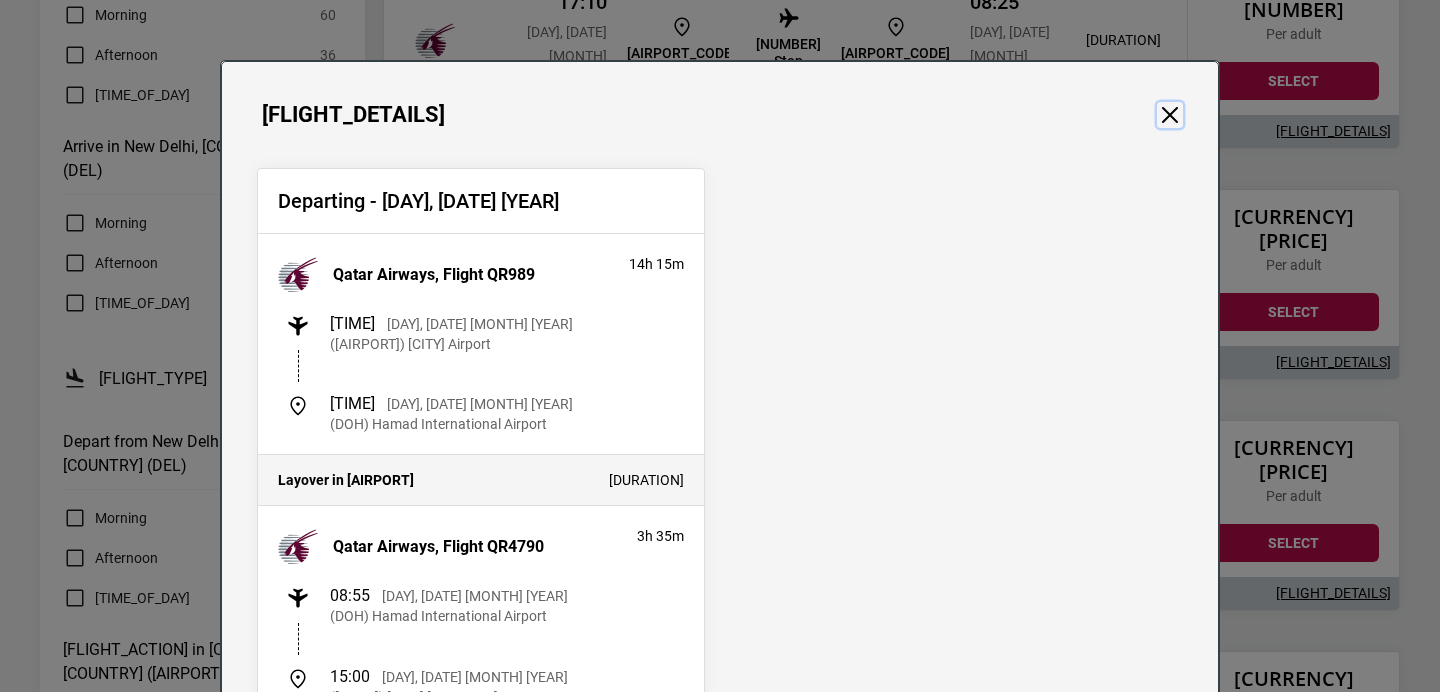 click at bounding box center (1170, 115) 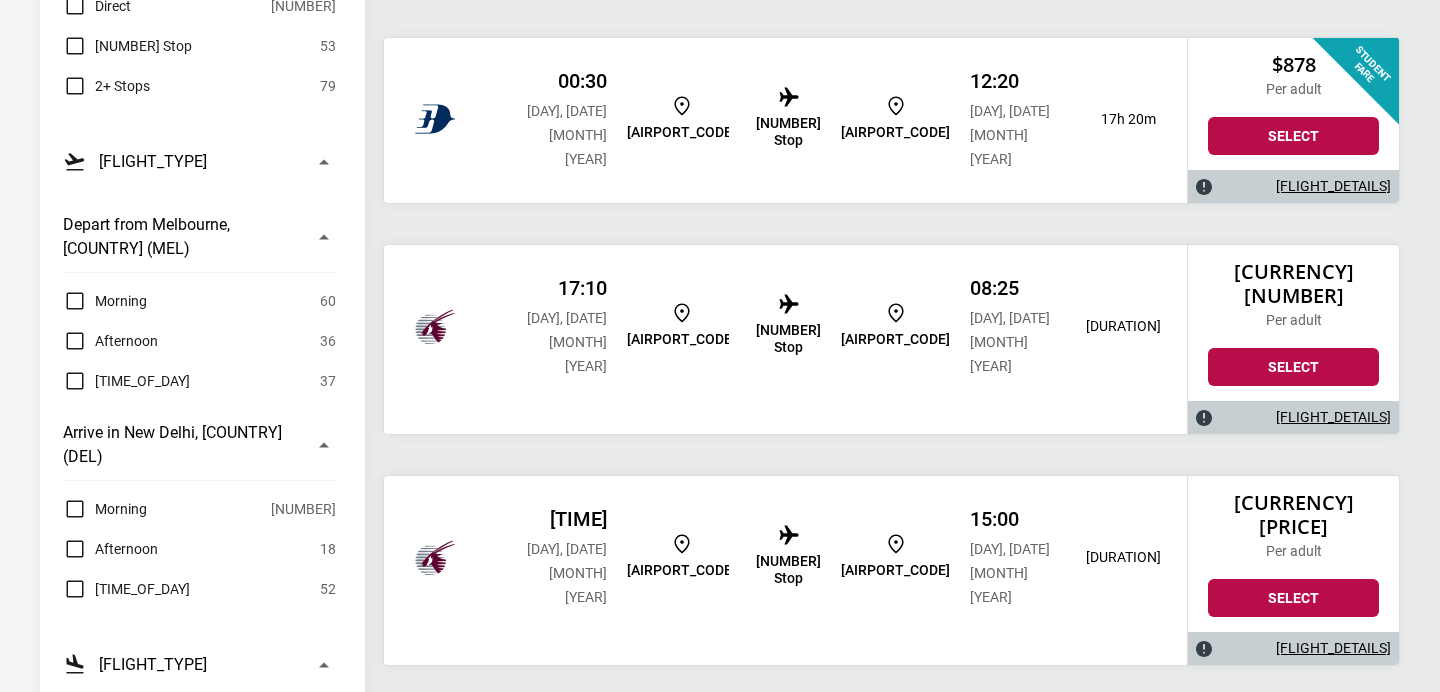 scroll, scrollTop: 457, scrollLeft: 0, axis: vertical 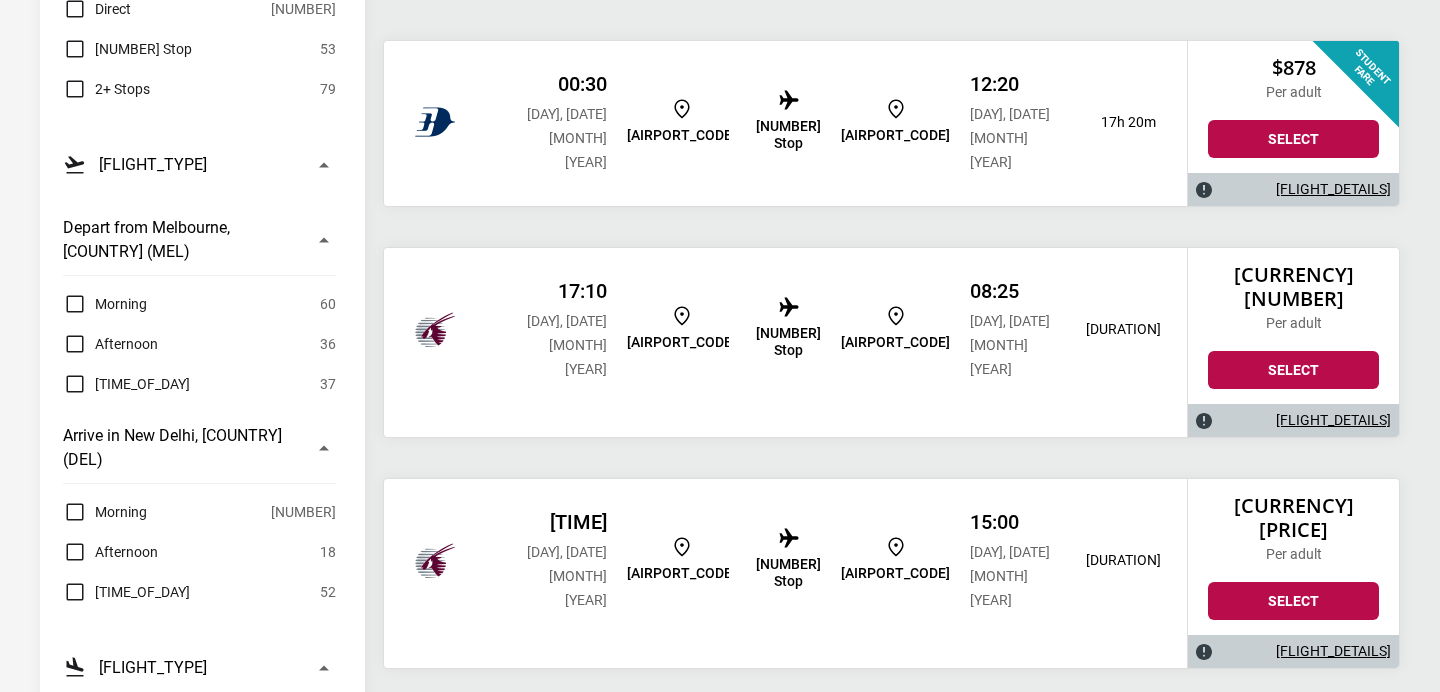 click on "[FLIGHT_DETAILS]" at bounding box center [1333, 420] 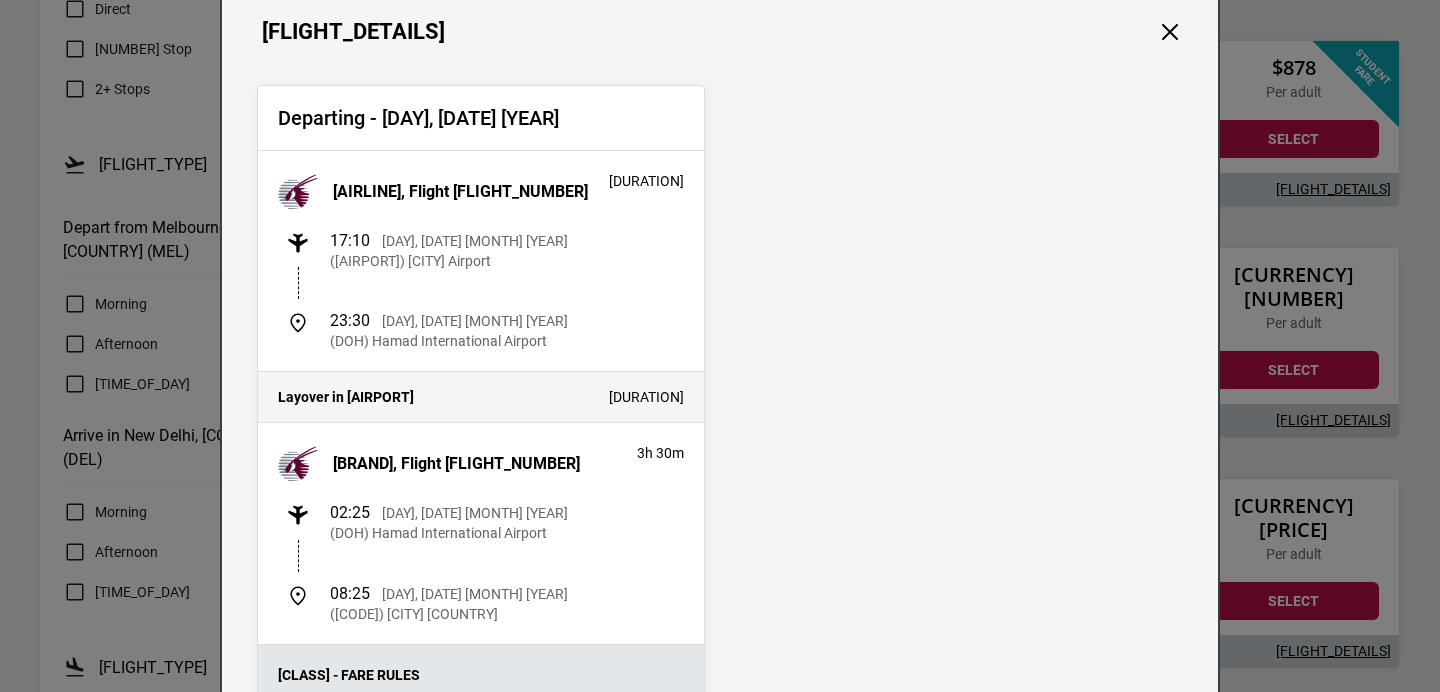scroll, scrollTop: 96, scrollLeft: 0, axis: vertical 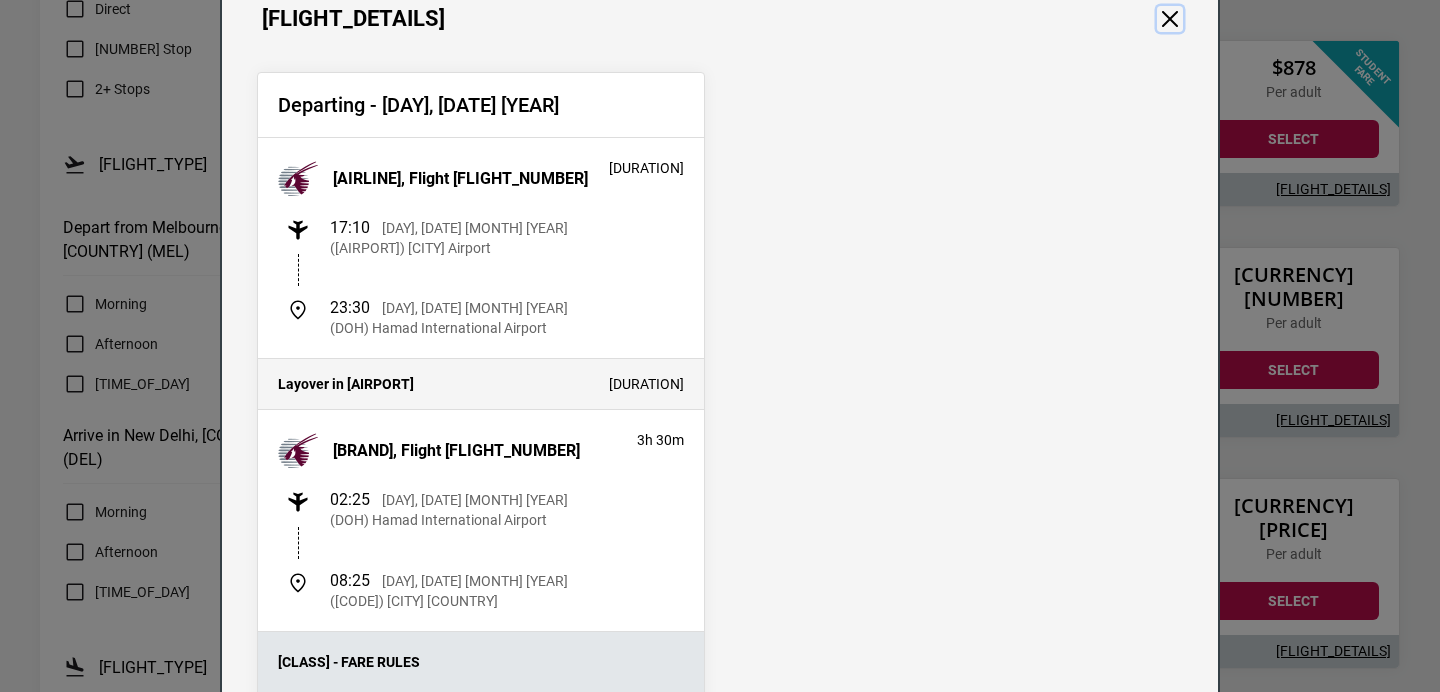 click at bounding box center (1170, 19) 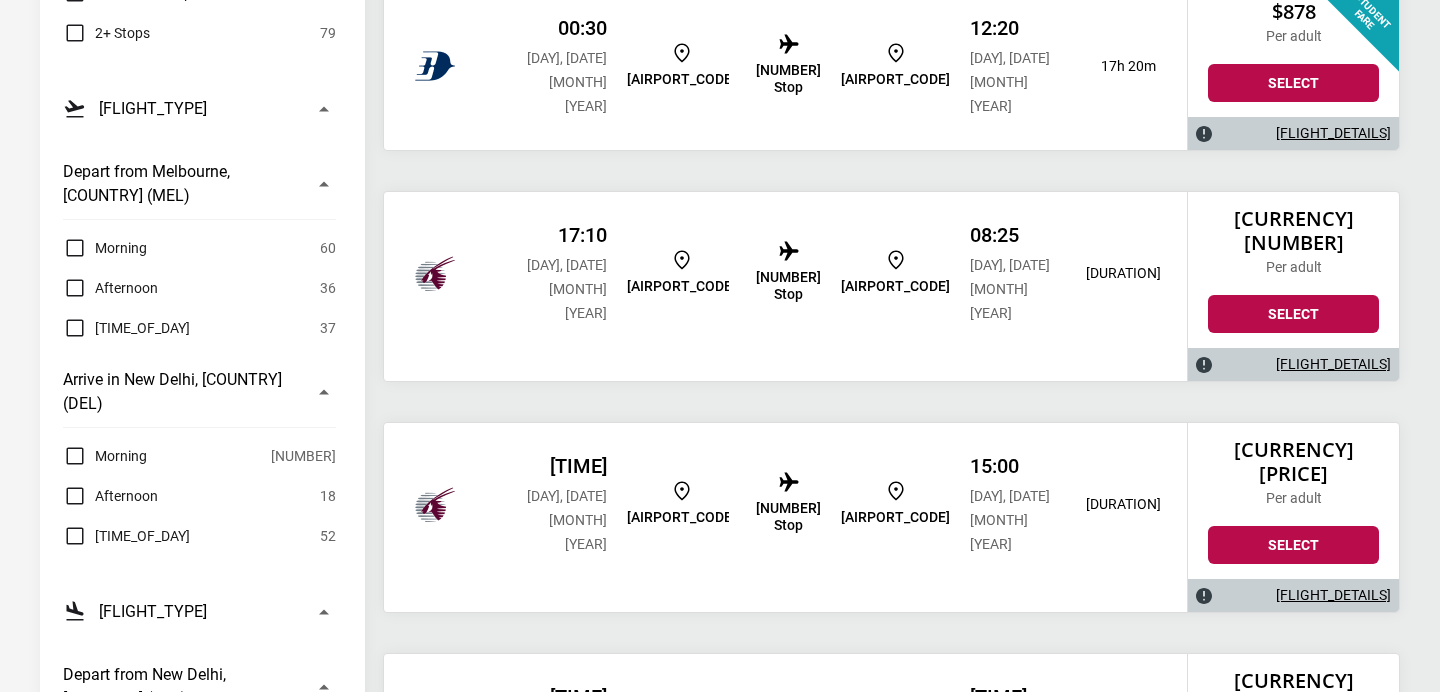 scroll, scrollTop: 512, scrollLeft: 0, axis: vertical 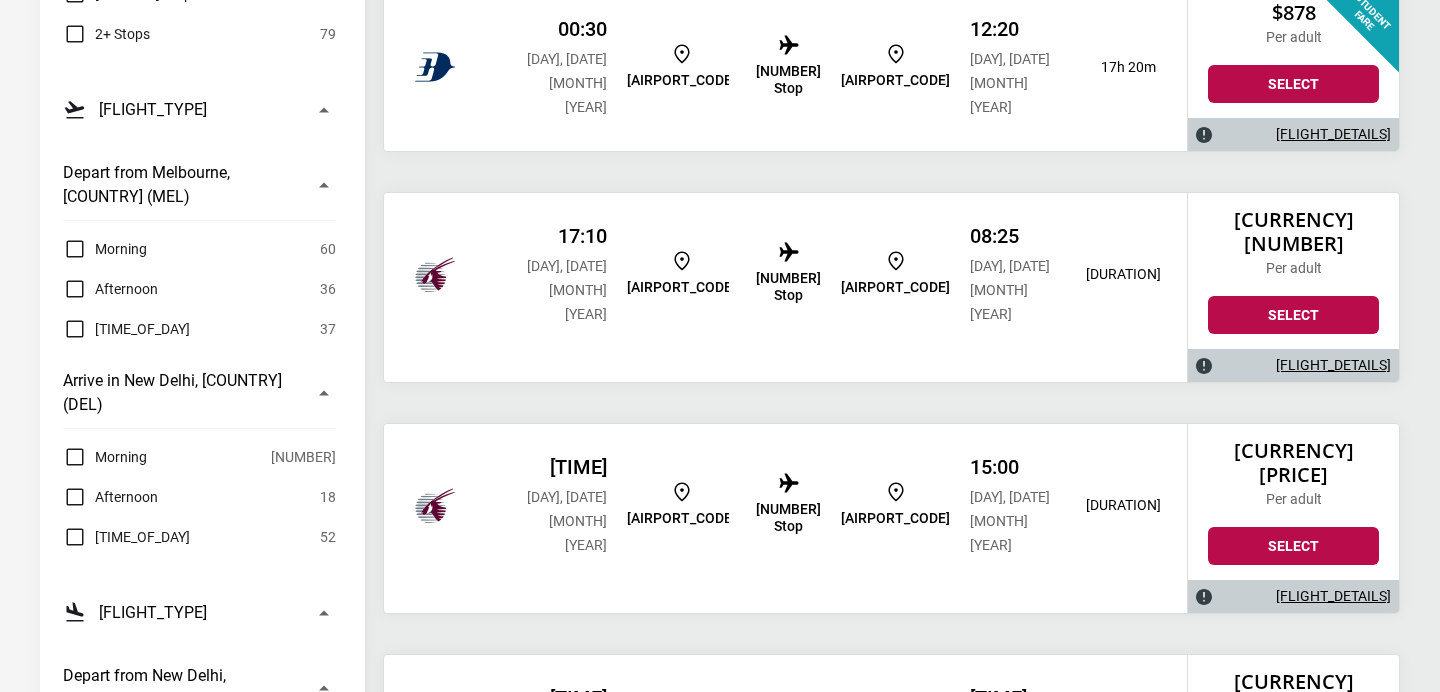 click on "[FLIGHT_DETAILS]" at bounding box center [1333, 365] 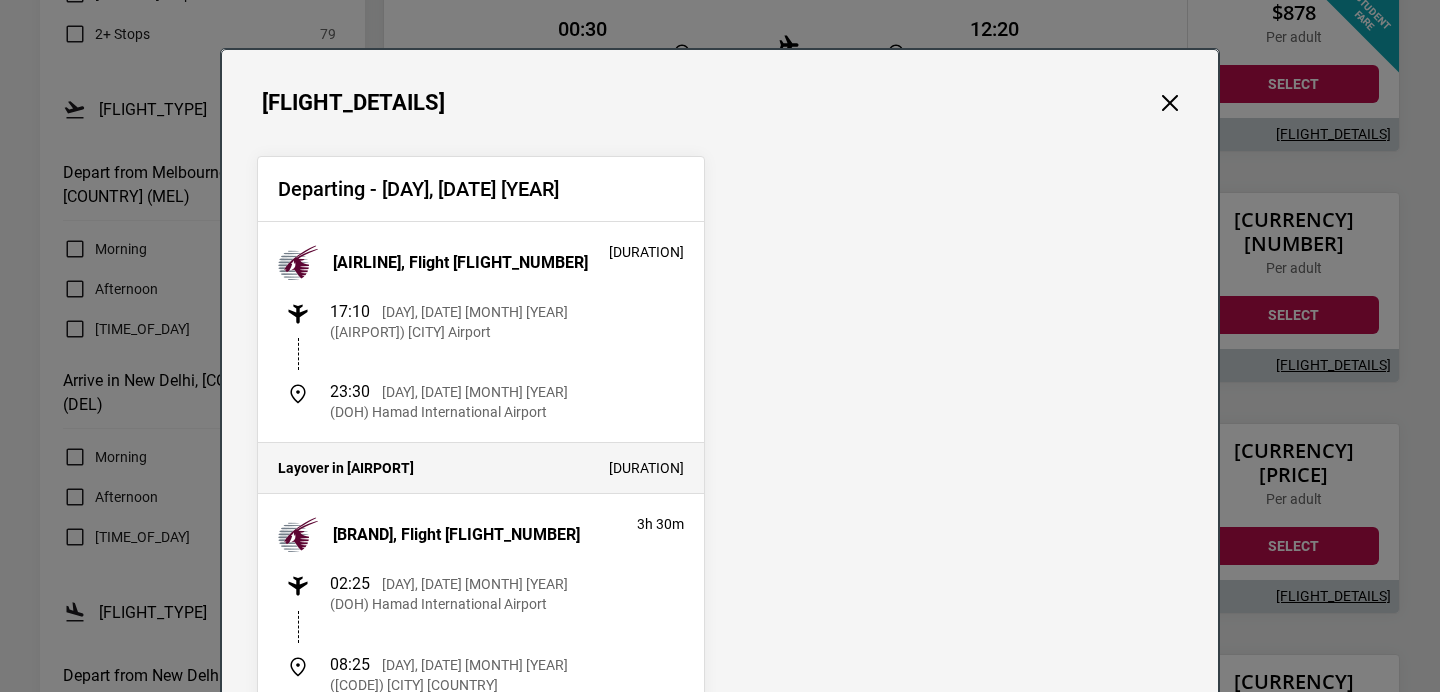 scroll, scrollTop: 0, scrollLeft: 0, axis: both 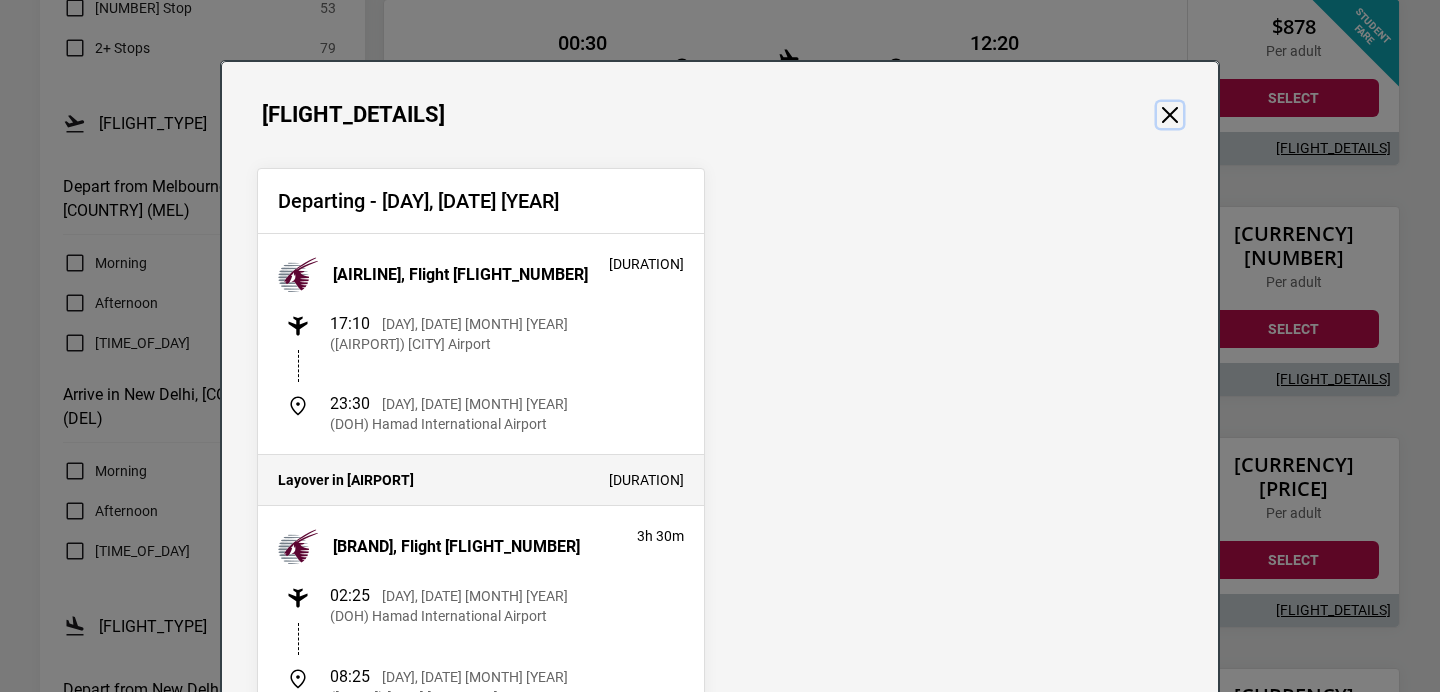 click at bounding box center [1170, 115] 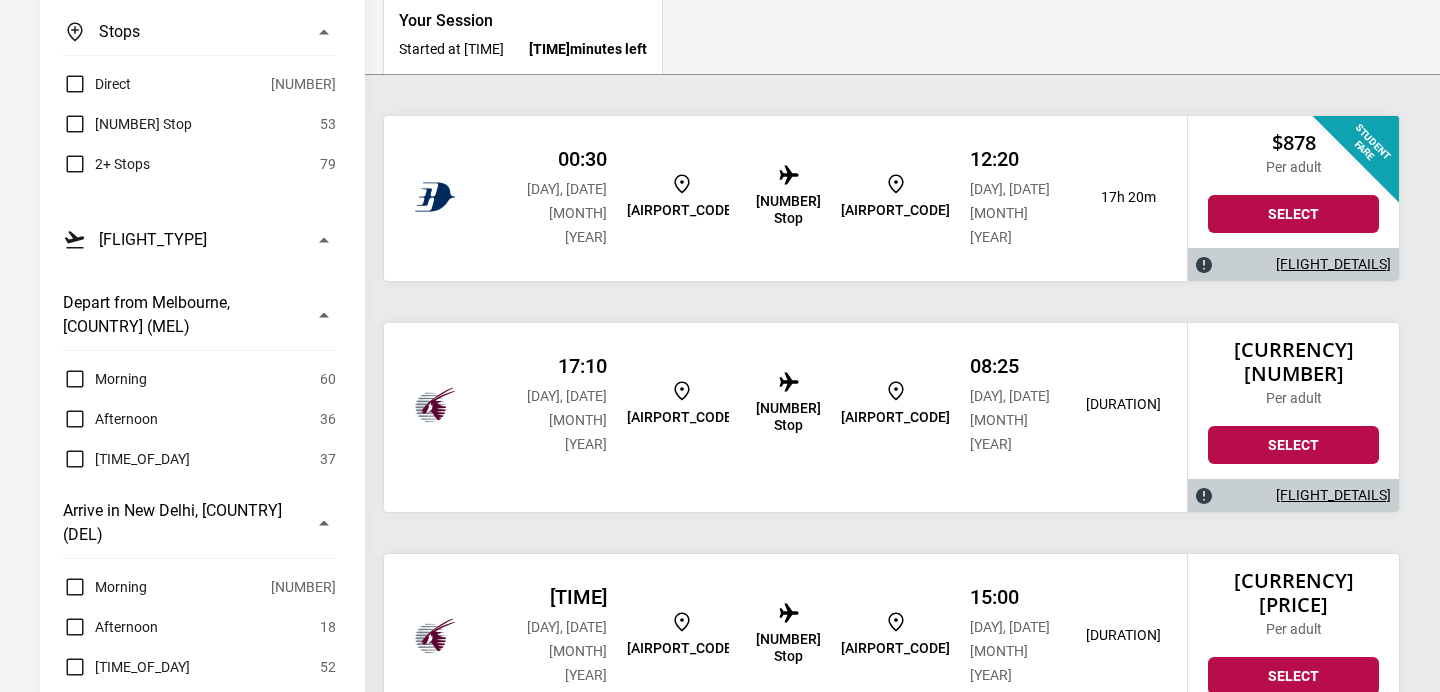 scroll, scrollTop: 384, scrollLeft: 0, axis: vertical 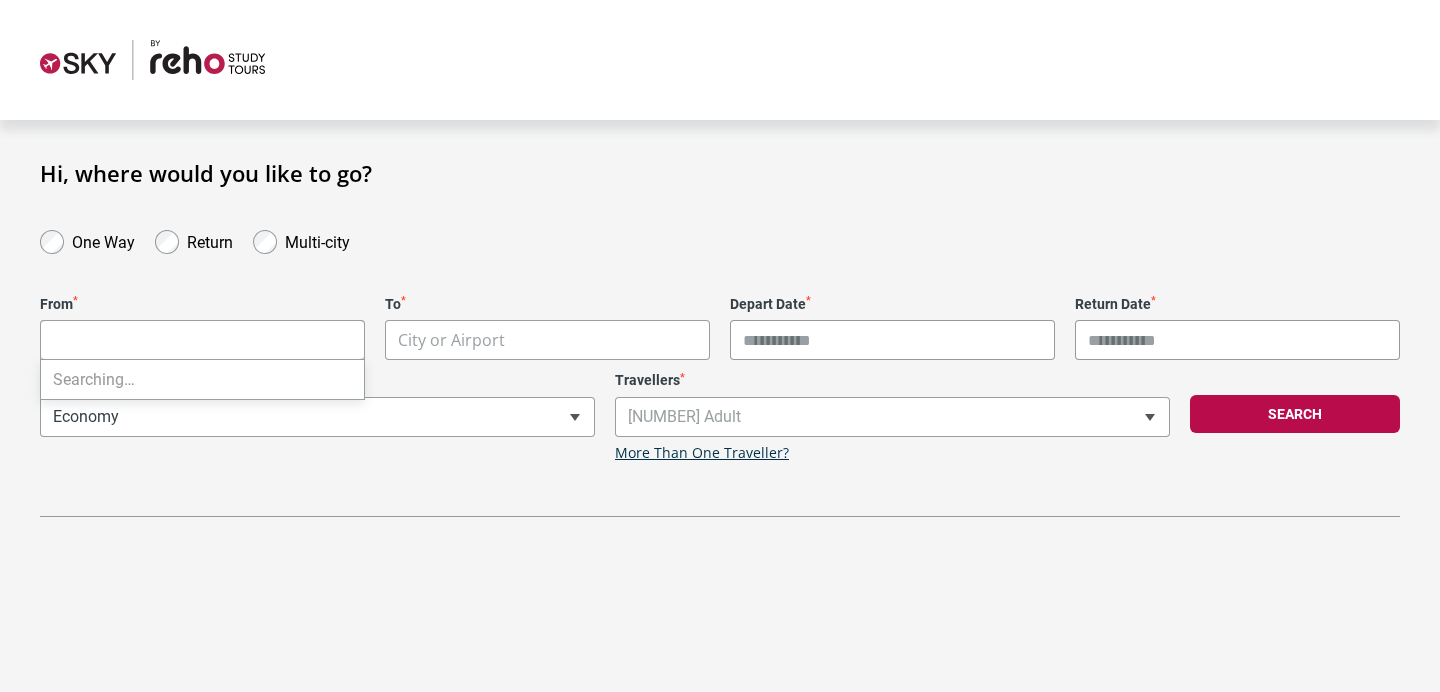click on "**********" at bounding box center (720, 346) 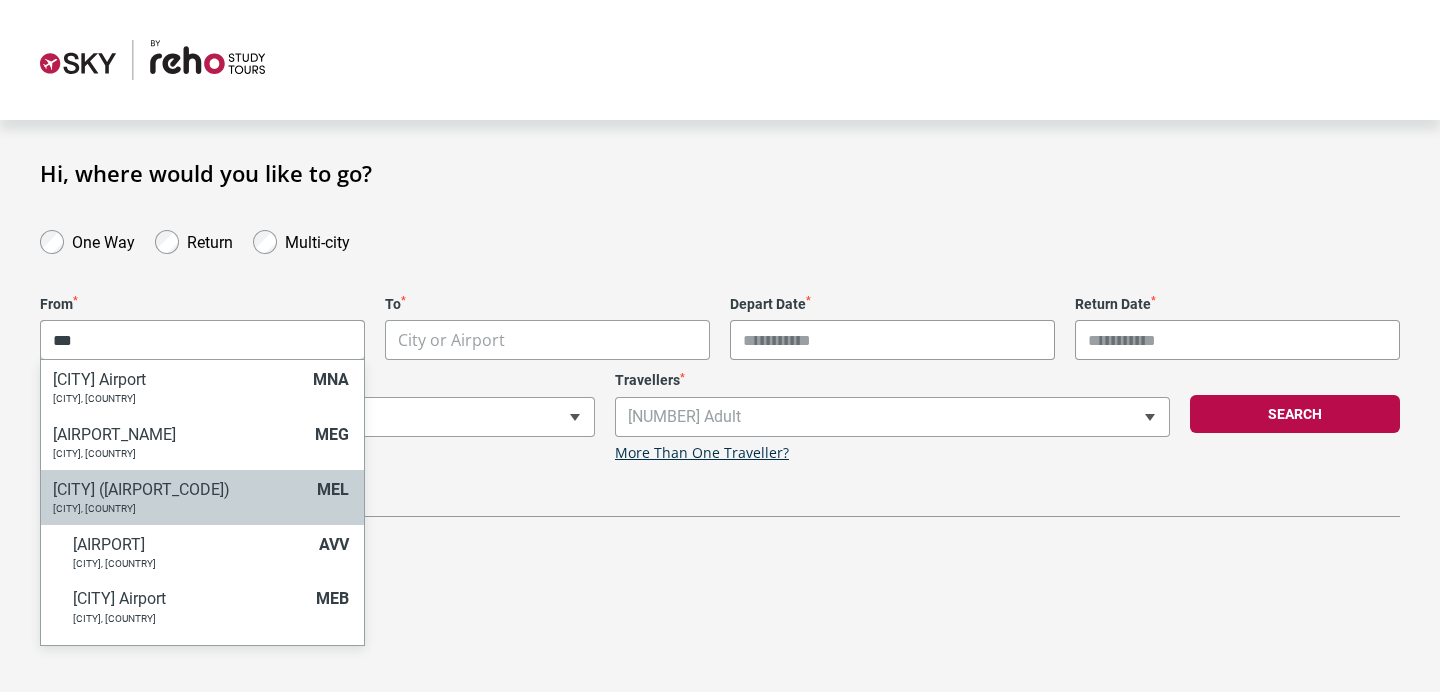 type on "***" 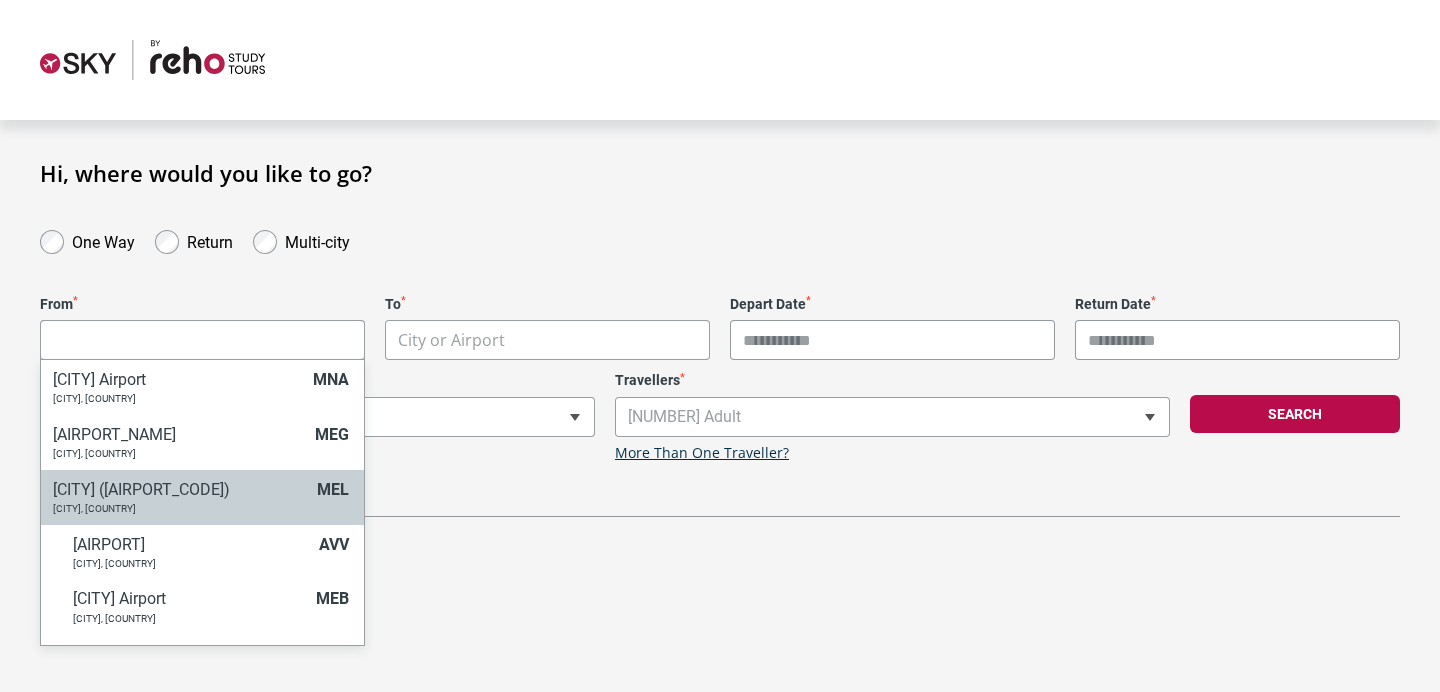 select on "MELC" 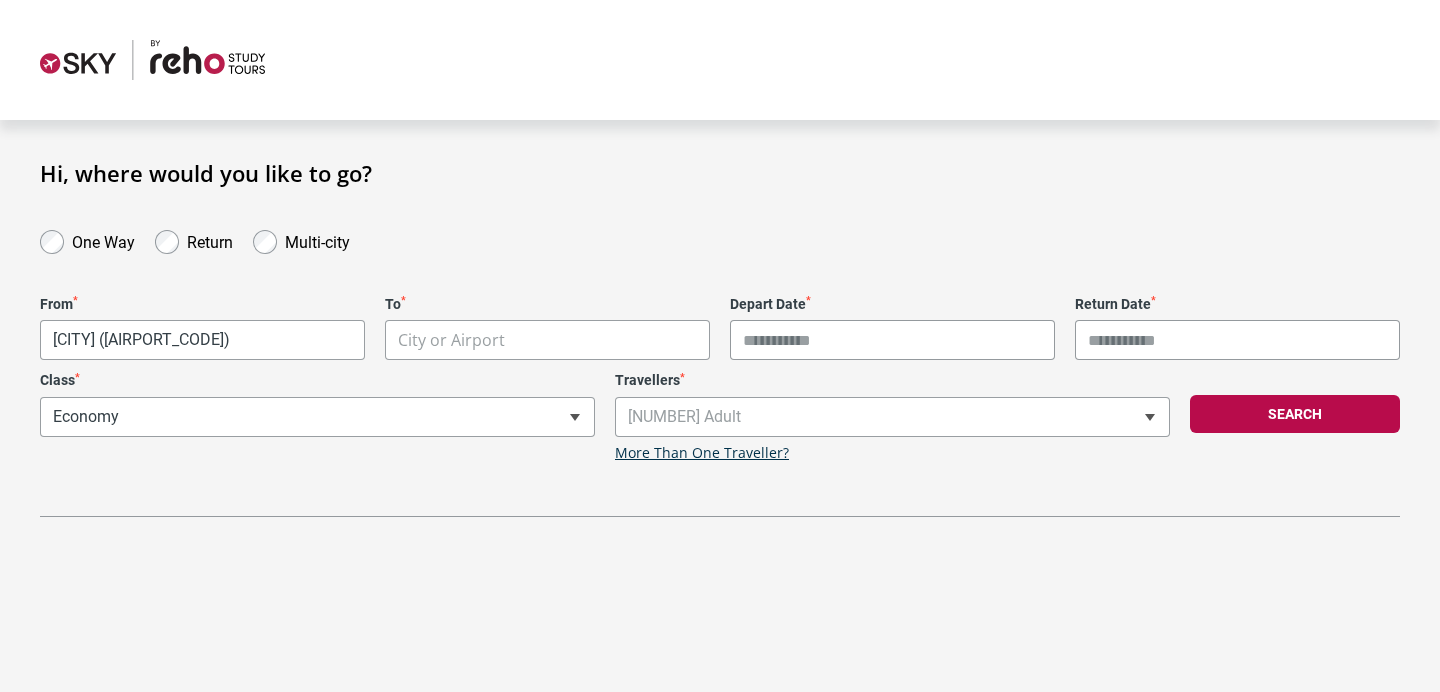 click on "**********" at bounding box center [720, 346] 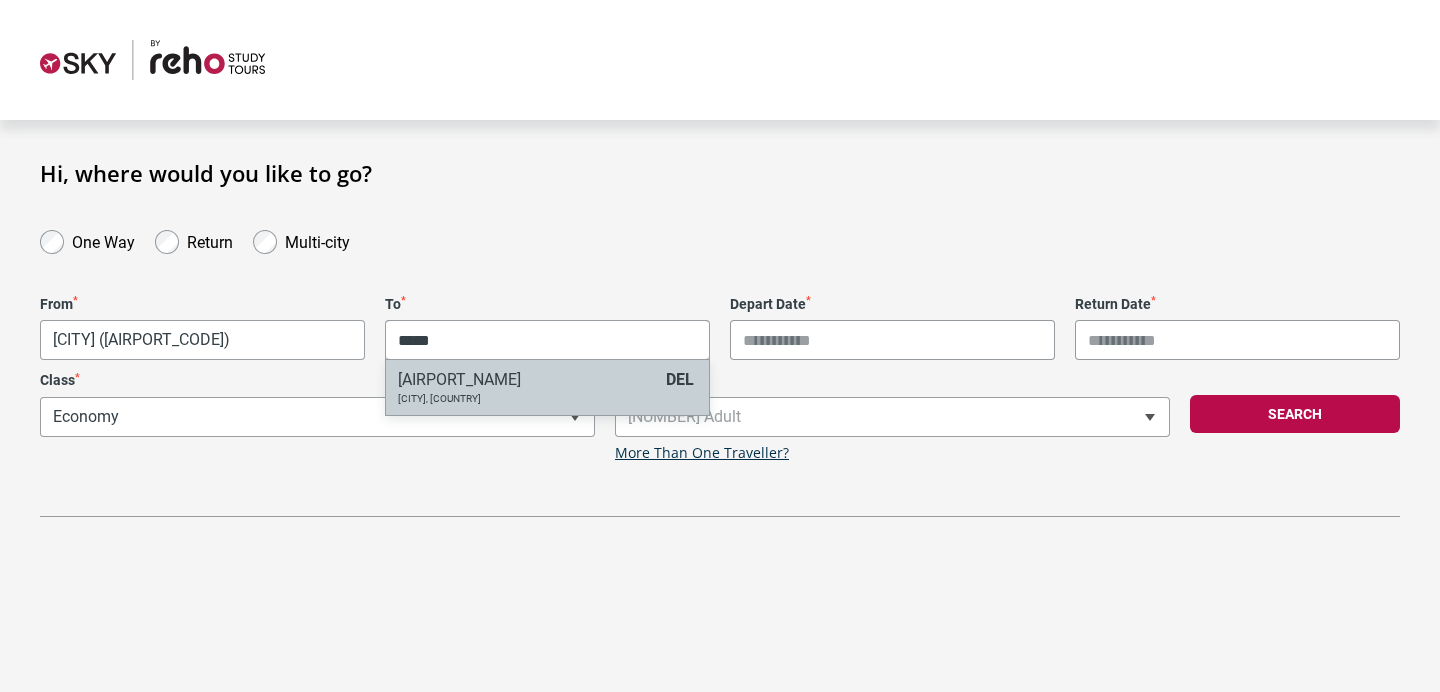 type on "*****" 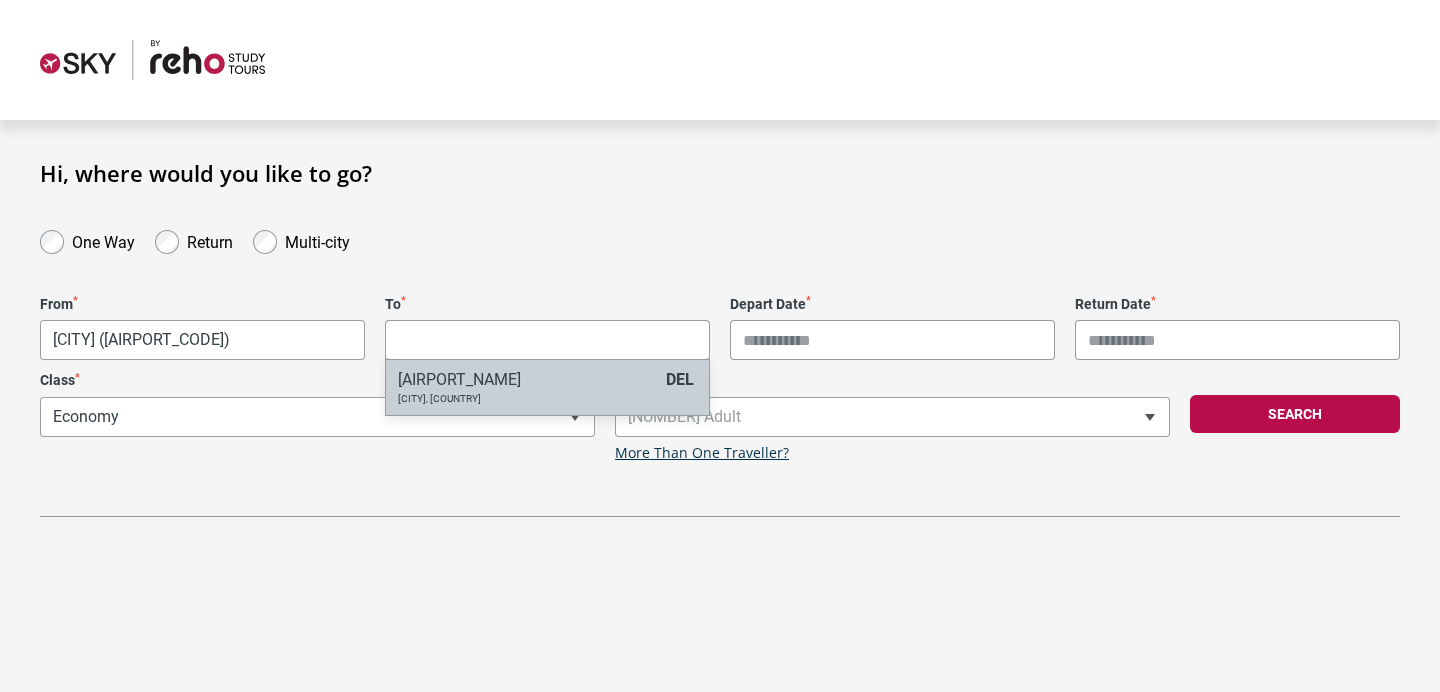 select on "DELA" 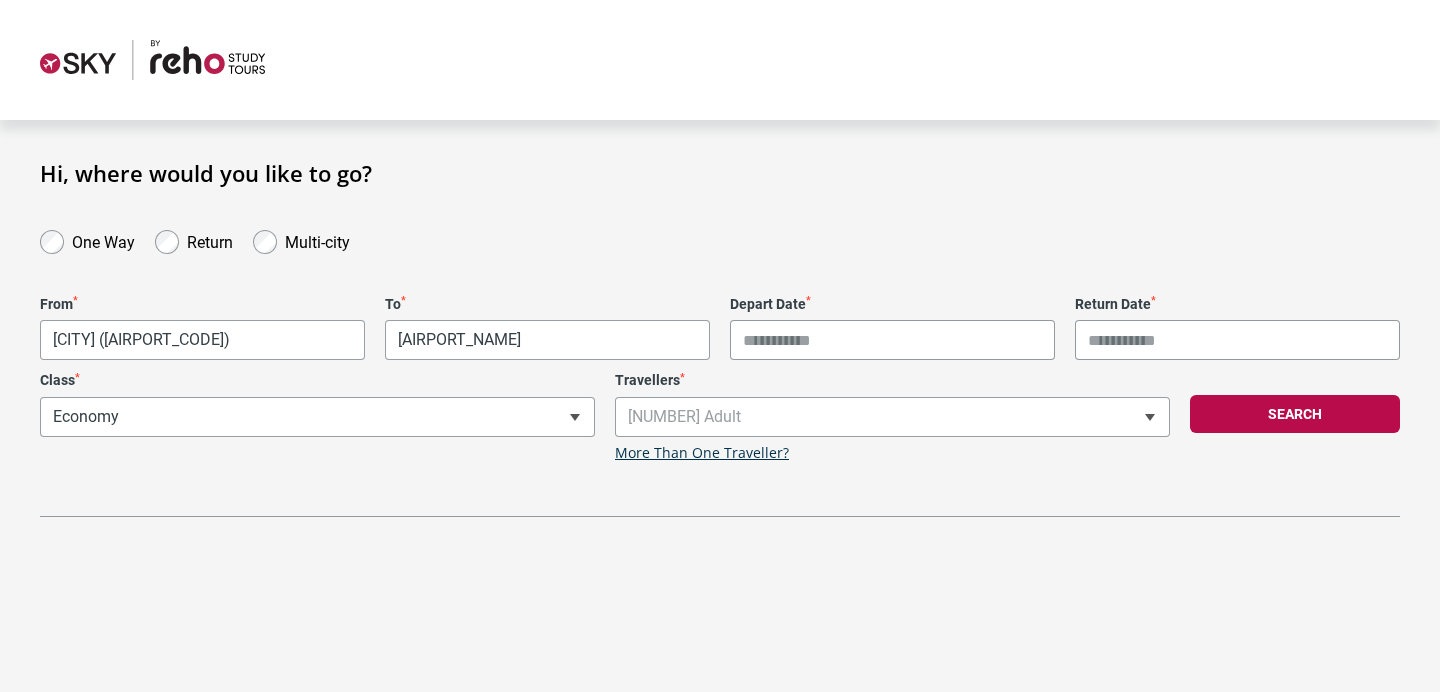 click on "Depart Date  *" at bounding box center (892, 340) 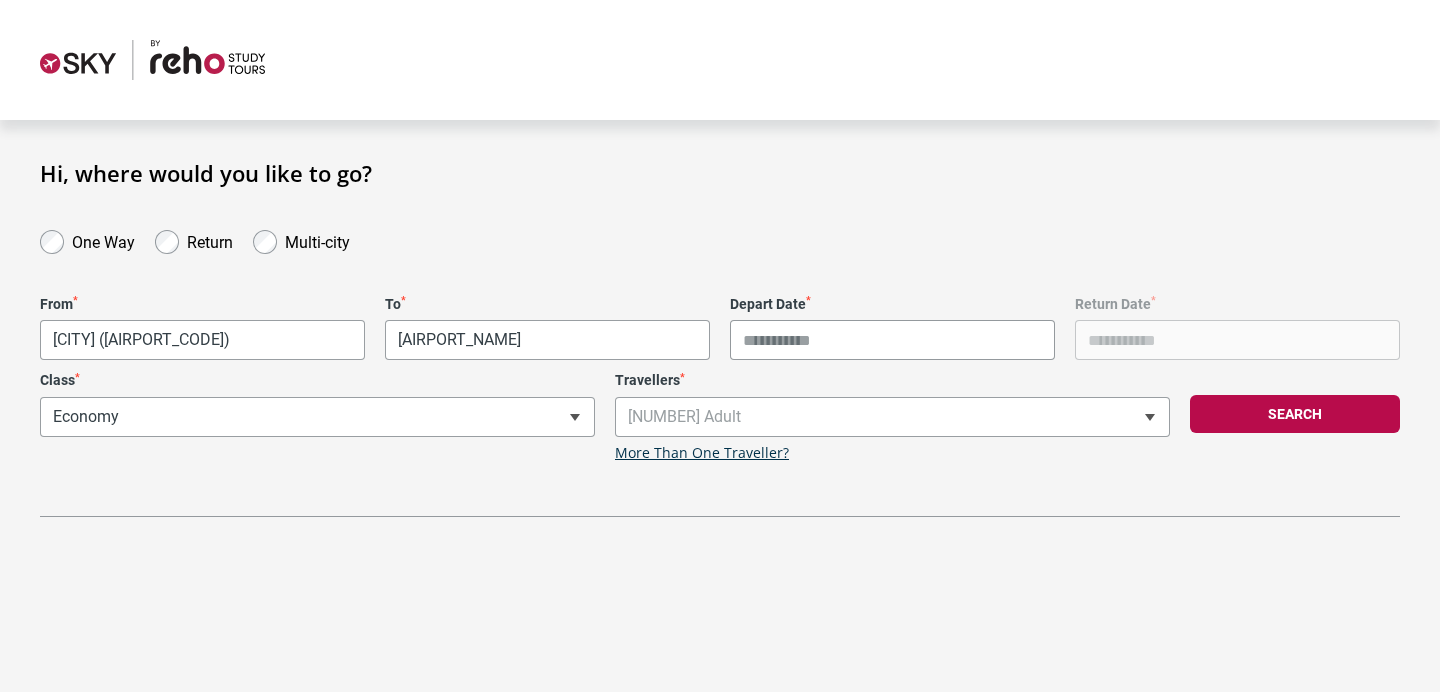 click on "Depart Date  *" at bounding box center (892, 340) 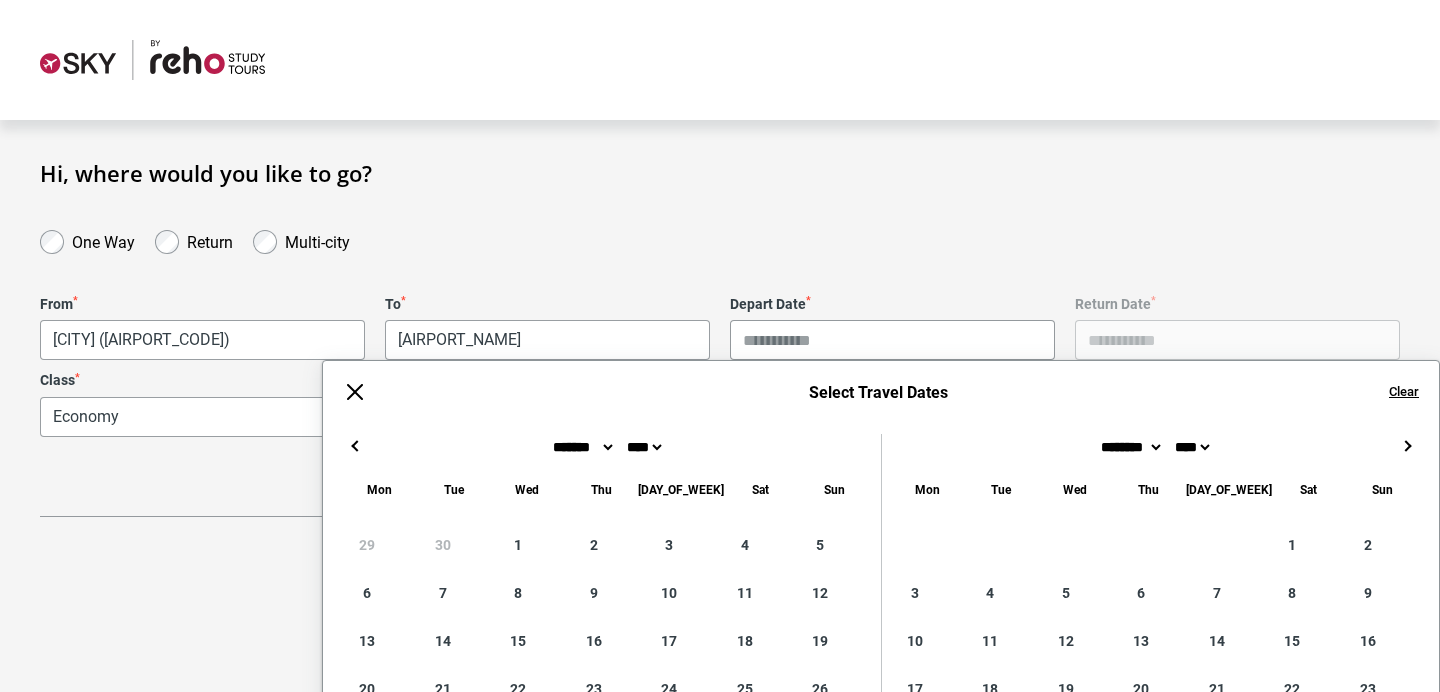 click on "→" at bounding box center [1407, 446] 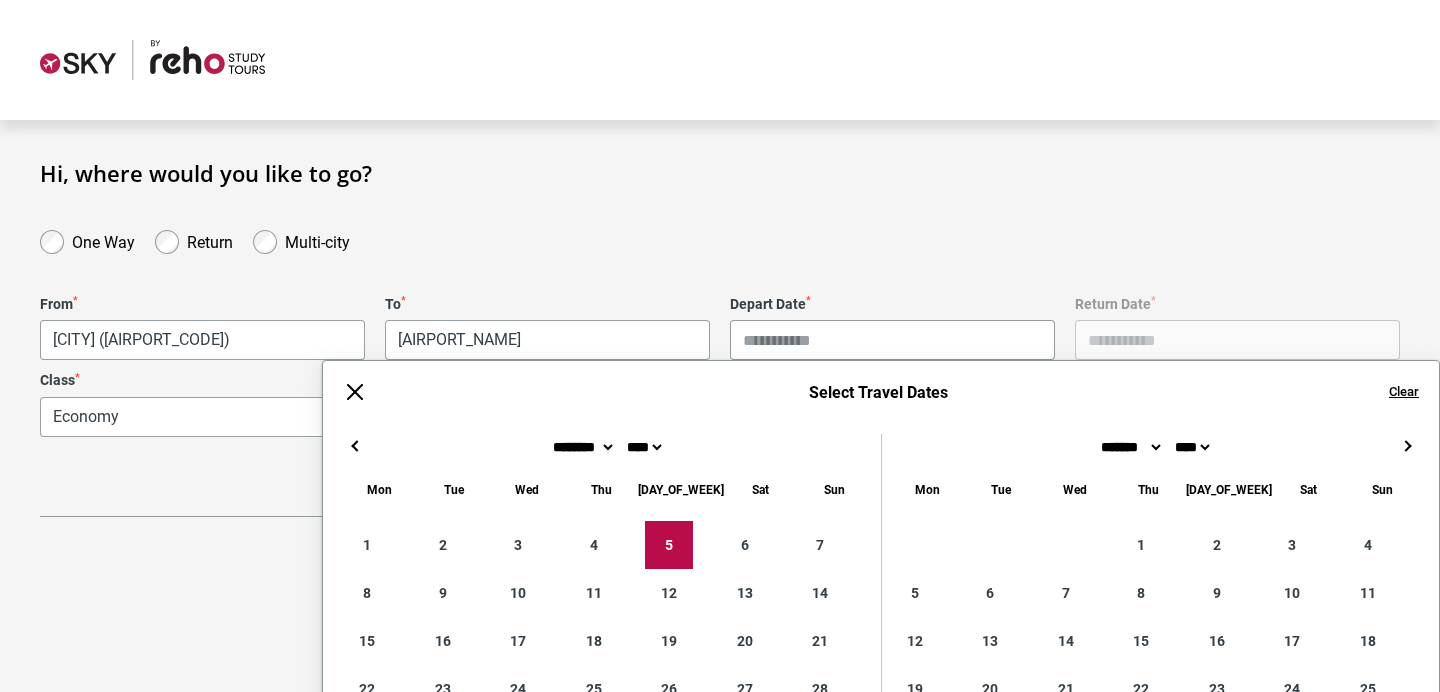 type on "**********" 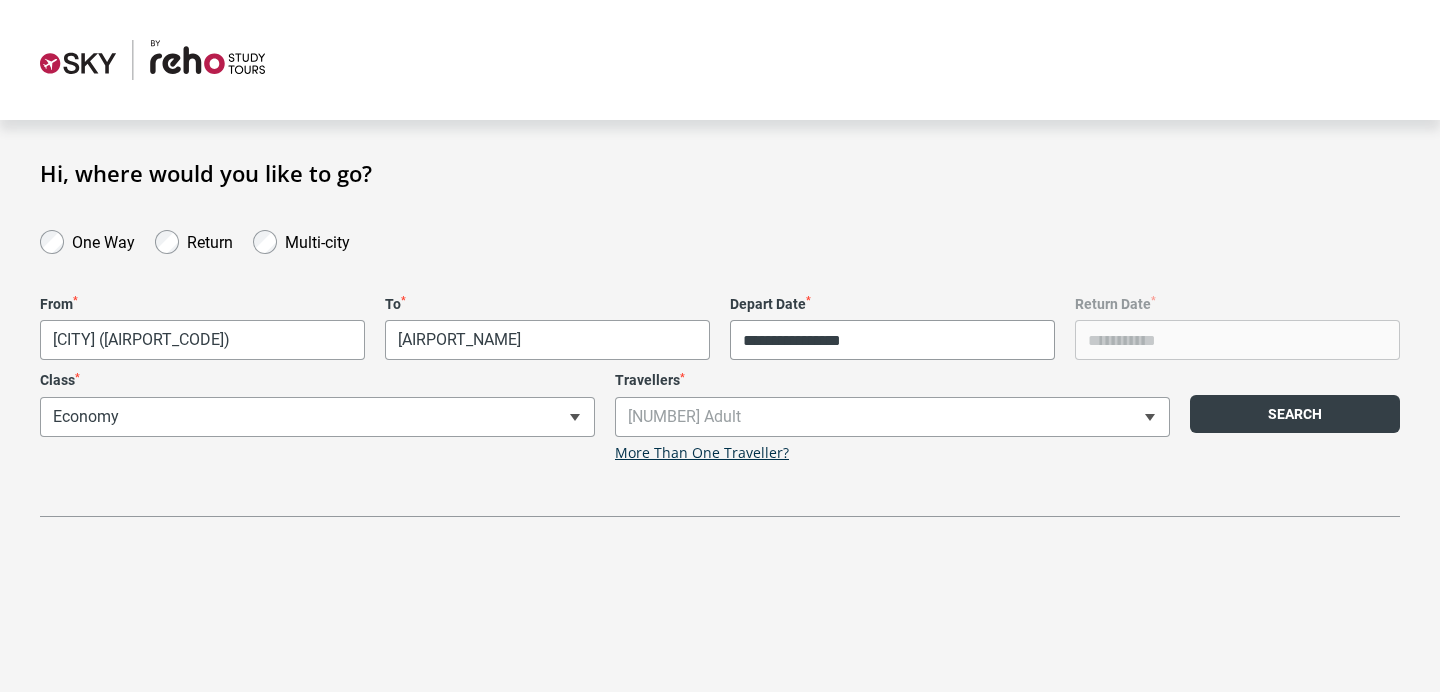 click on "Search" at bounding box center [1295, 414] 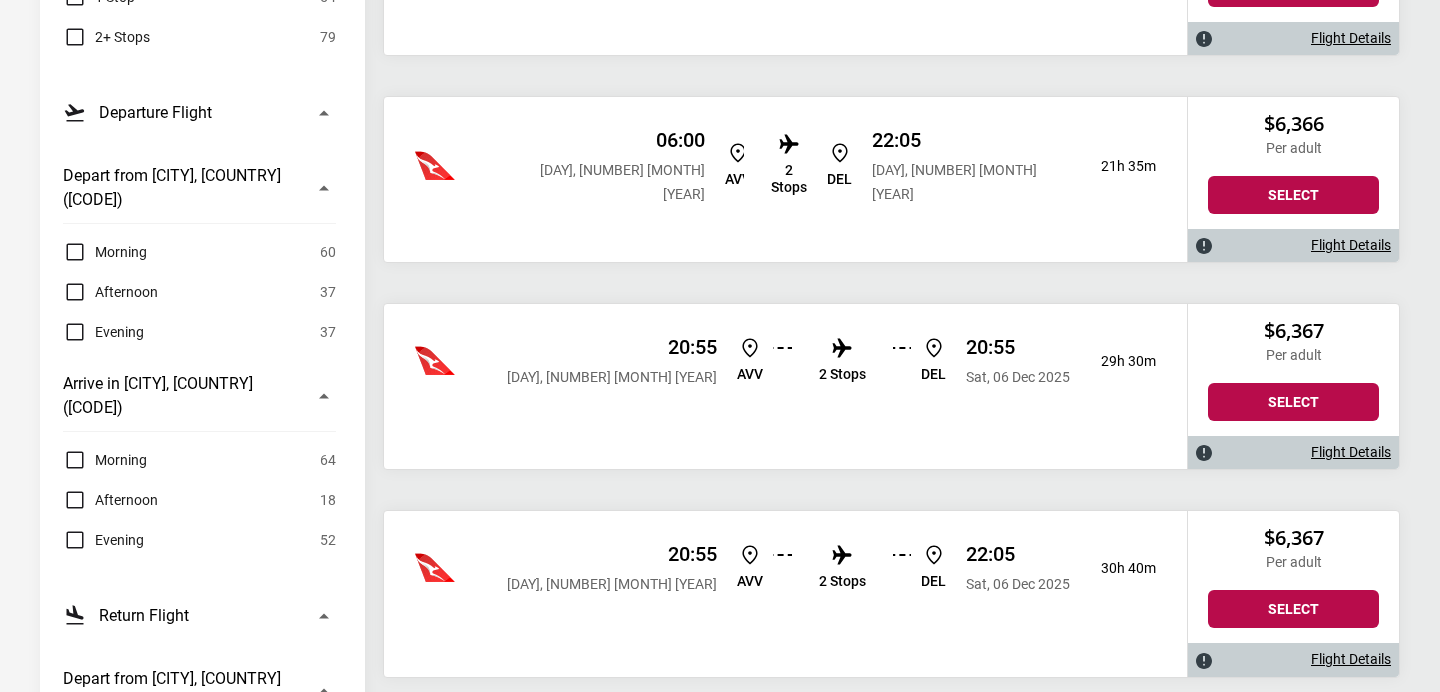 scroll, scrollTop: 0, scrollLeft: 0, axis: both 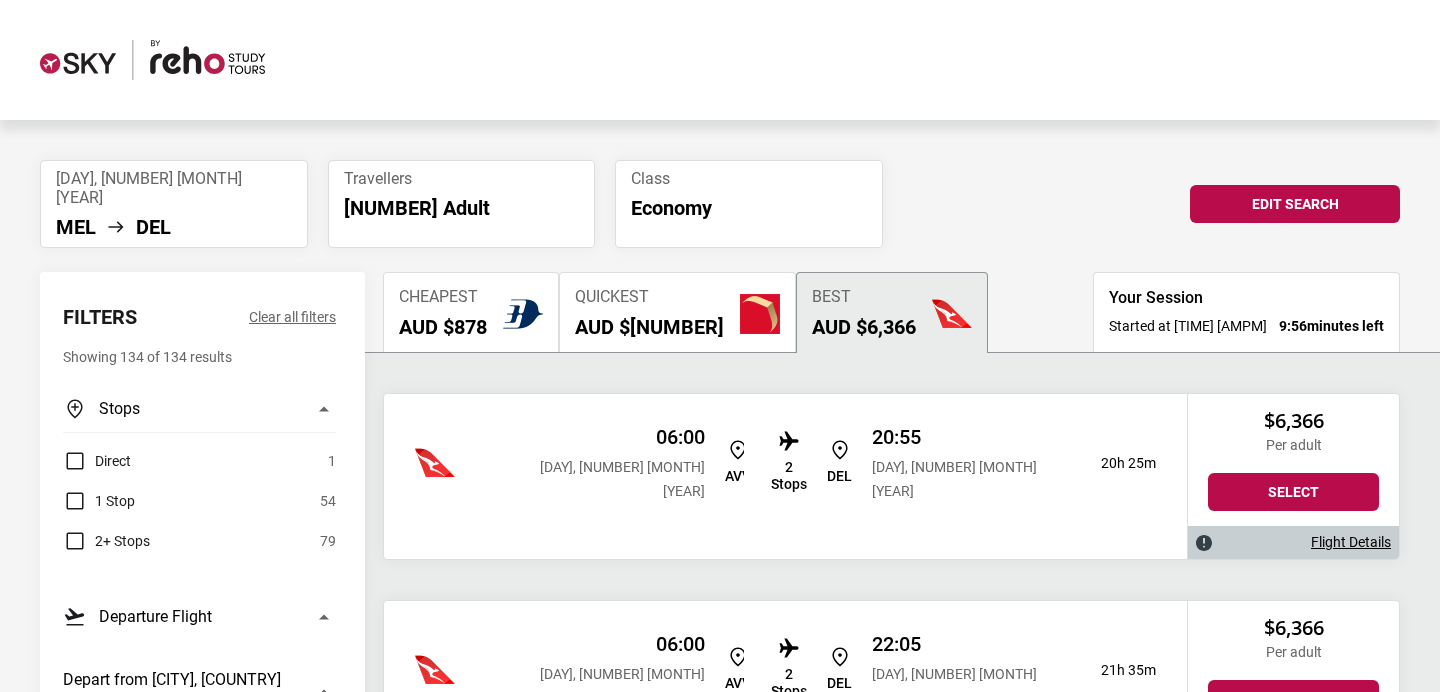 click on "Cheapest   [CURRENCY] [PRICE]" at bounding box center [471, 312] 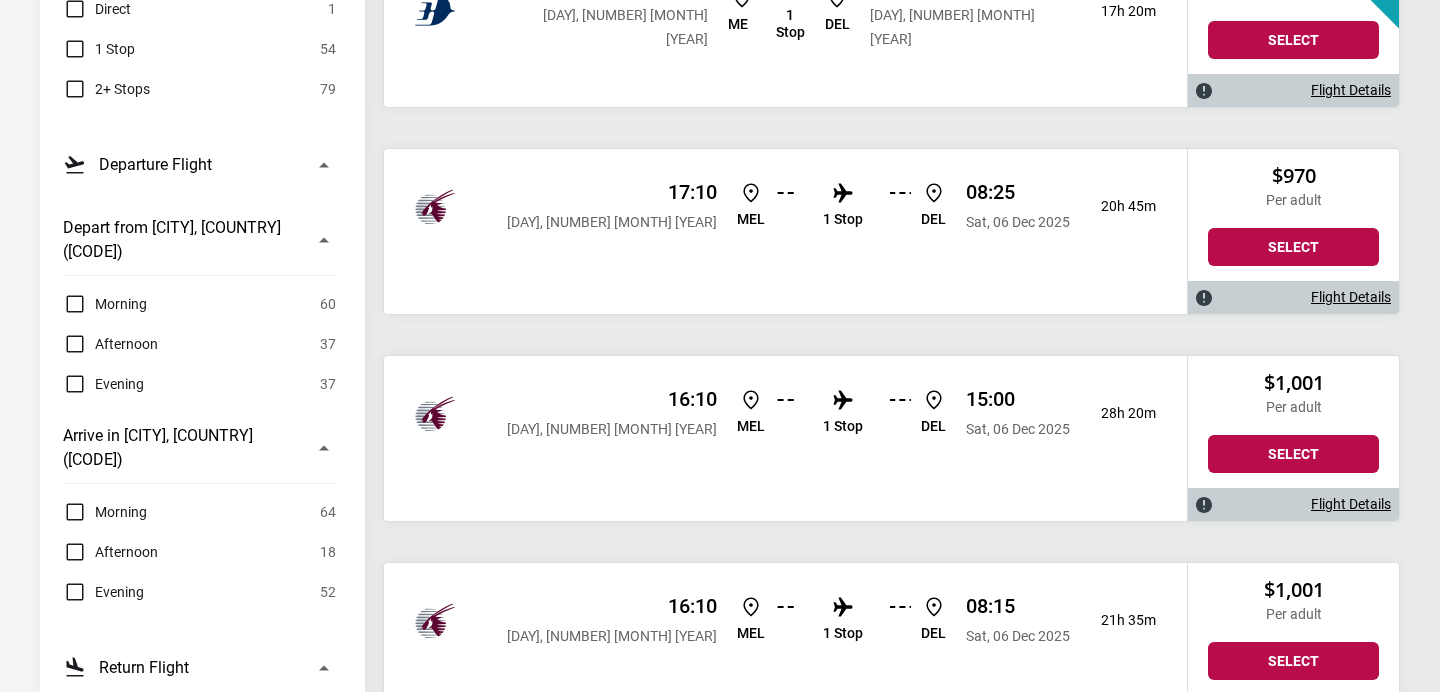 scroll, scrollTop: 494, scrollLeft: 0, axis: vertical 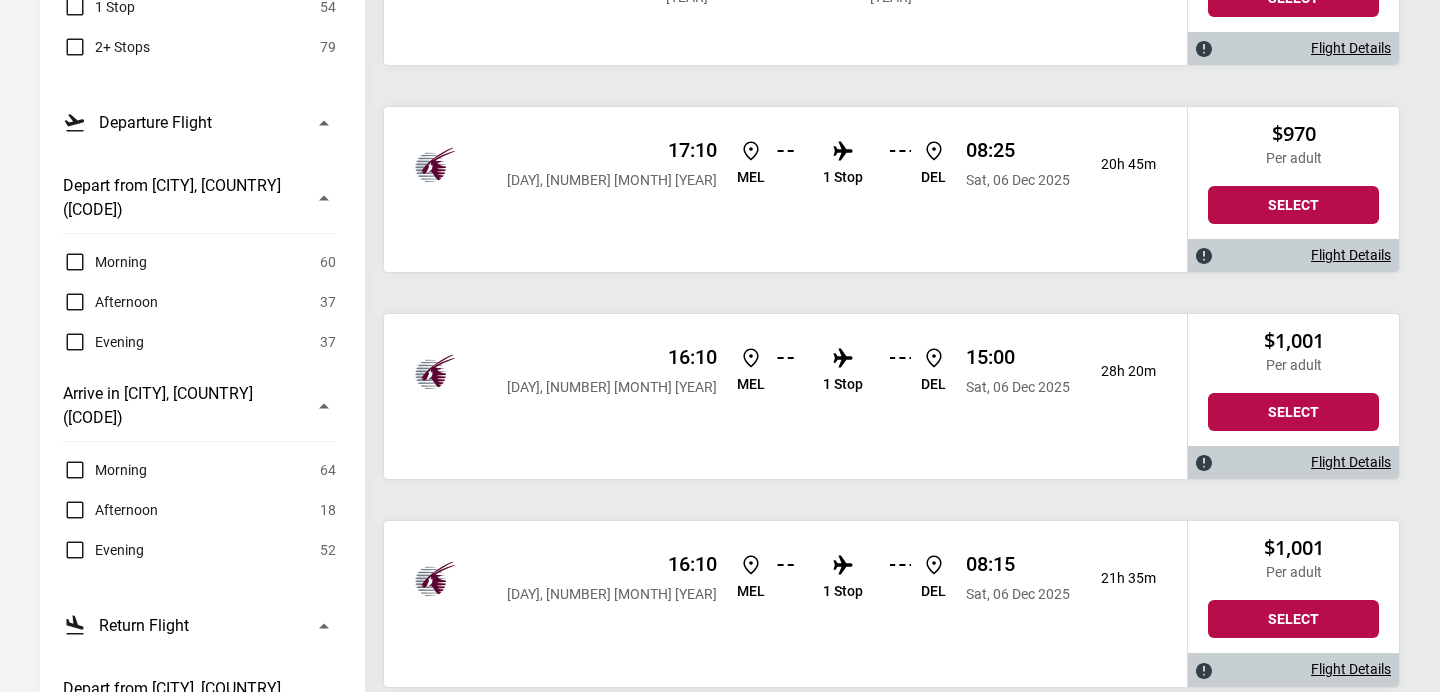 click on "[FLIGHT_DETAILS]" at bounding box center (1351, 255) 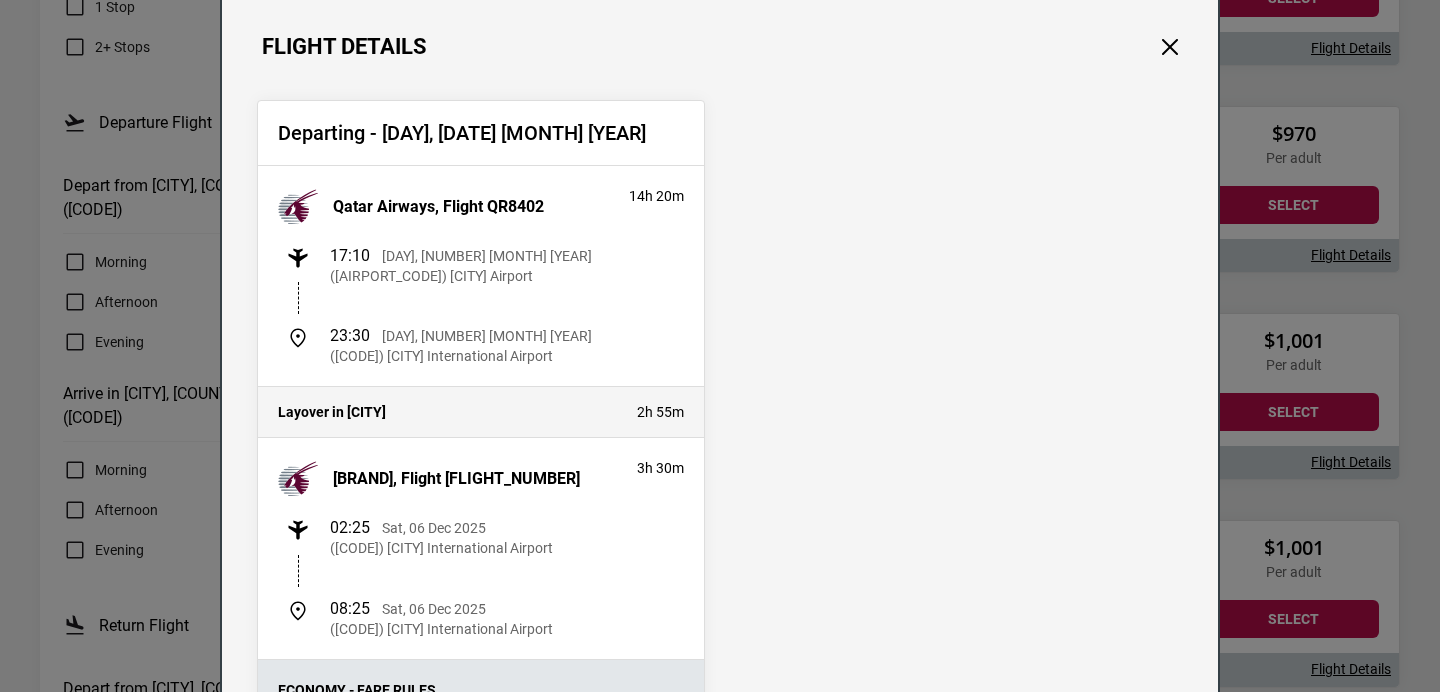 scroll, scrollTop: 0, scrollLeft: 0, axis: both 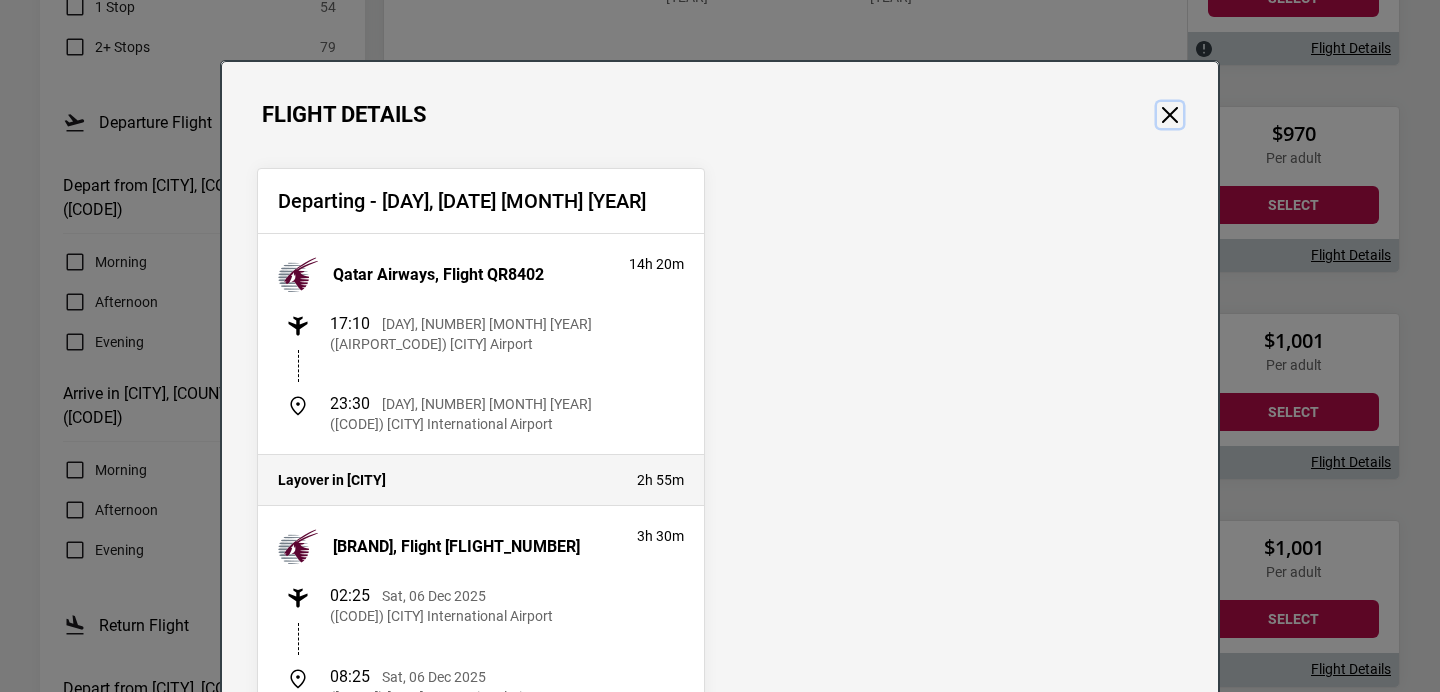 click at bounding box center [1170, 115] 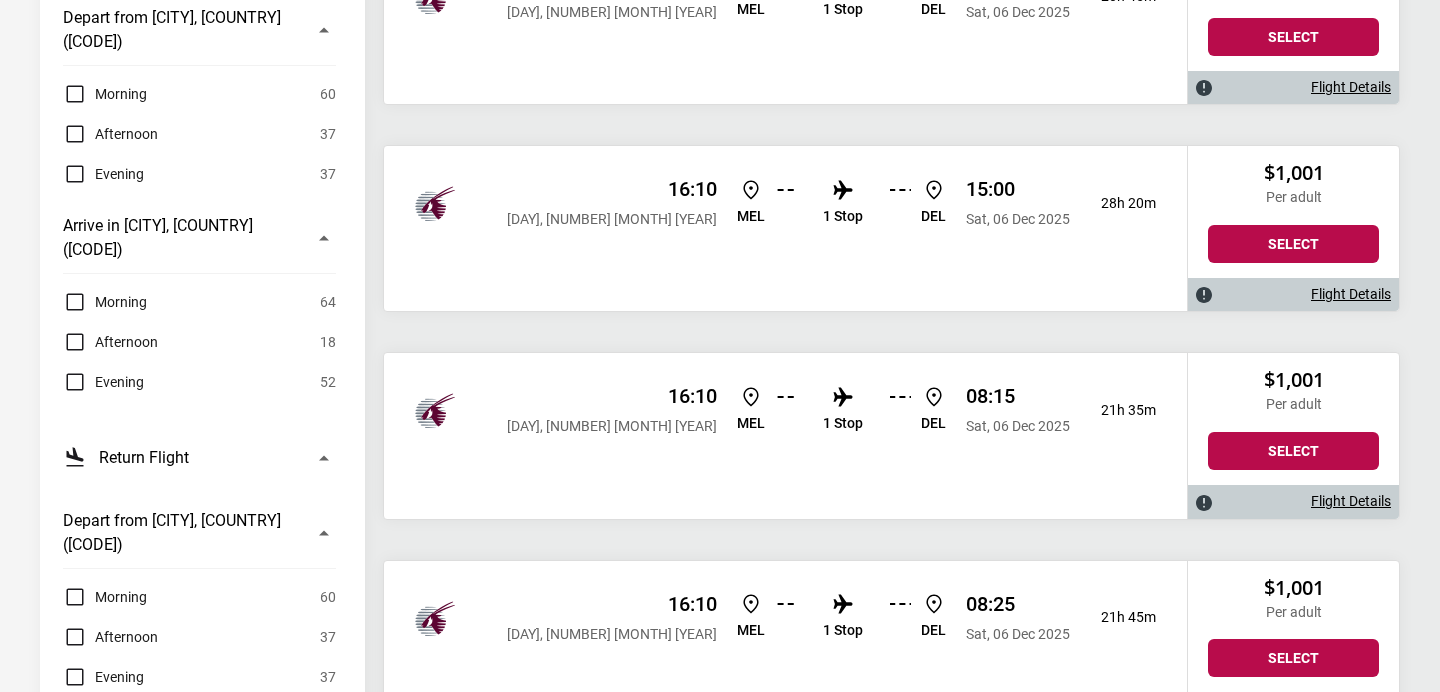 scroll, scrollTop: 669, scrollLeft: 0, axis: vertical 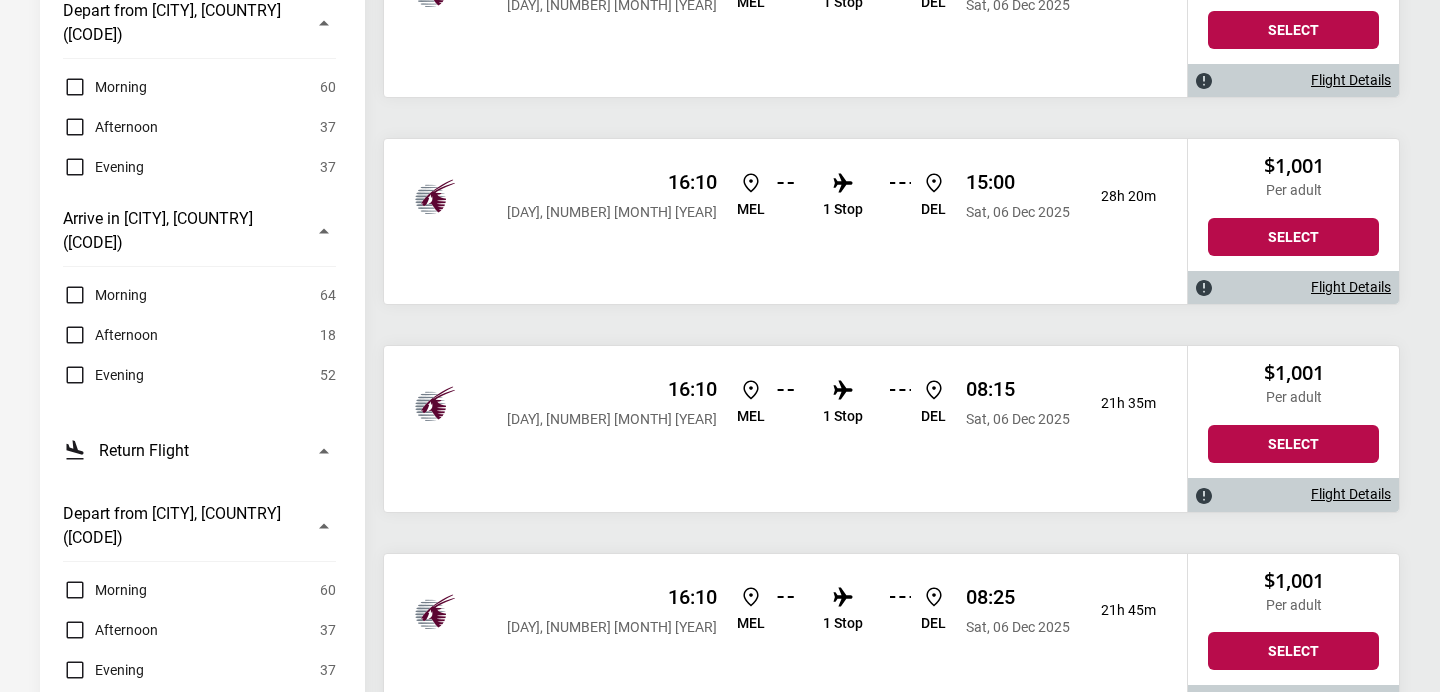 click on "[FLIGHT_DETAILS]" at bounding box center [1351, 494] 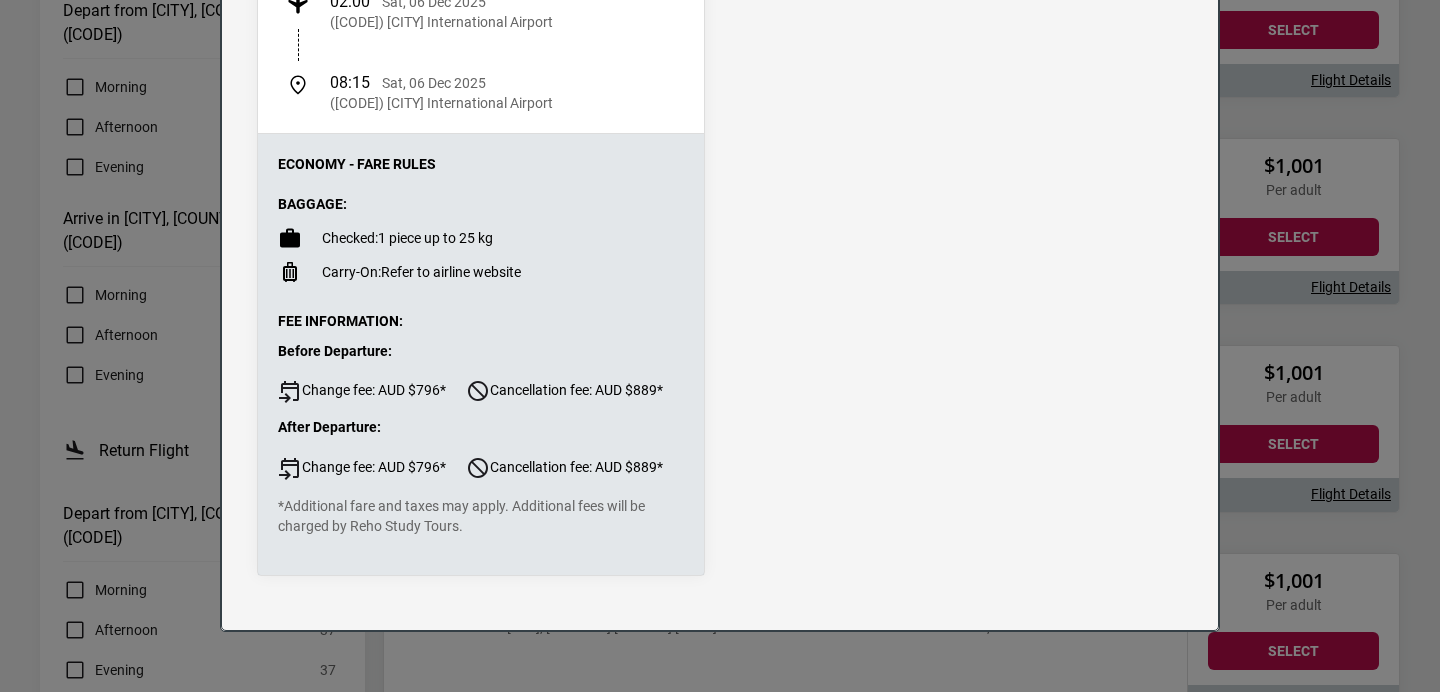 scroll, scrollTop: 0, scrollLeft: 0, axis: both 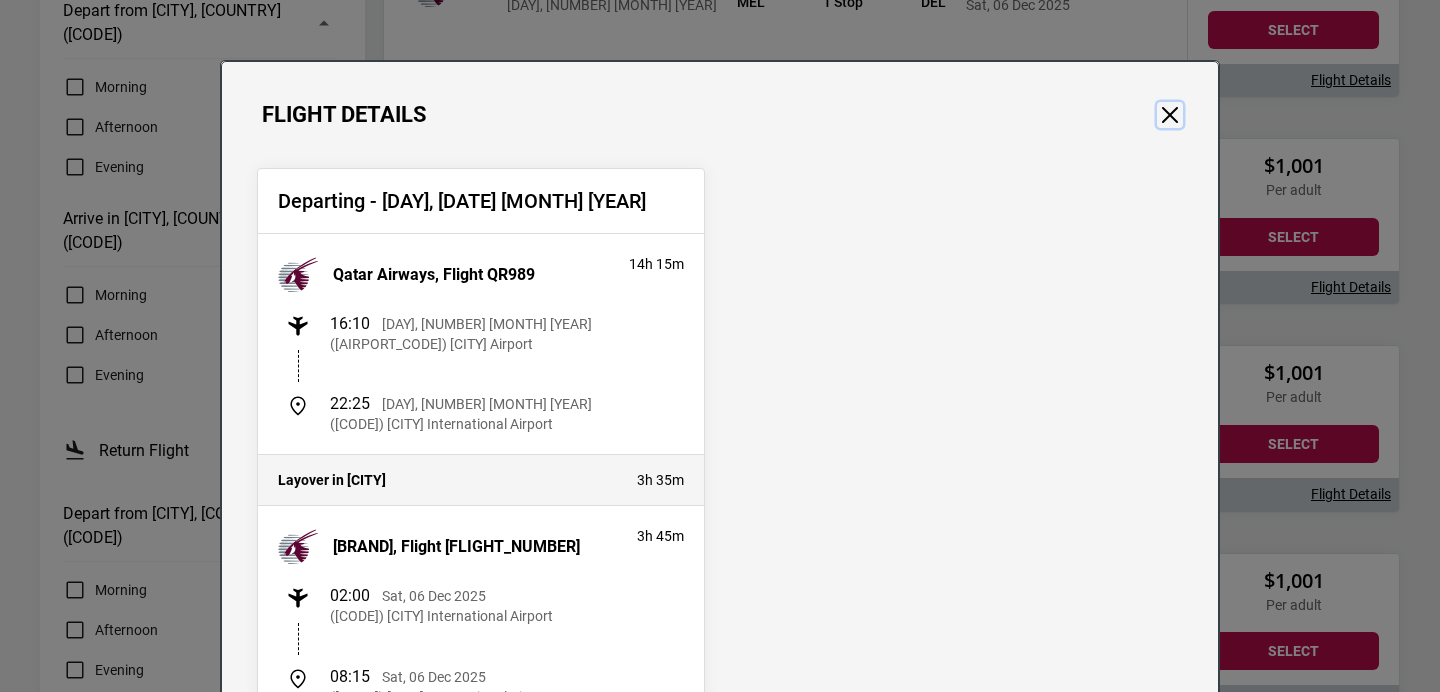 click at bounding box center [1170, 115] 